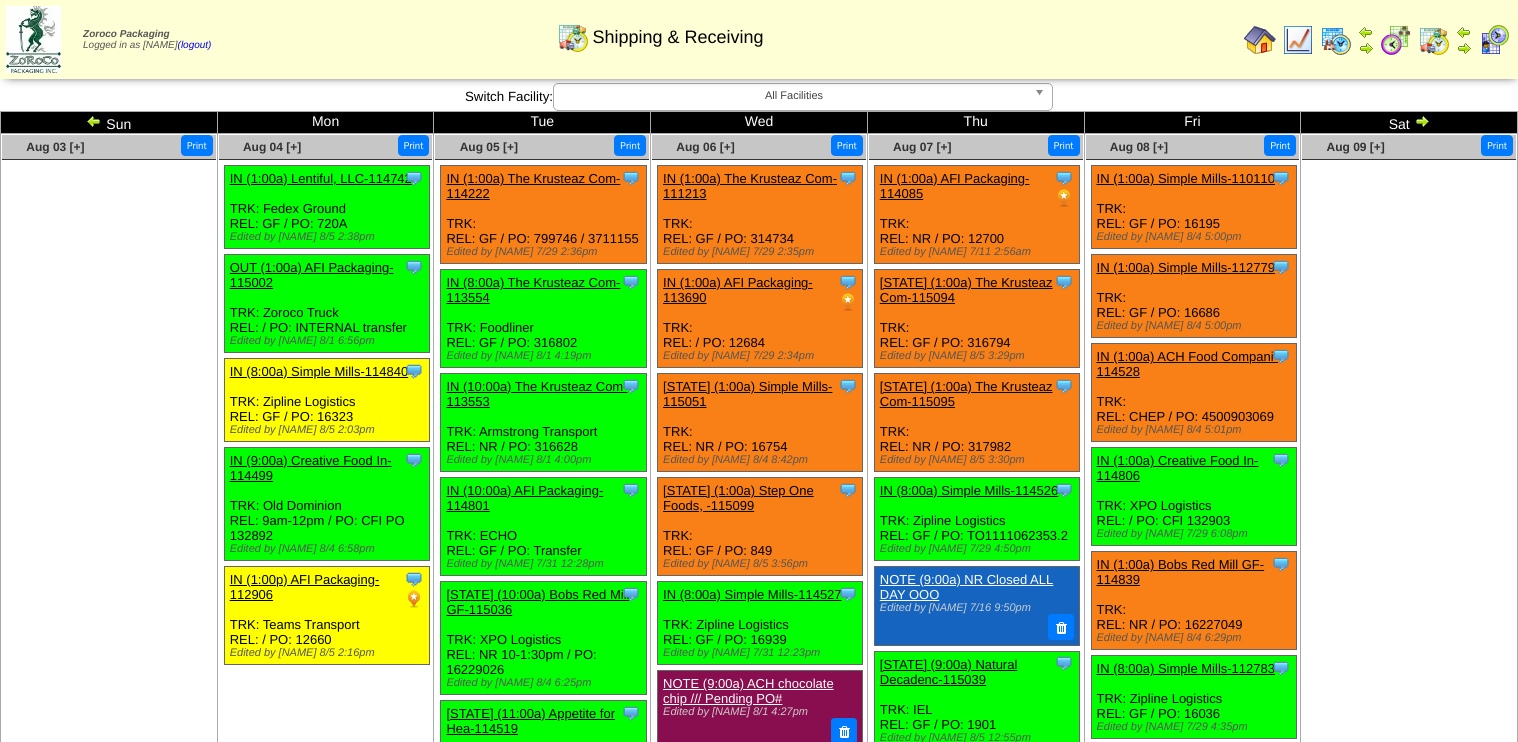 scroll, scrollTop: 0, scrollLeft: 0, axis: both 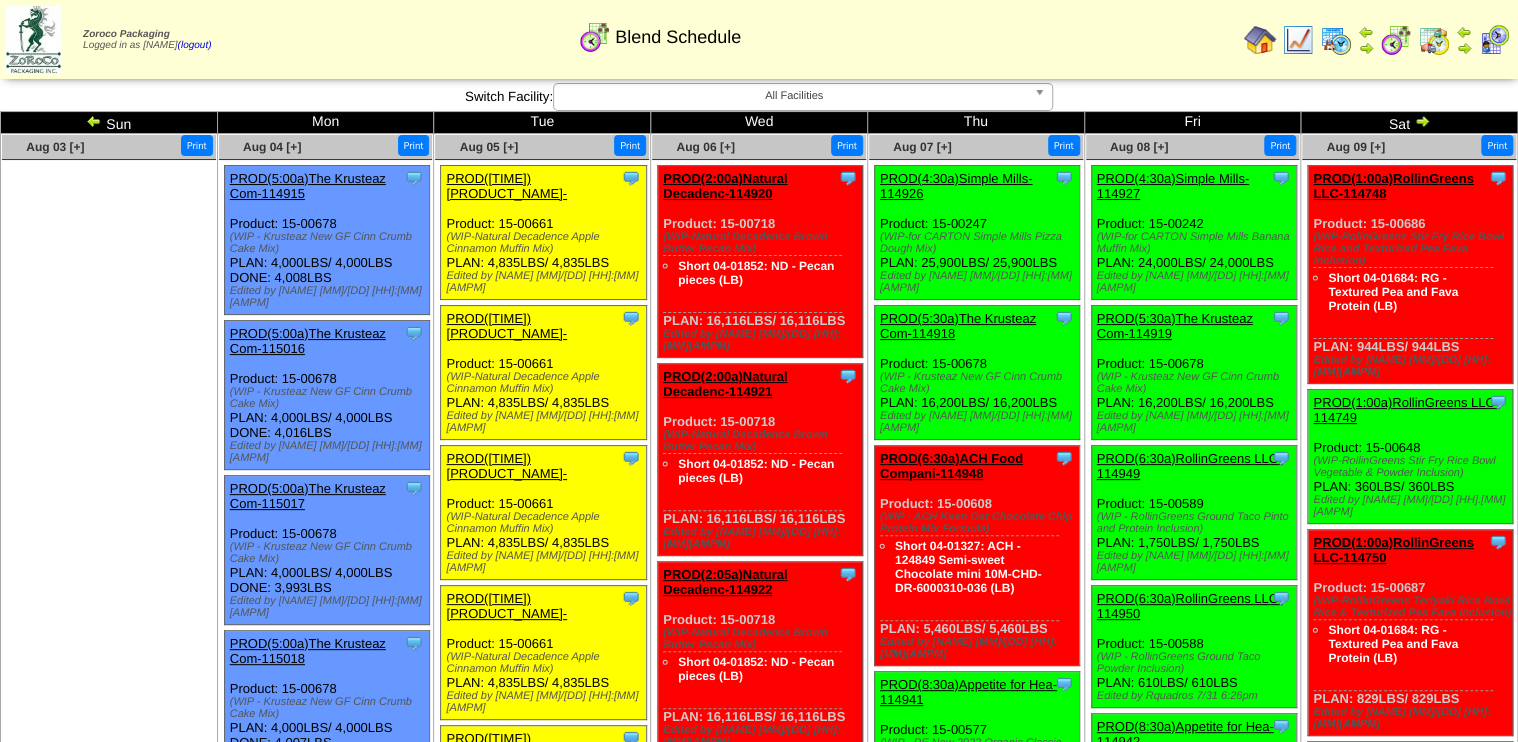 click at bounding box center [1336, 40] 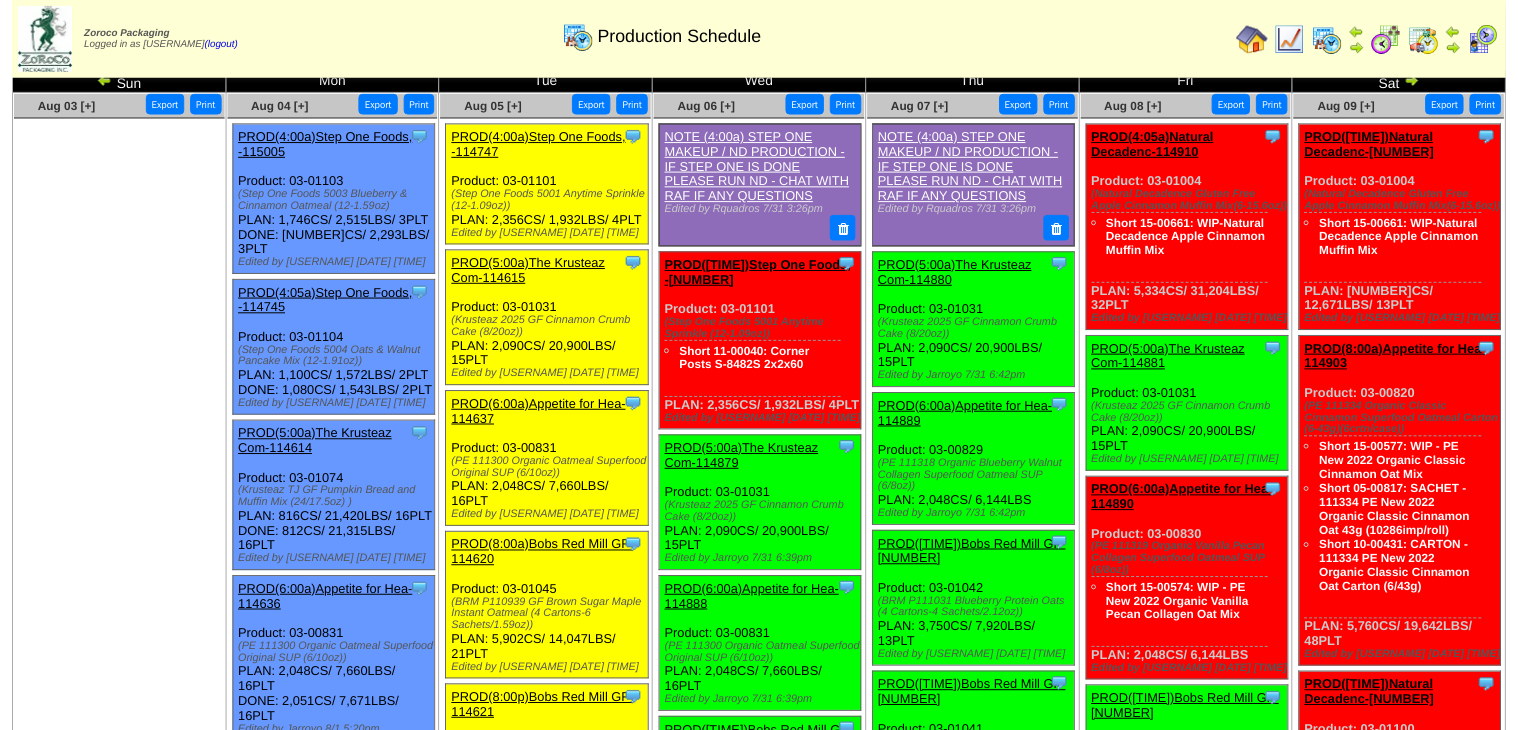 scroll, scrollTop: 80, scrollLeft: 0, axis: vertical 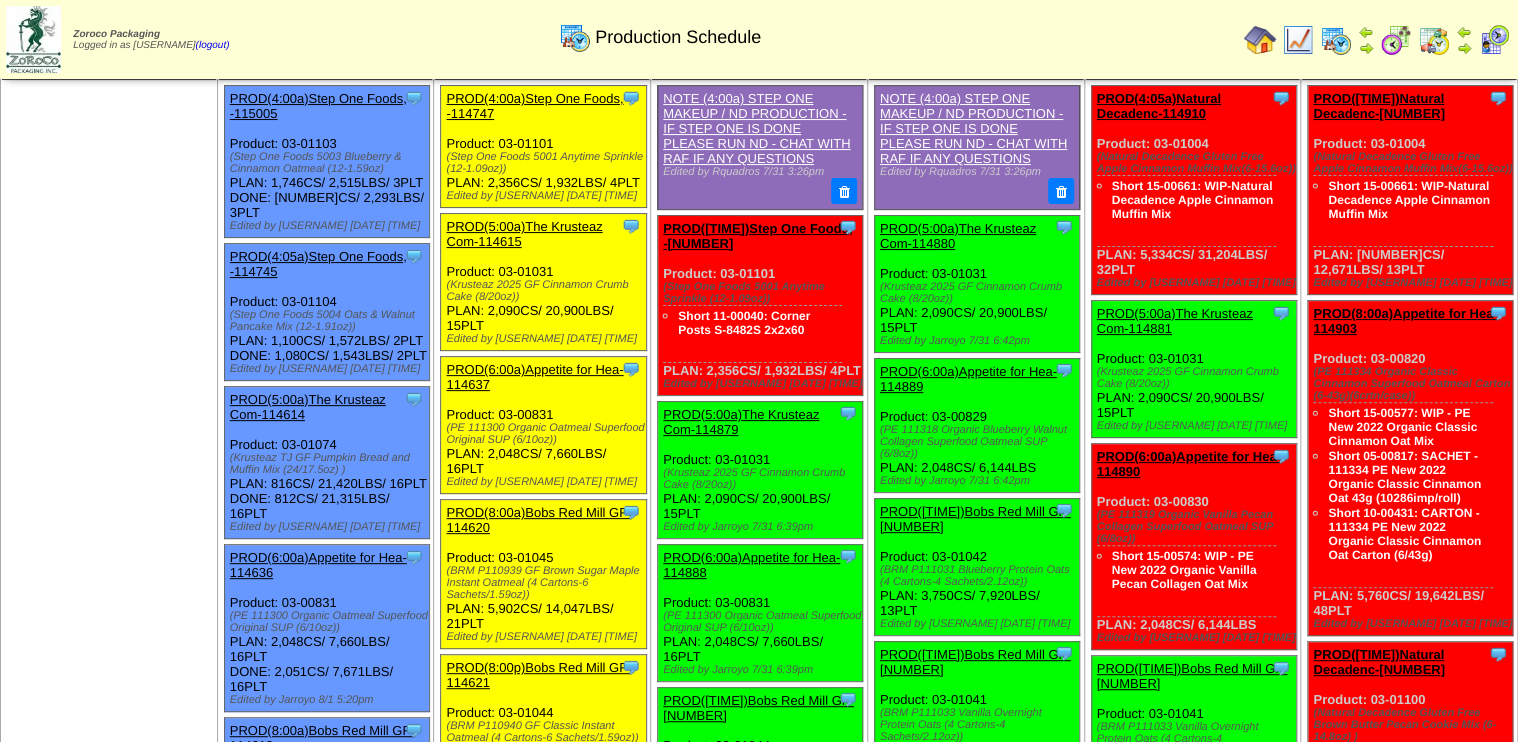 click on "PROD(5:00a)The Krusteaz Com-114615" at bounding box center [524, 234] 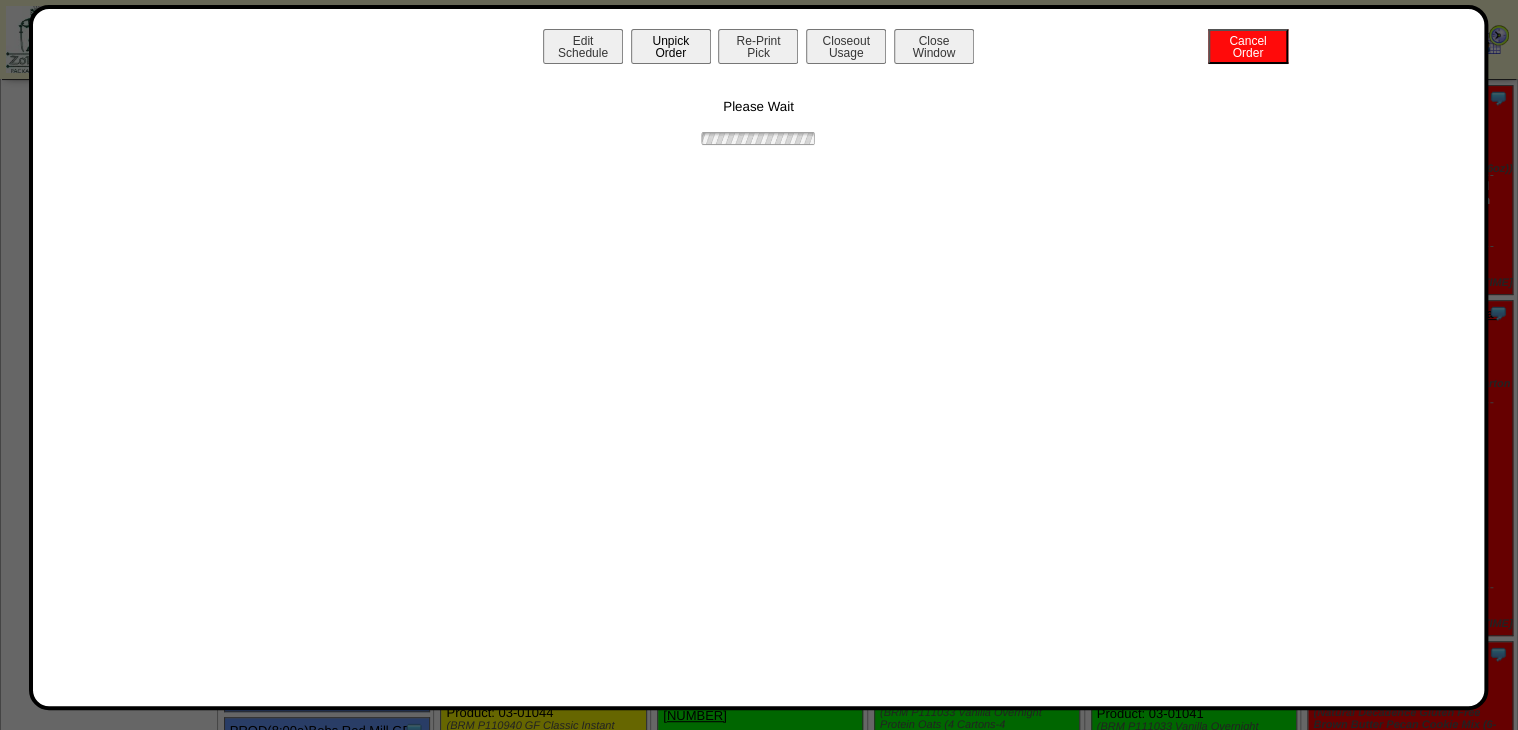 click on "Unpick Order" at bounding box center (671, 46) 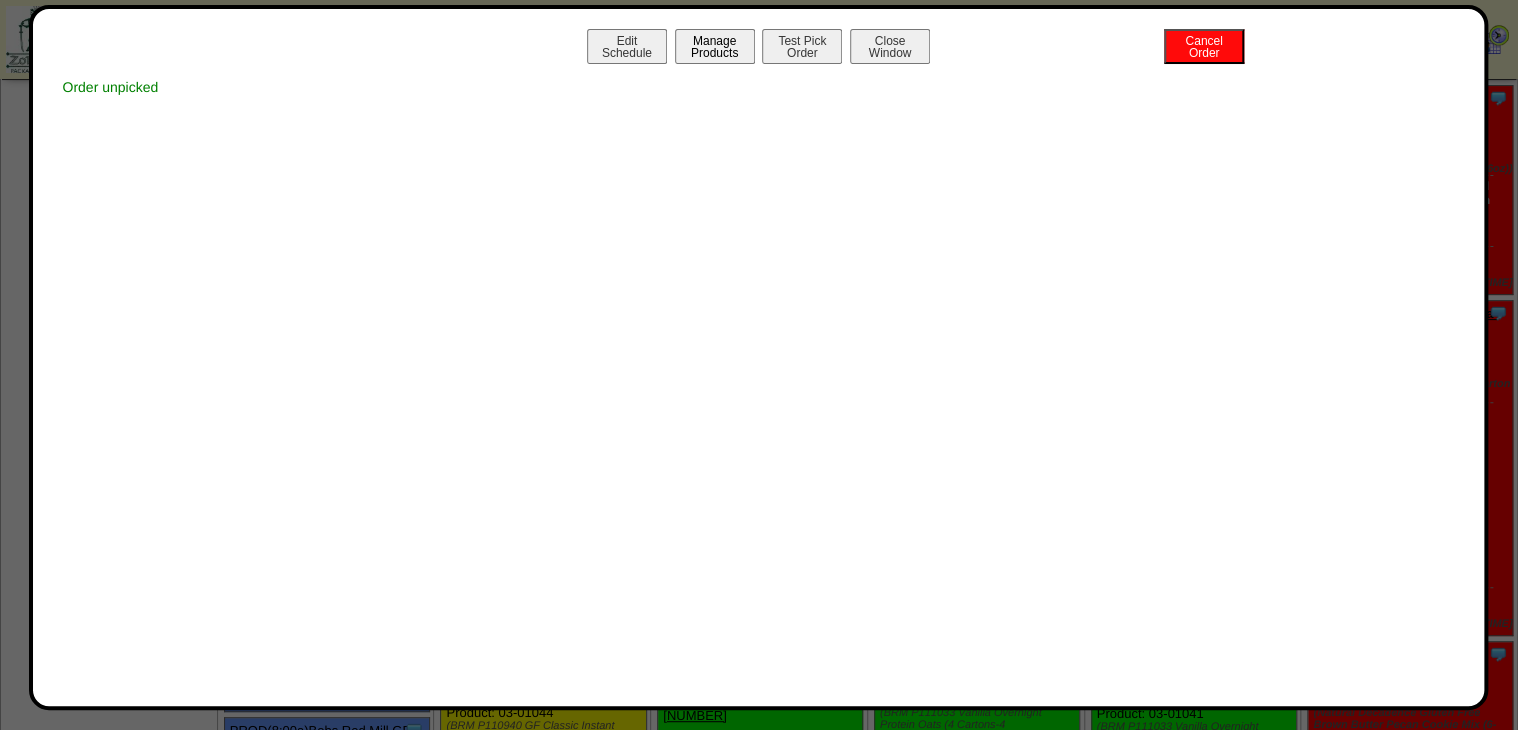 click on "Manage Products" at bounding box center [715, 46] 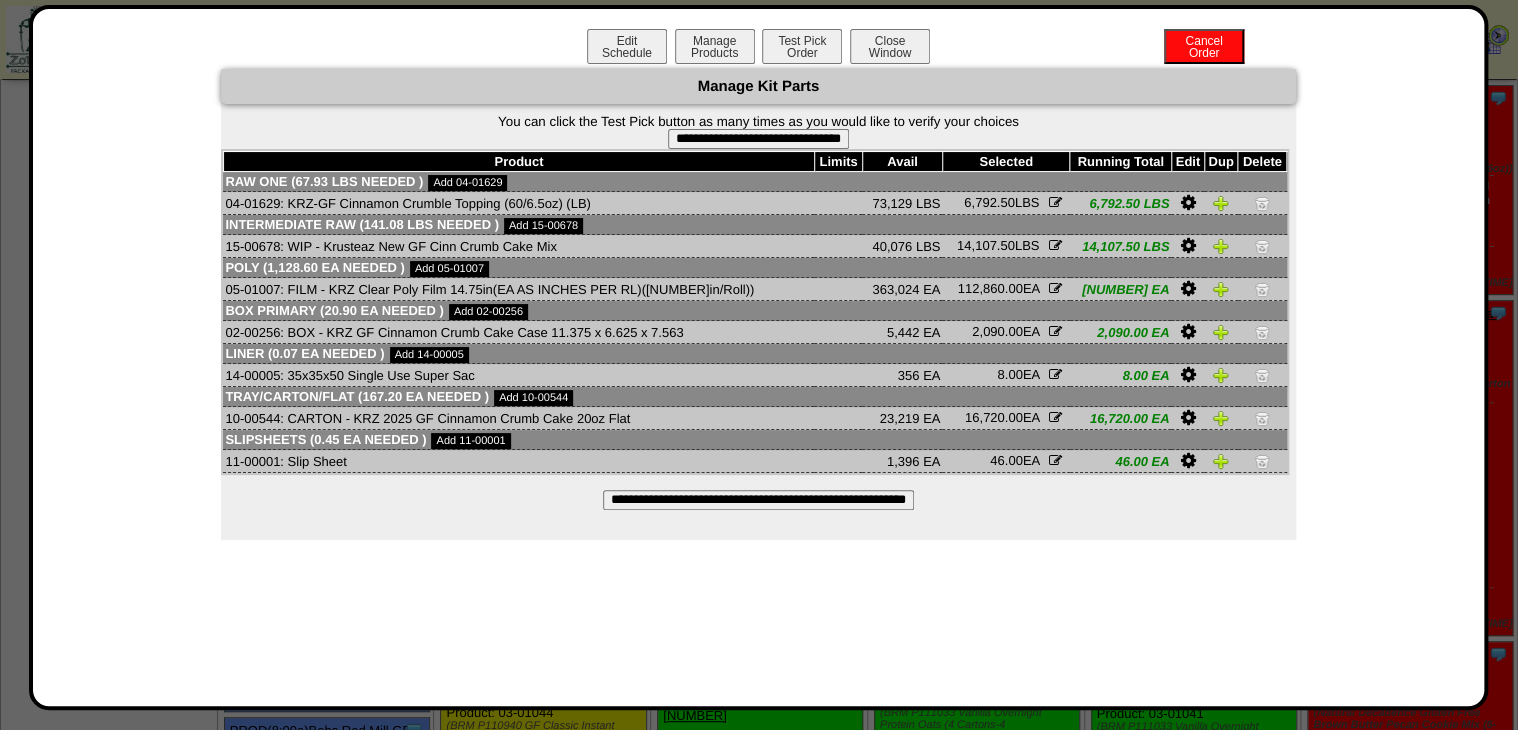 click on "**********" at bounding box center [758, 139] 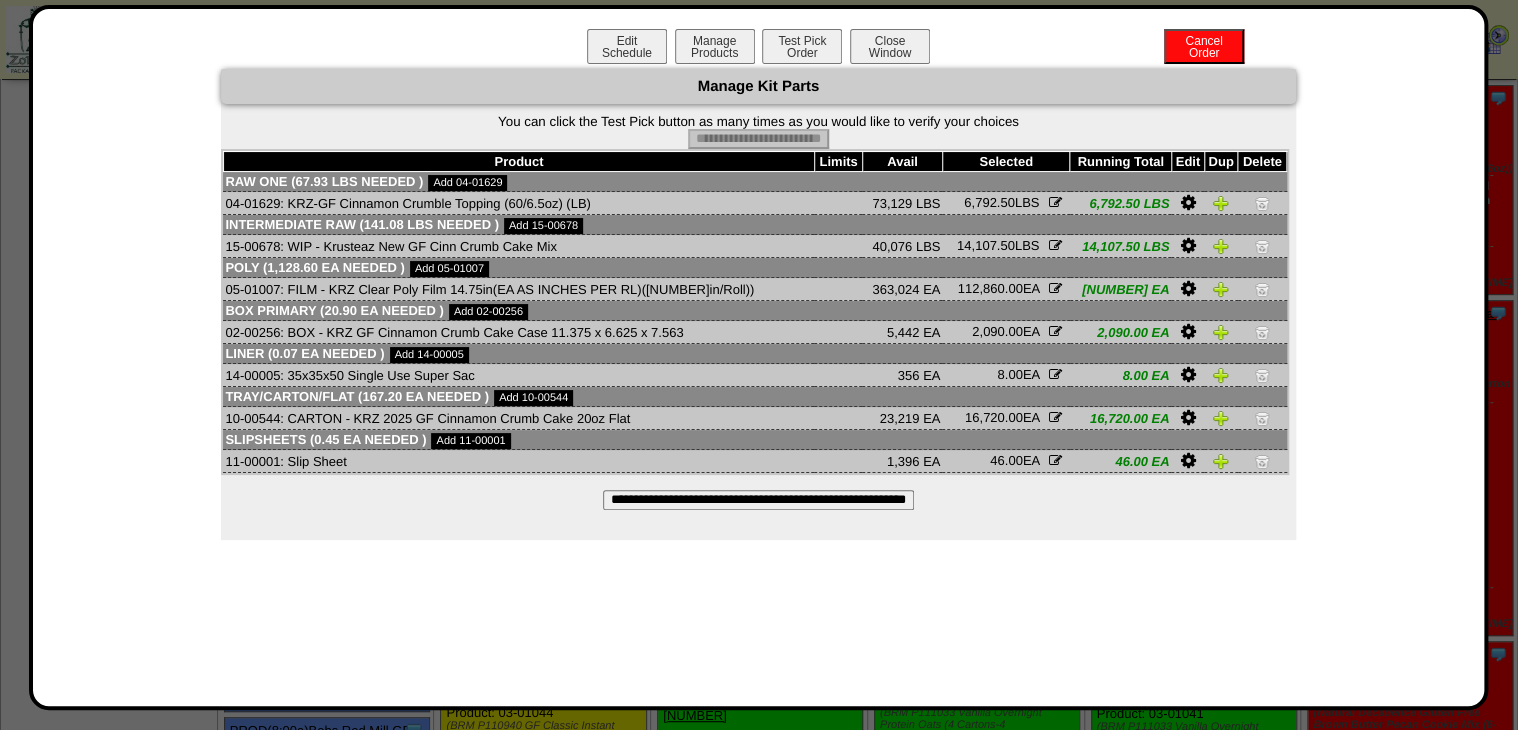 click on "Edit Schedule
Manage Products
Test Pick Order
Cancel Order
Close Window" at bounding box center [759, 49] 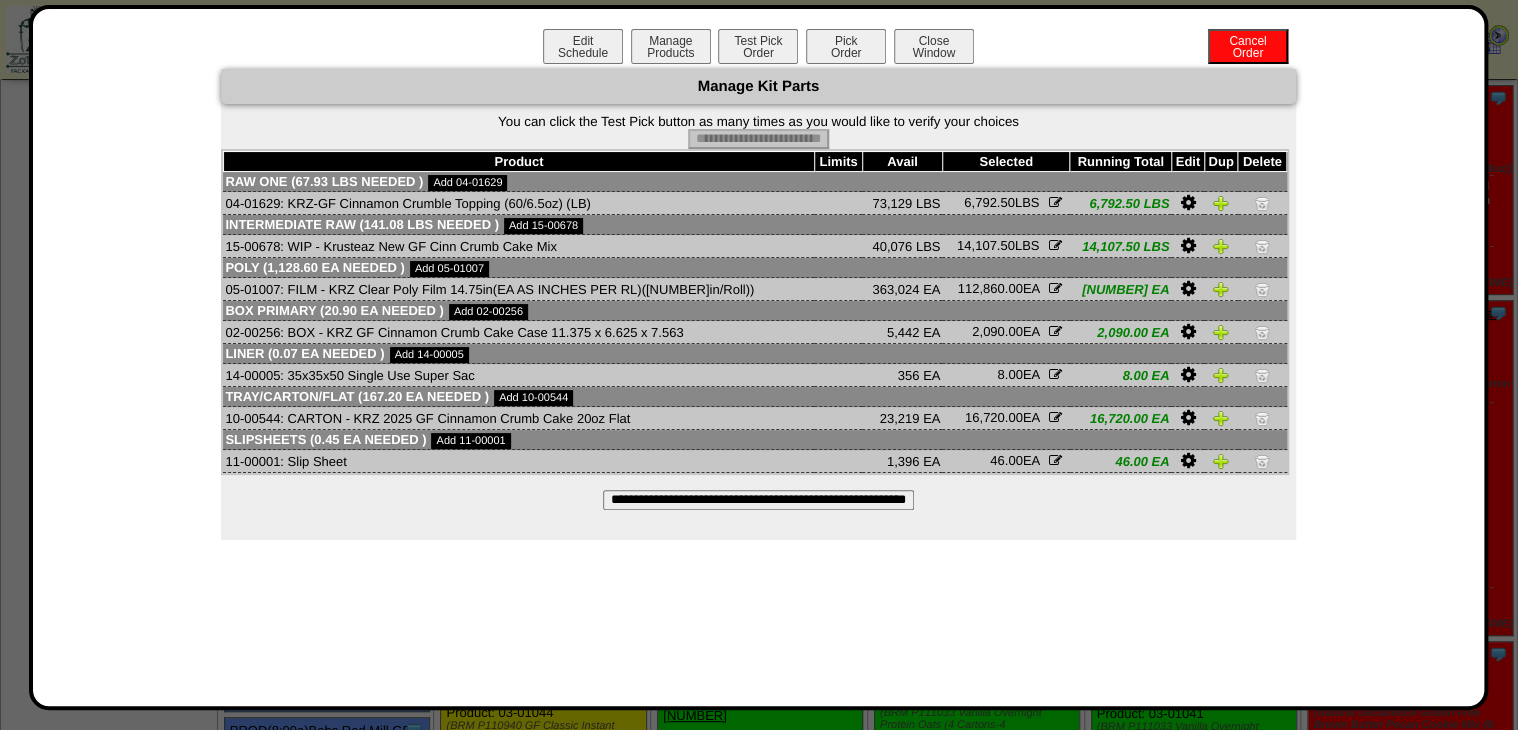 click on "Pick Order" at bounding box center (846, 46) 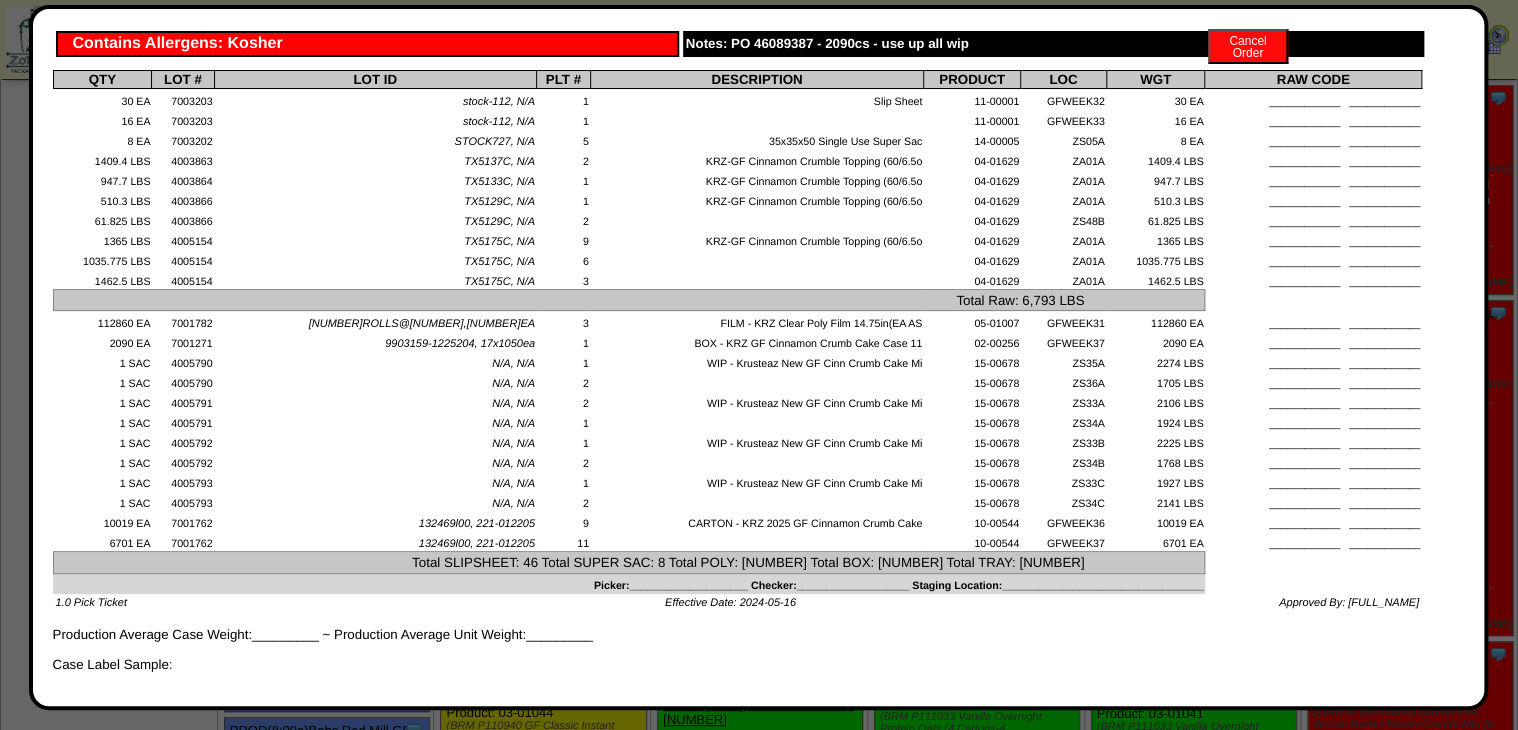 scroll, scrollTop: 240, scrollLeft: 0, axis: vertical 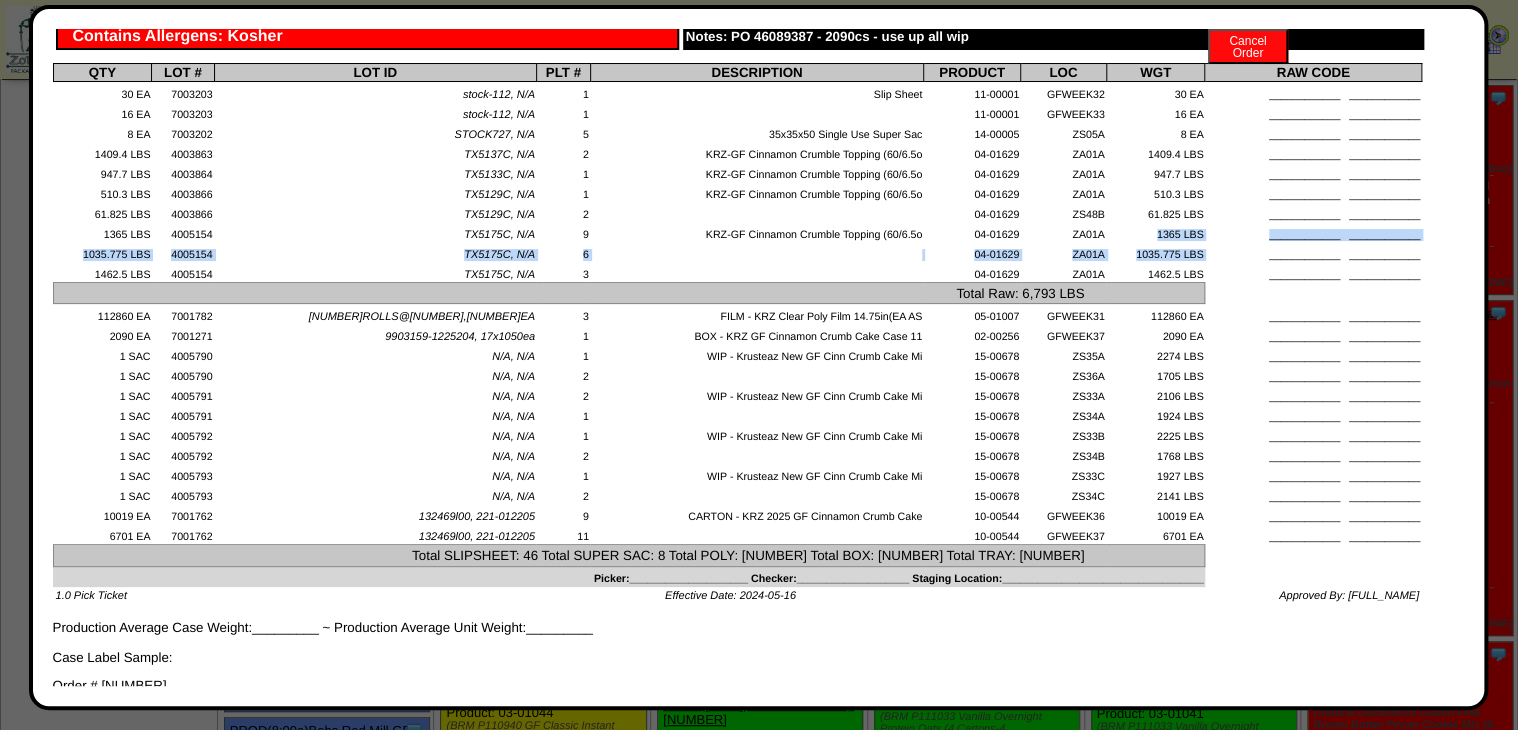 drag, startPoint x: 1145, startPoint y: 244, endPoint x: 1198, endPoint y: 256, distance: 54.34151 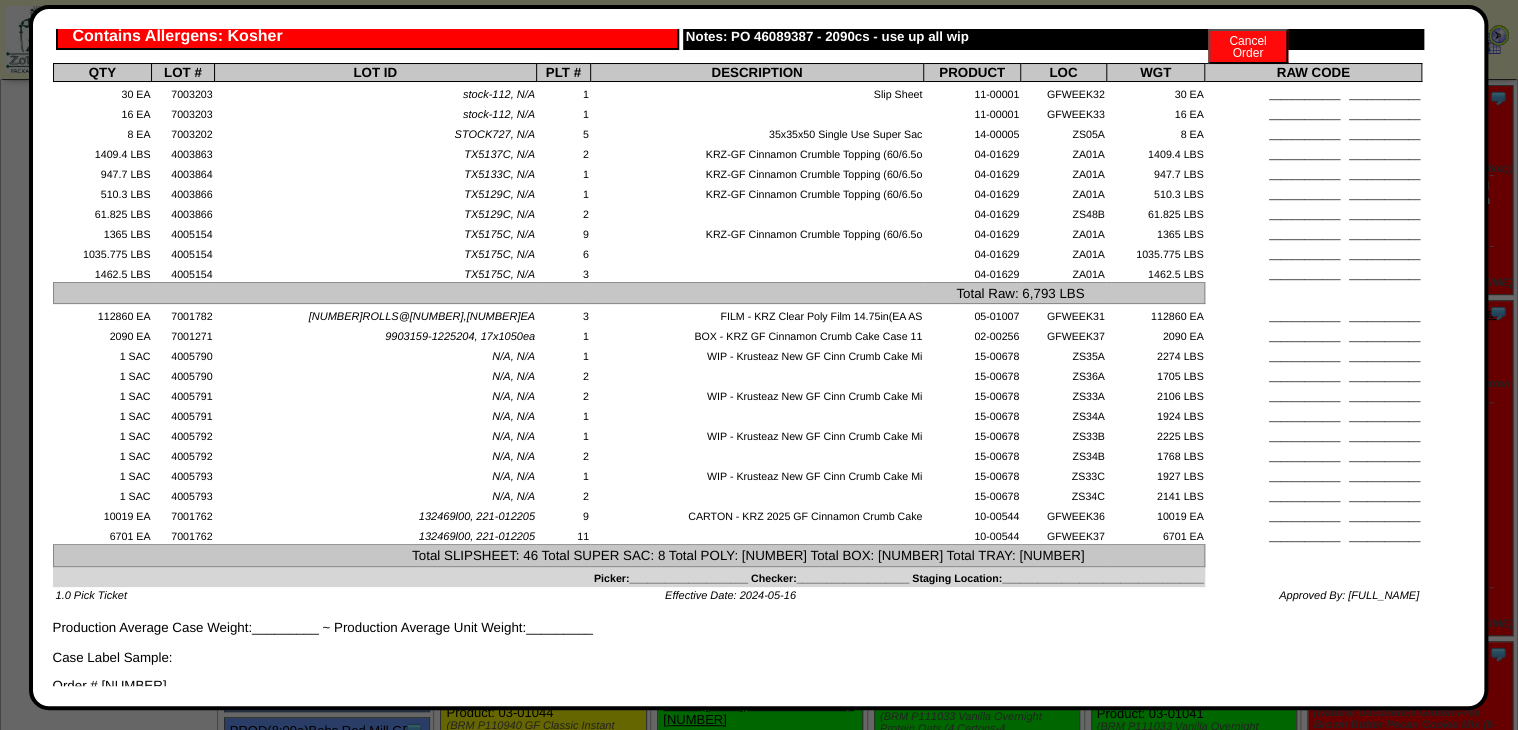 drag, startPoint x: 1198, startPoint y: 256, endPoint x: 1196, endPoint y: 276, distance: 20.09975 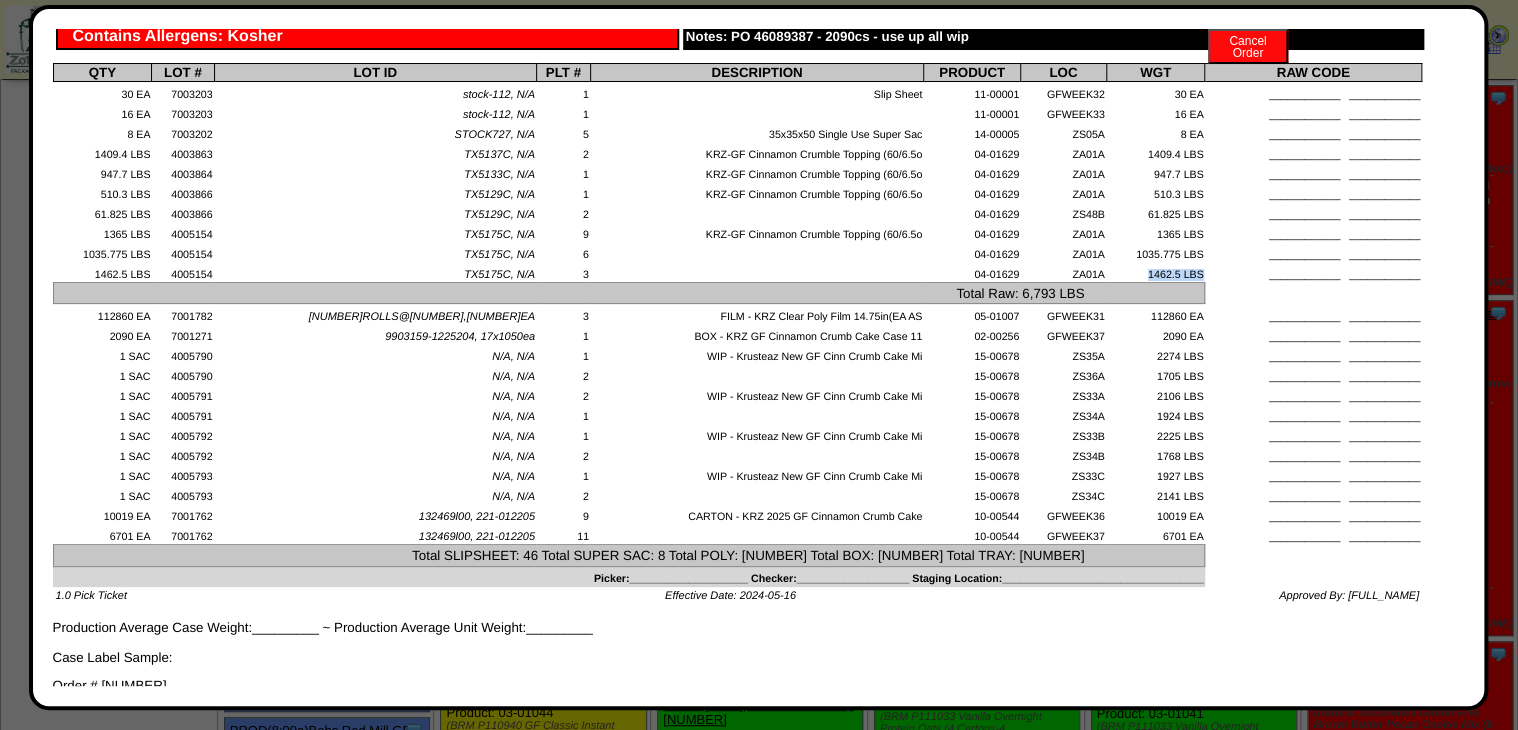 drag, startPoint x: 1187, startPoint y: 280, endPoint x: 1108, endPoint y: 280, distance: 79 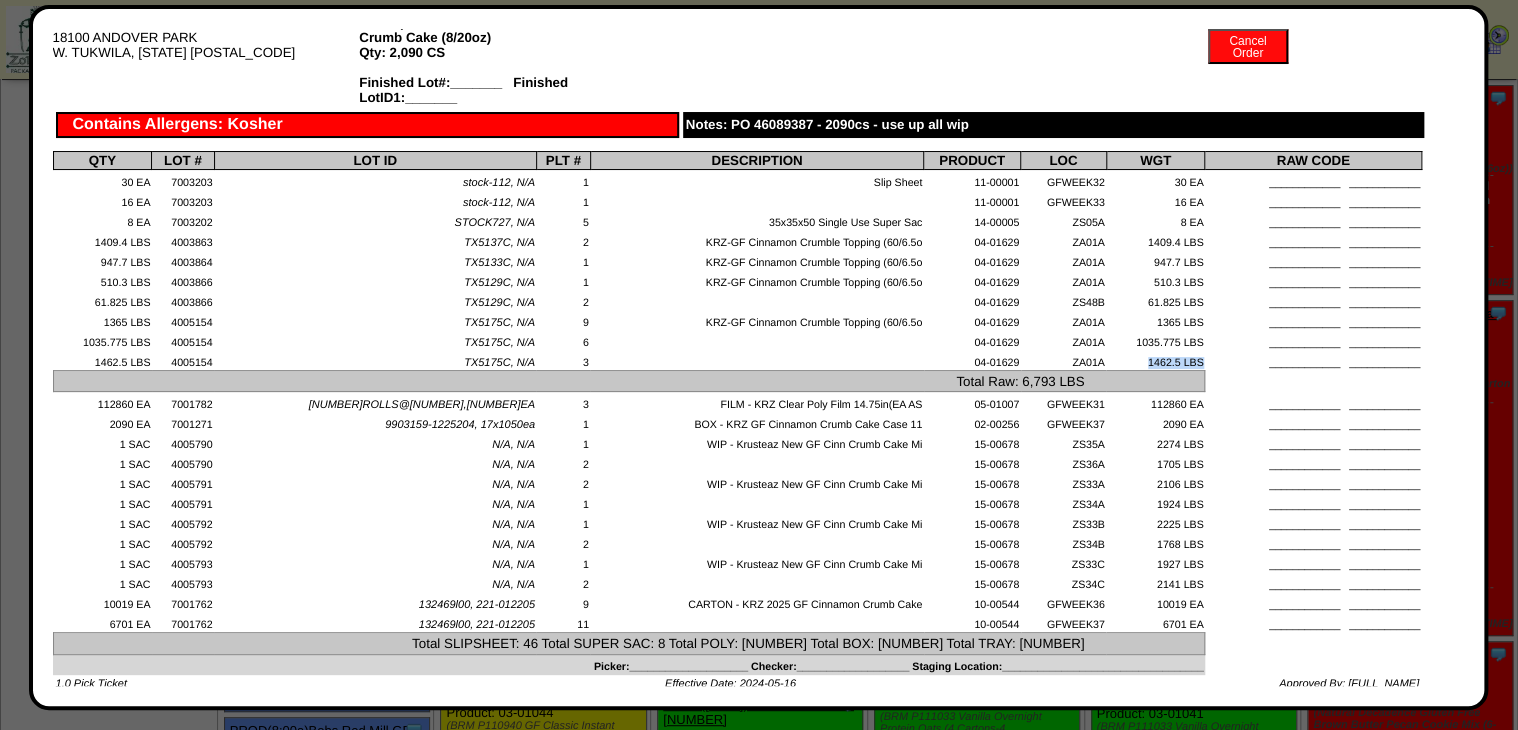 scroll, scrollTop: 0, scrollLeft: 0, axis: both 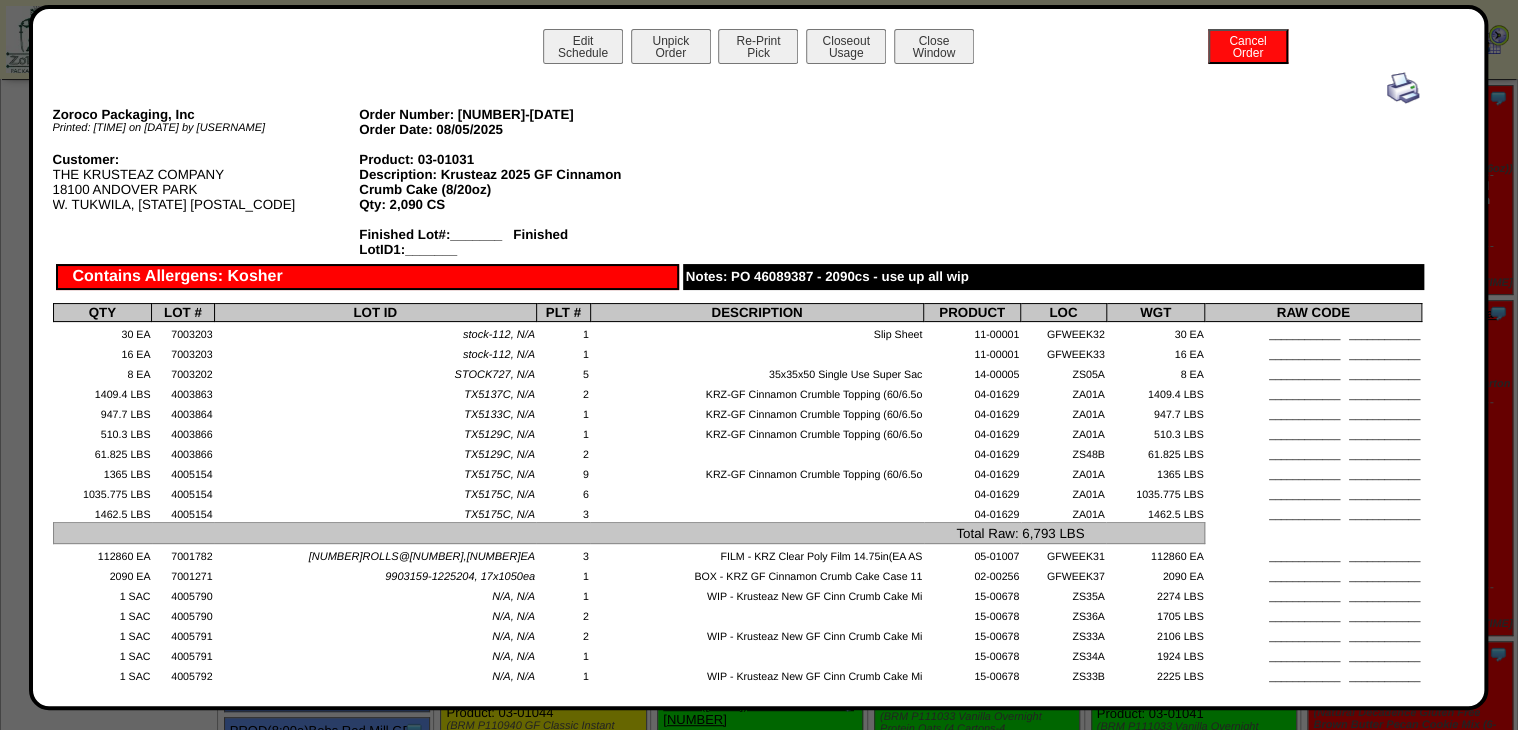 click on "Edit Schedule
Unpick Order
Re-Print Pick
Closeout Usage
Cancel Order
Close Window
Zoroco Packaging, Inc
Printed:
5:30pm on 8/5/25        by Bgarcia
Order Number: 20250805-114615
Order Date: 08/05/2025
Customer:
THE KRUSTEAZ COMPANY
18100 ANDOVER PARK
W. TUKWILA, WA 98188
Product: 03-01031
Description: Krusteaz 2025 GF Cinnamon Crumb Cake (8/20oz)
Qty: 2,090 CS
Finished Lot#:_______
Finished LotID1:_______
Contains Allergens: Kosher
Notes:
PO 46089387 - 2090cs - use up all wip
QTY LOC" at bounding box center [759, 357] 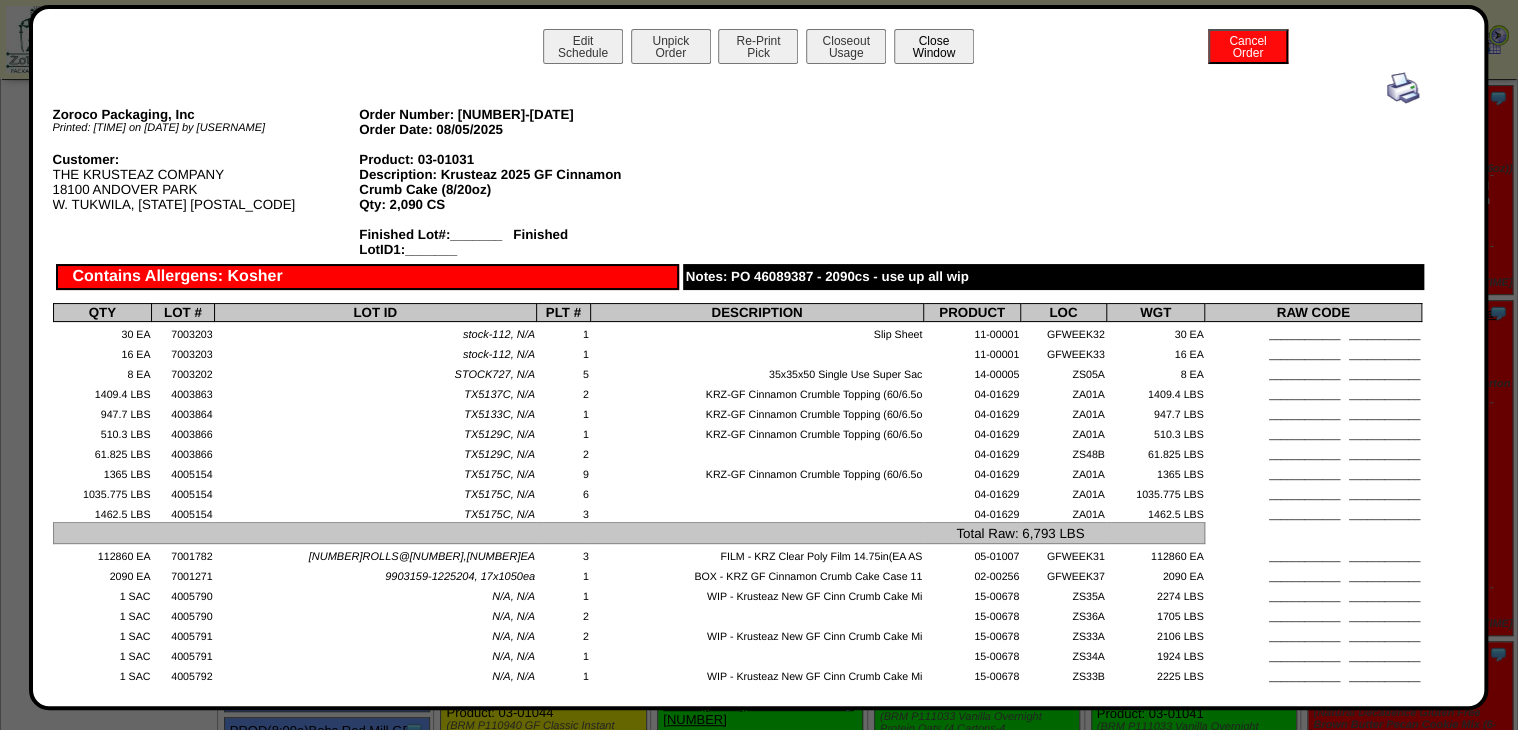 click on "Close Window" at bounding box center [934, 46] 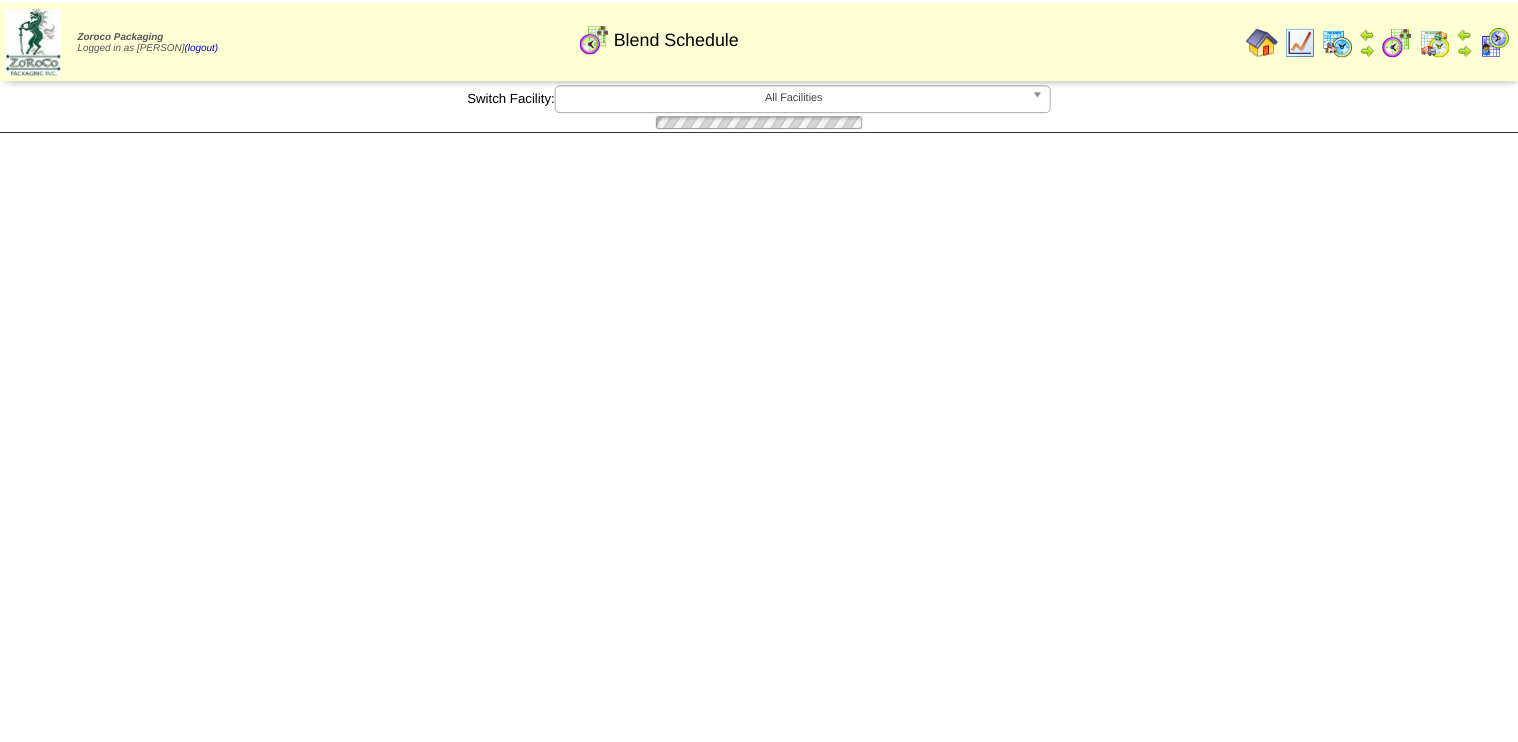 scroll, scrollTop: 0, scrollLeft: 0, axis: both 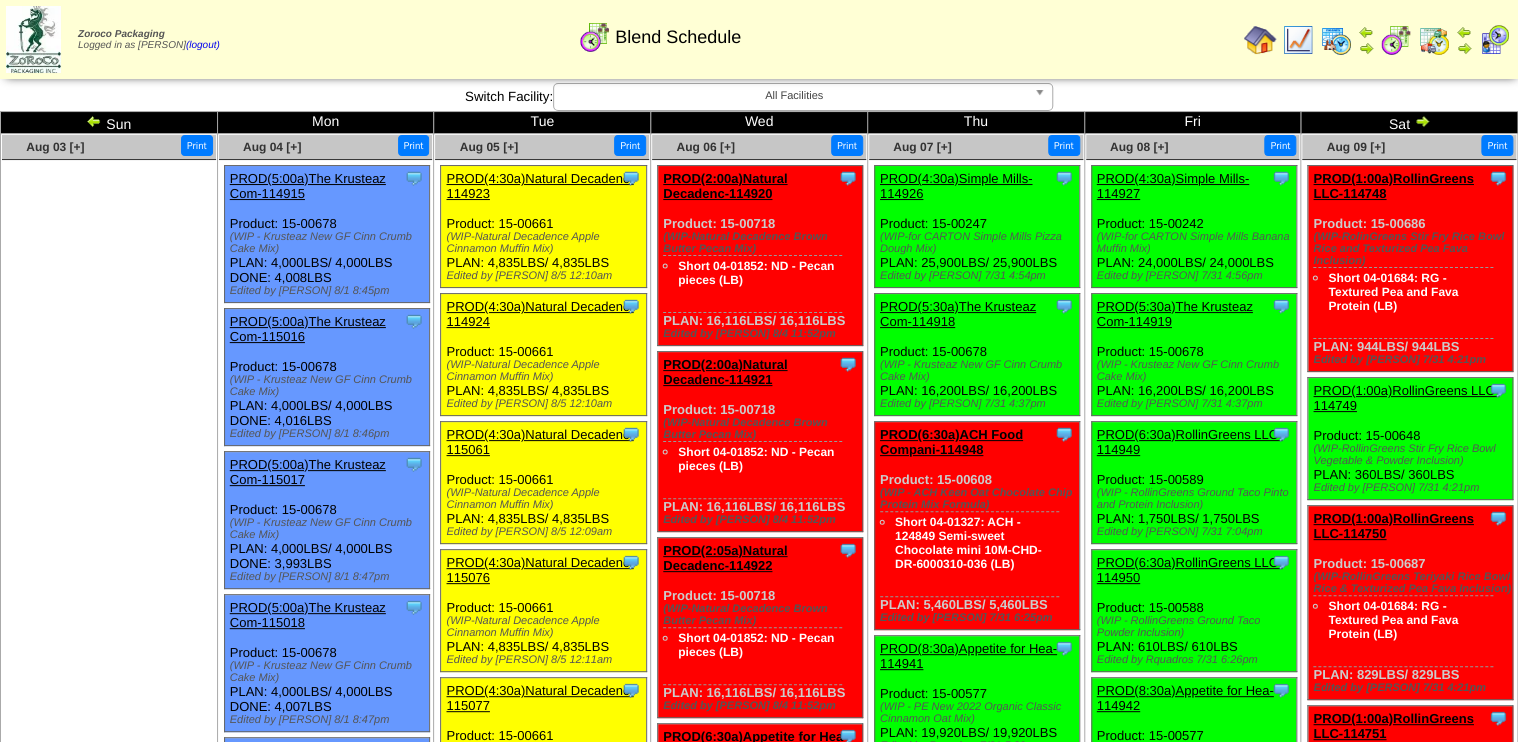 click at bounding box center (1298, 40) 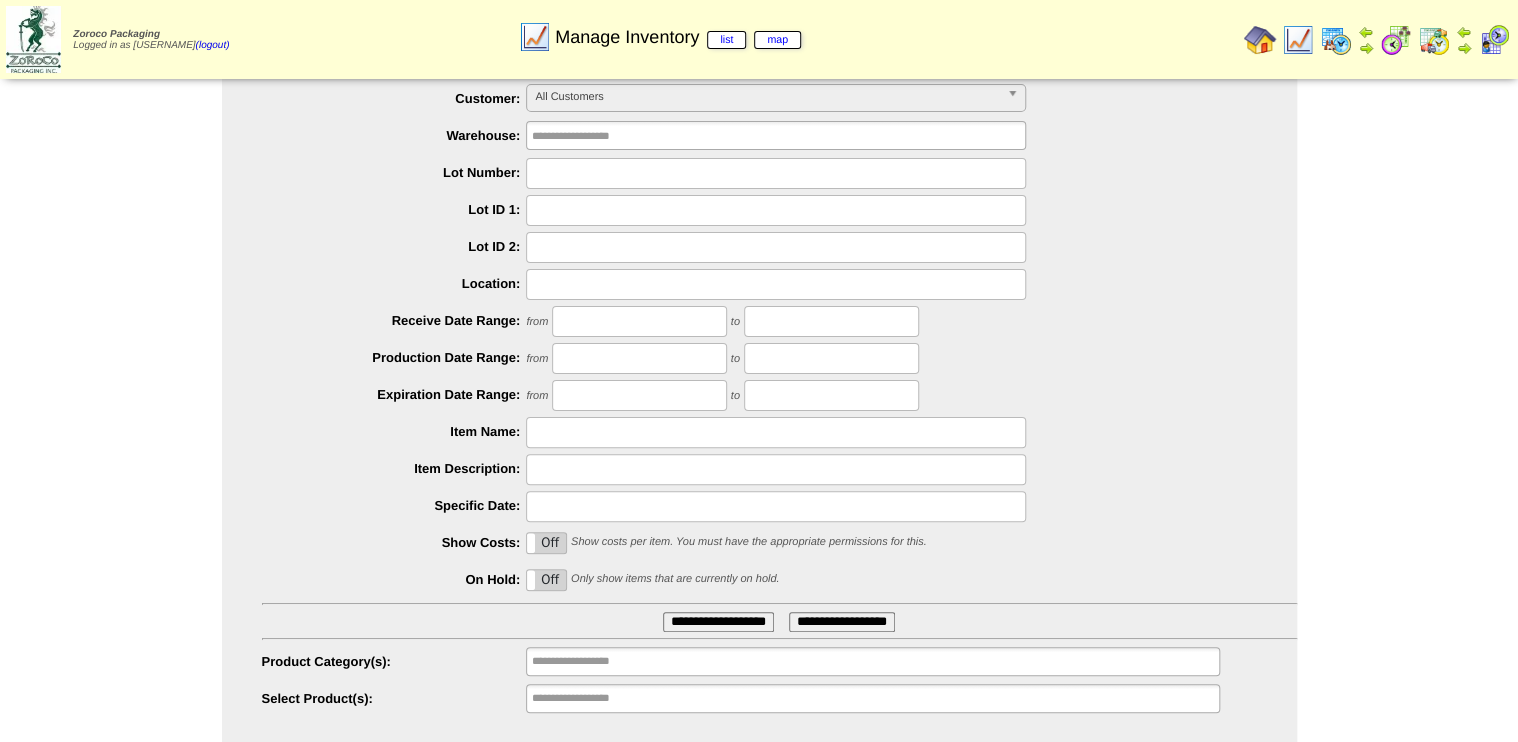 scroll, scrollTop: 91, scrollLeft: 0, axis: vertical 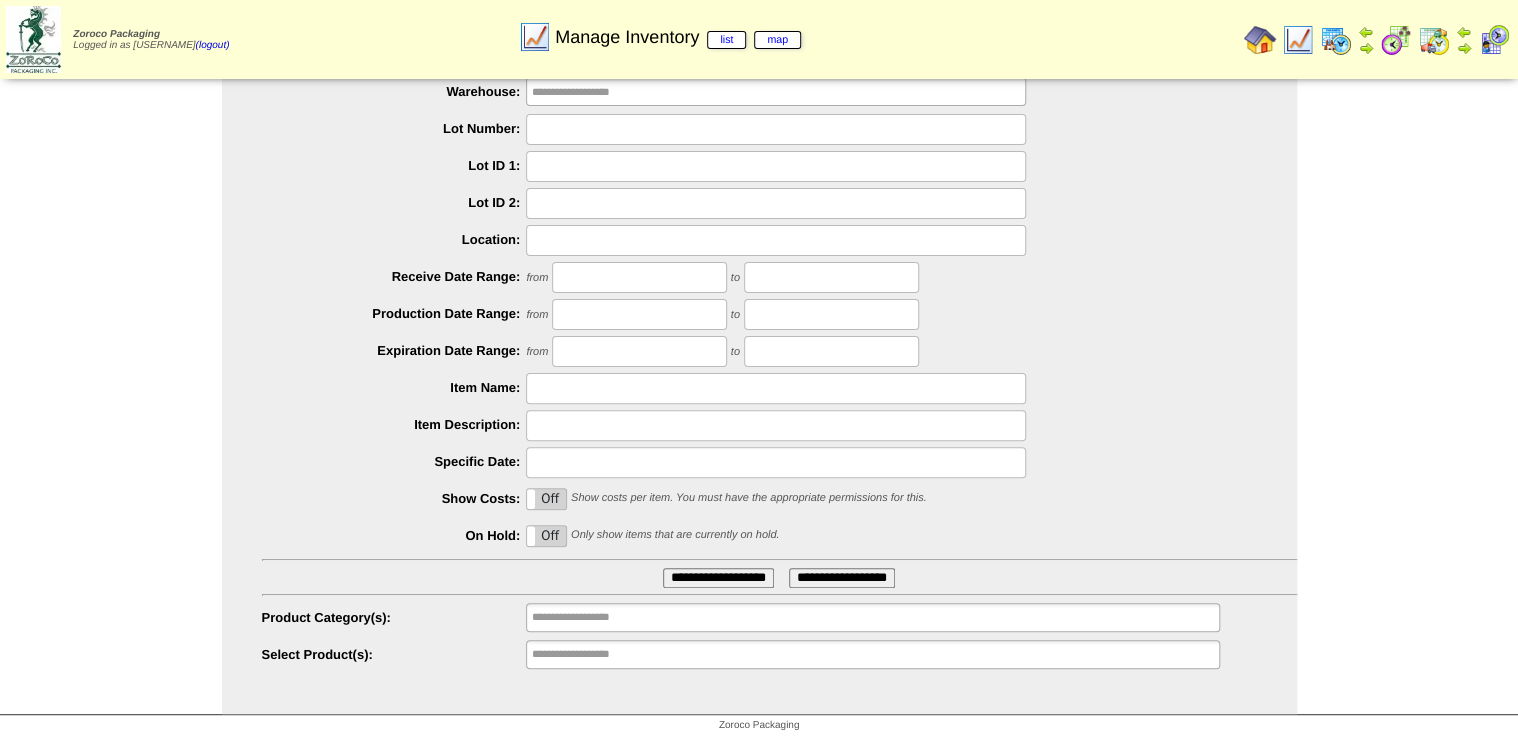 click on "**********" at bounding box center (872, 654) 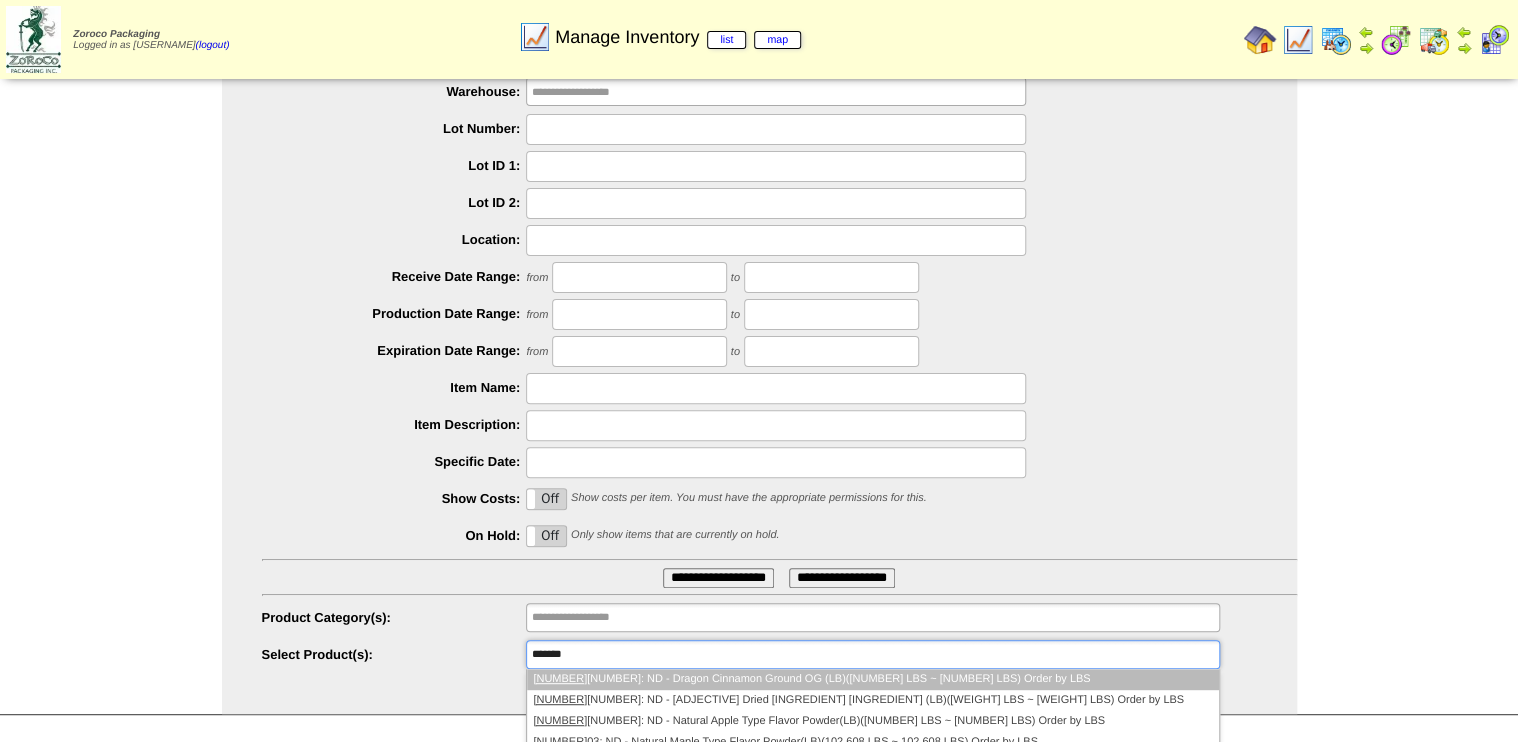 type on "********" 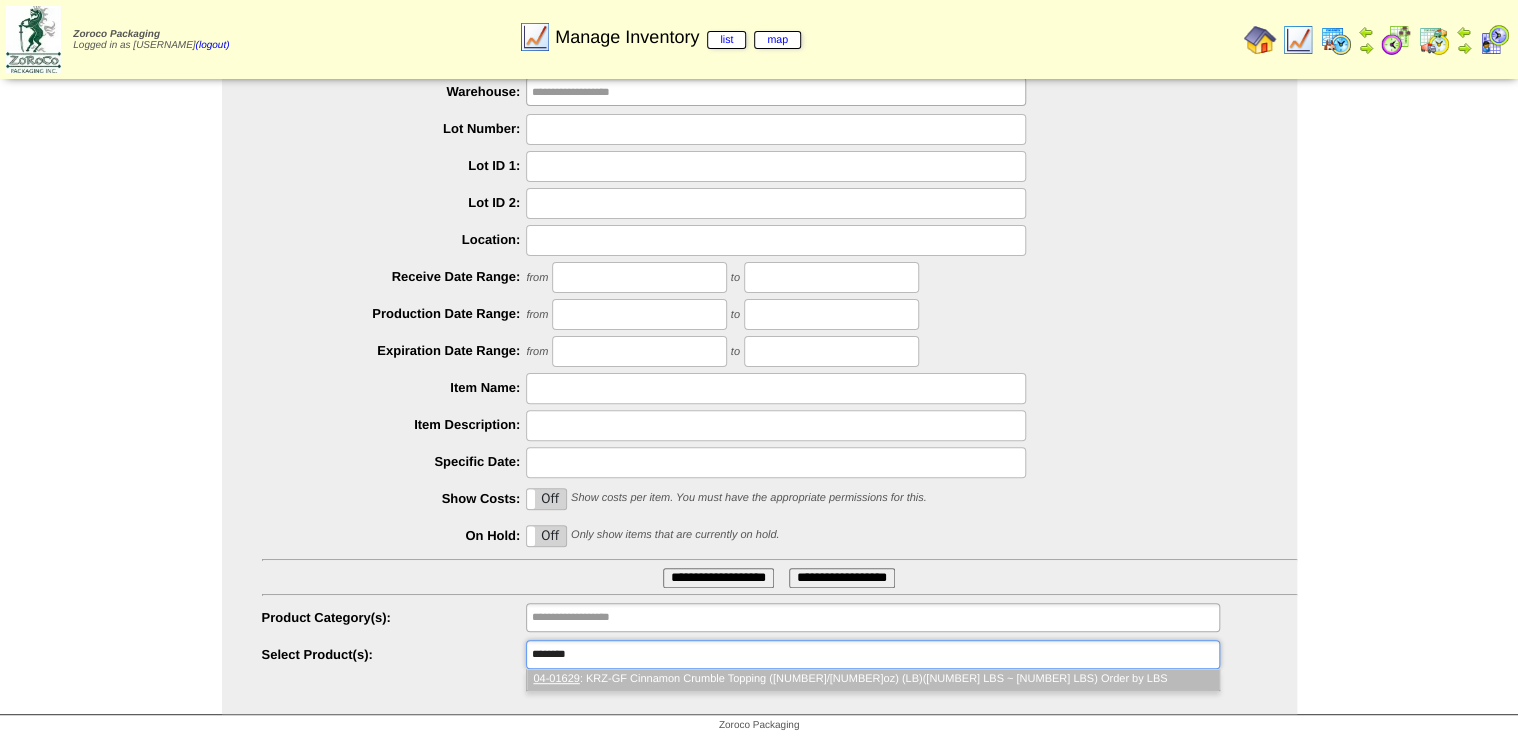 type 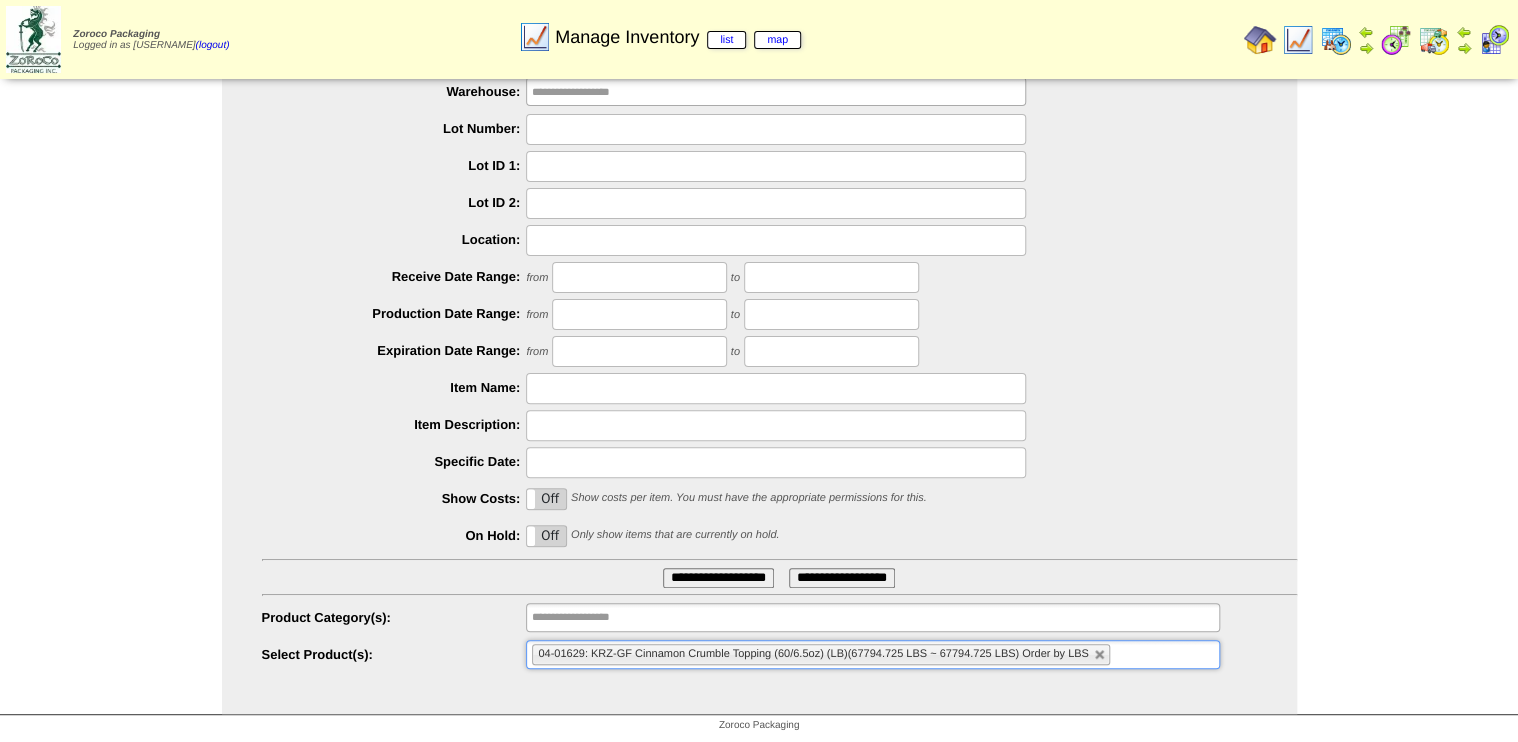 click on "**********" at bounding box center [718, 578] 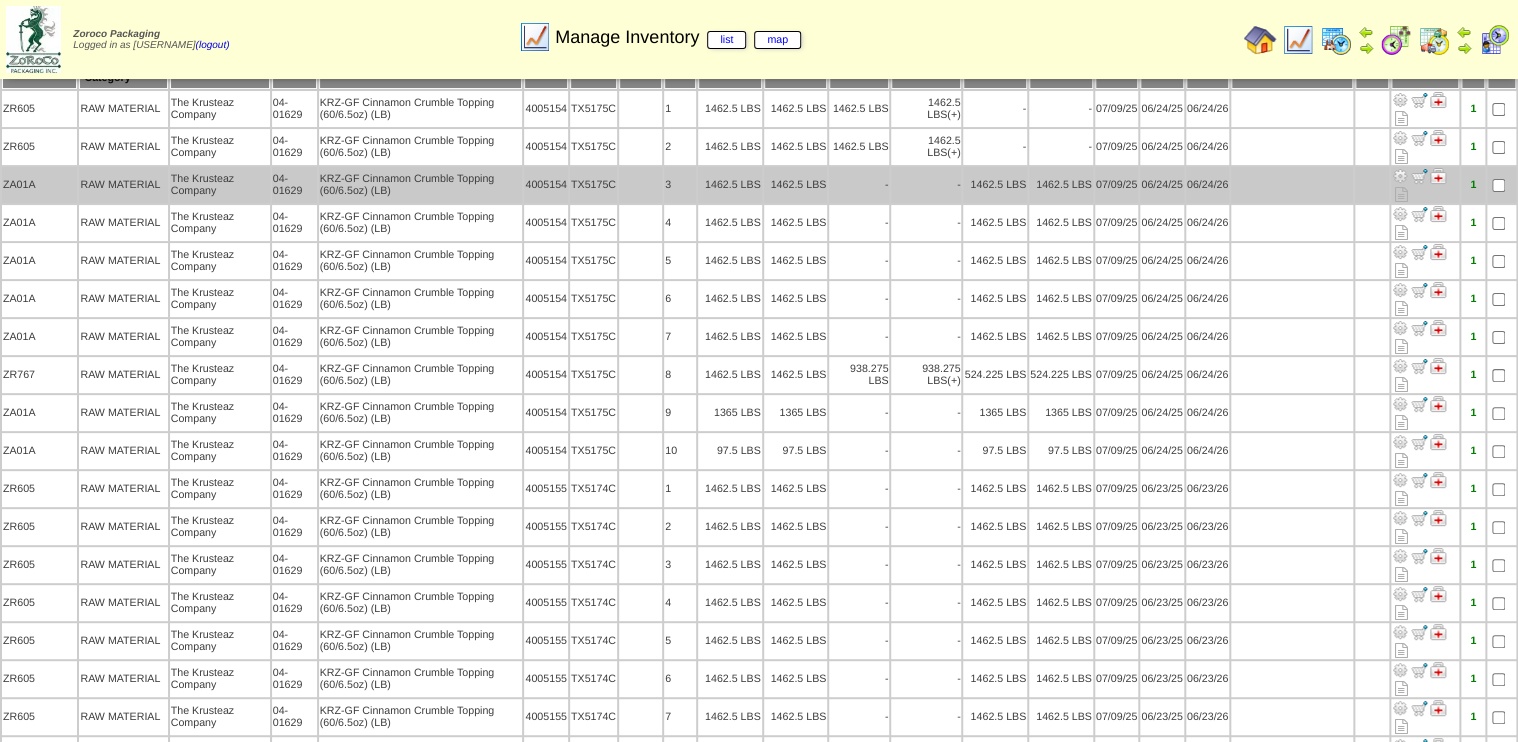 scroll, scrollTop: 80, scrollLeft: 0, axis: vertical 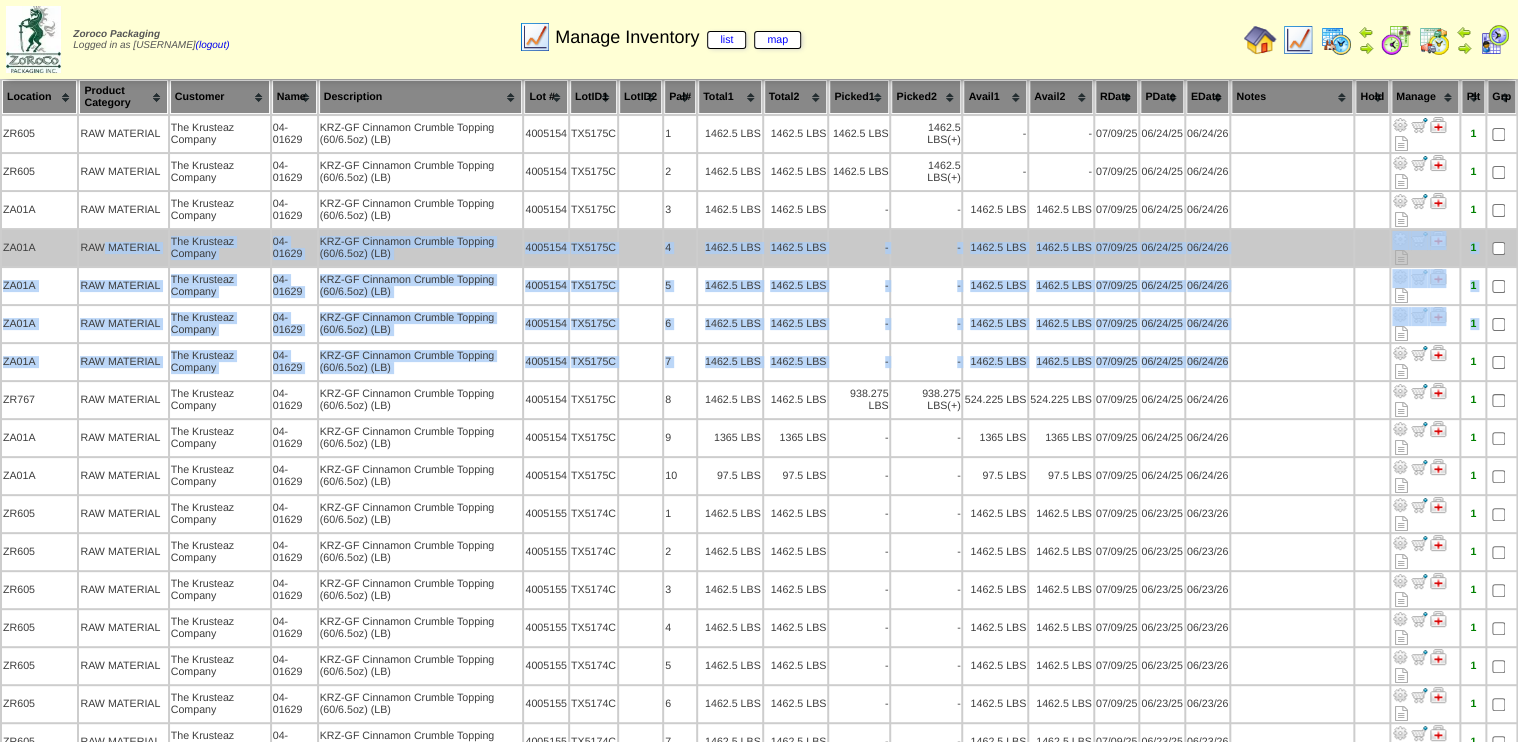drag, startPoint x: 1299, startPoint y: 358, endPoint x: 100, endPoint y: 226, distance: 1206.2441 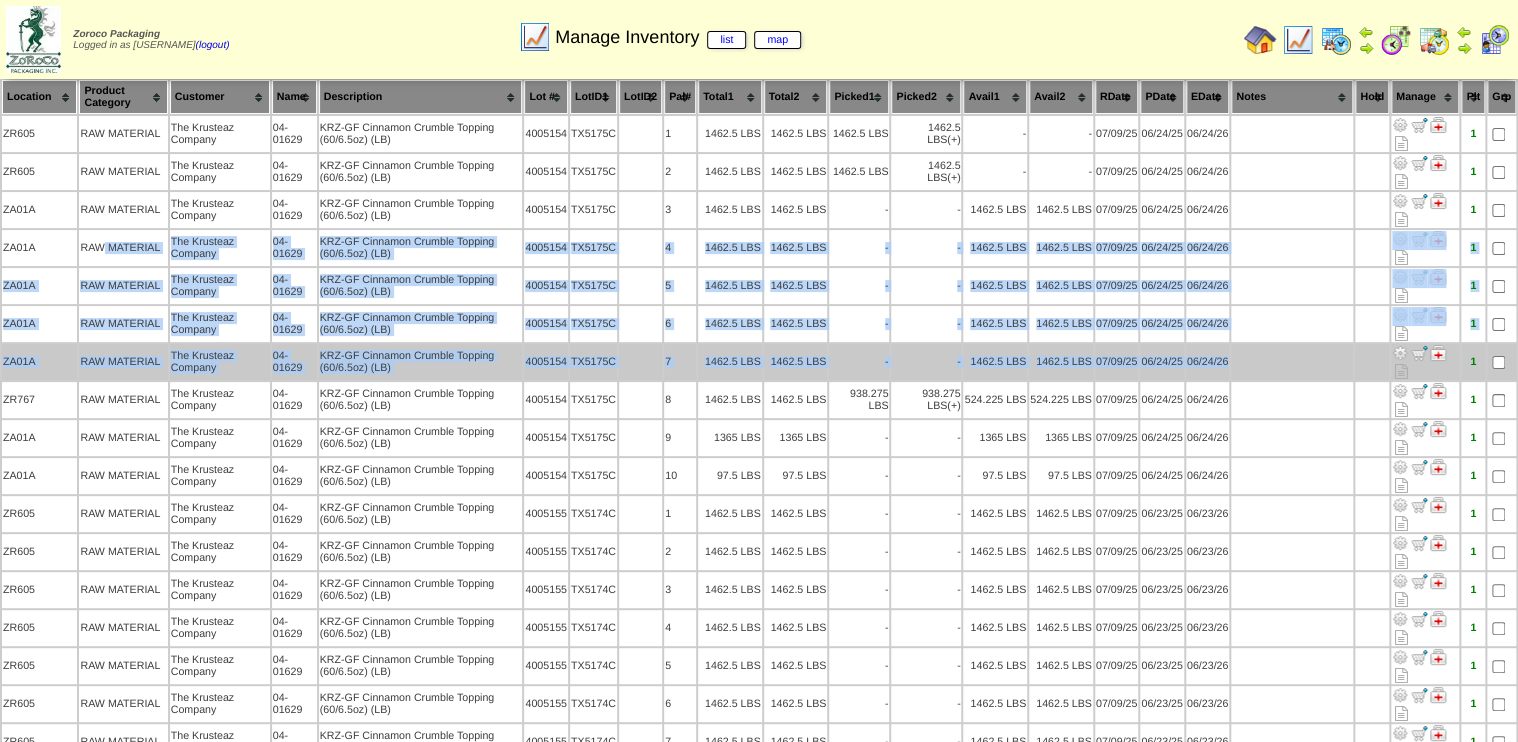 drag, startPoint x: 100, startPoint y: 226, endPoint x: 169, endPoint y: 368, distance: 157.87654 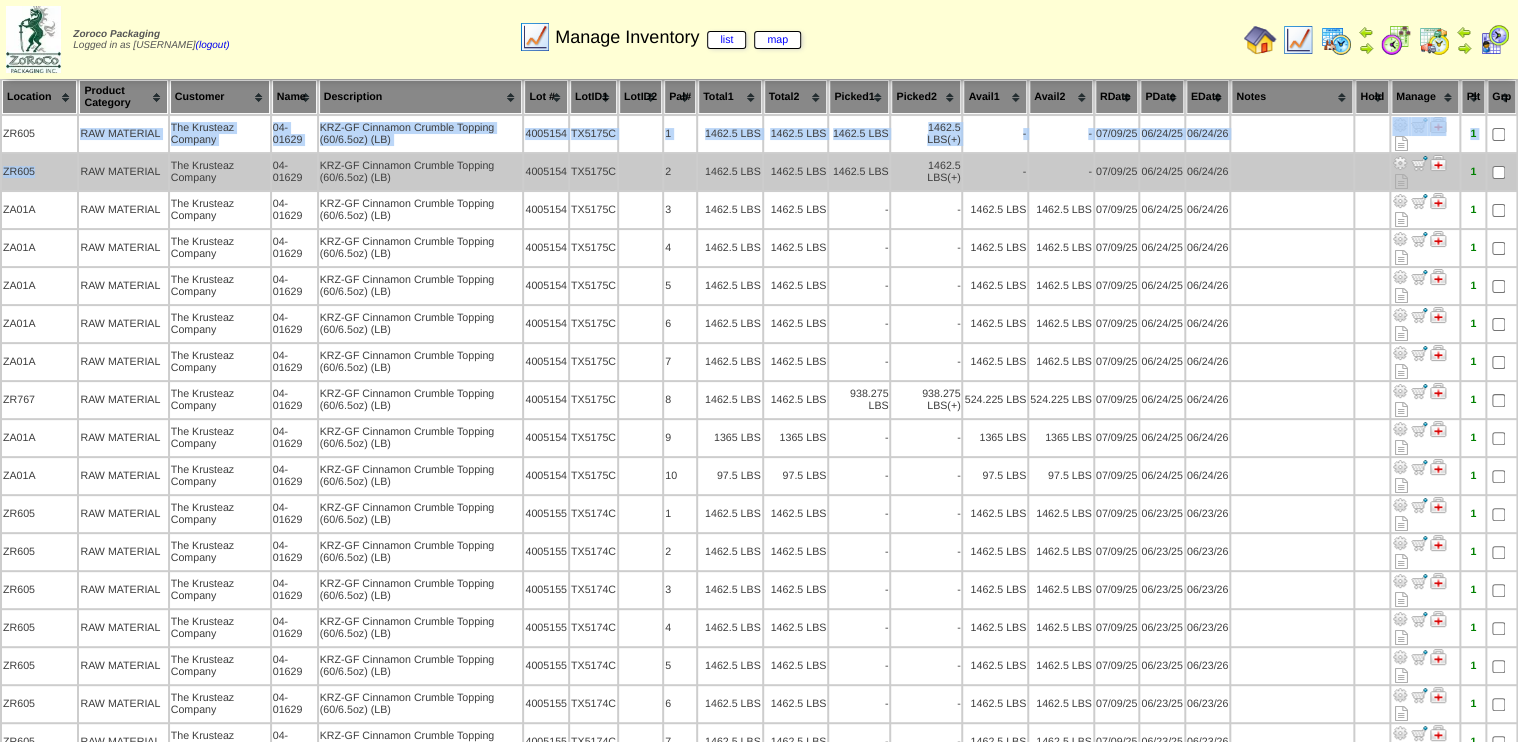 drag, startPoint x: 59, startPoint y: 128, endPoint x: 32, endPoint y: 166, distance: 46.615448 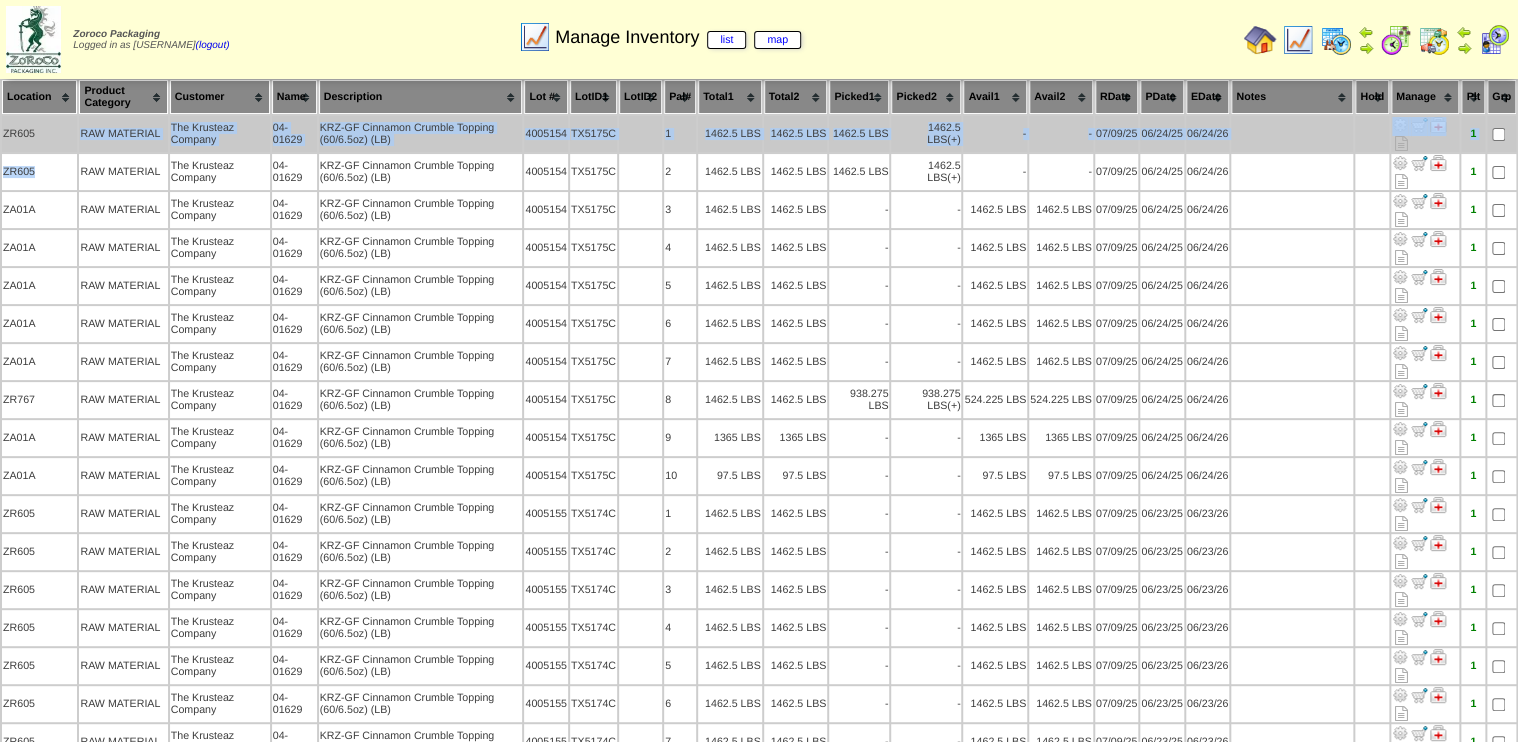 click on "Location
Product Category
Customer
Name
Description
Lot #
LotID1
LotID2
1 -" at bounding box center (759, 1256) 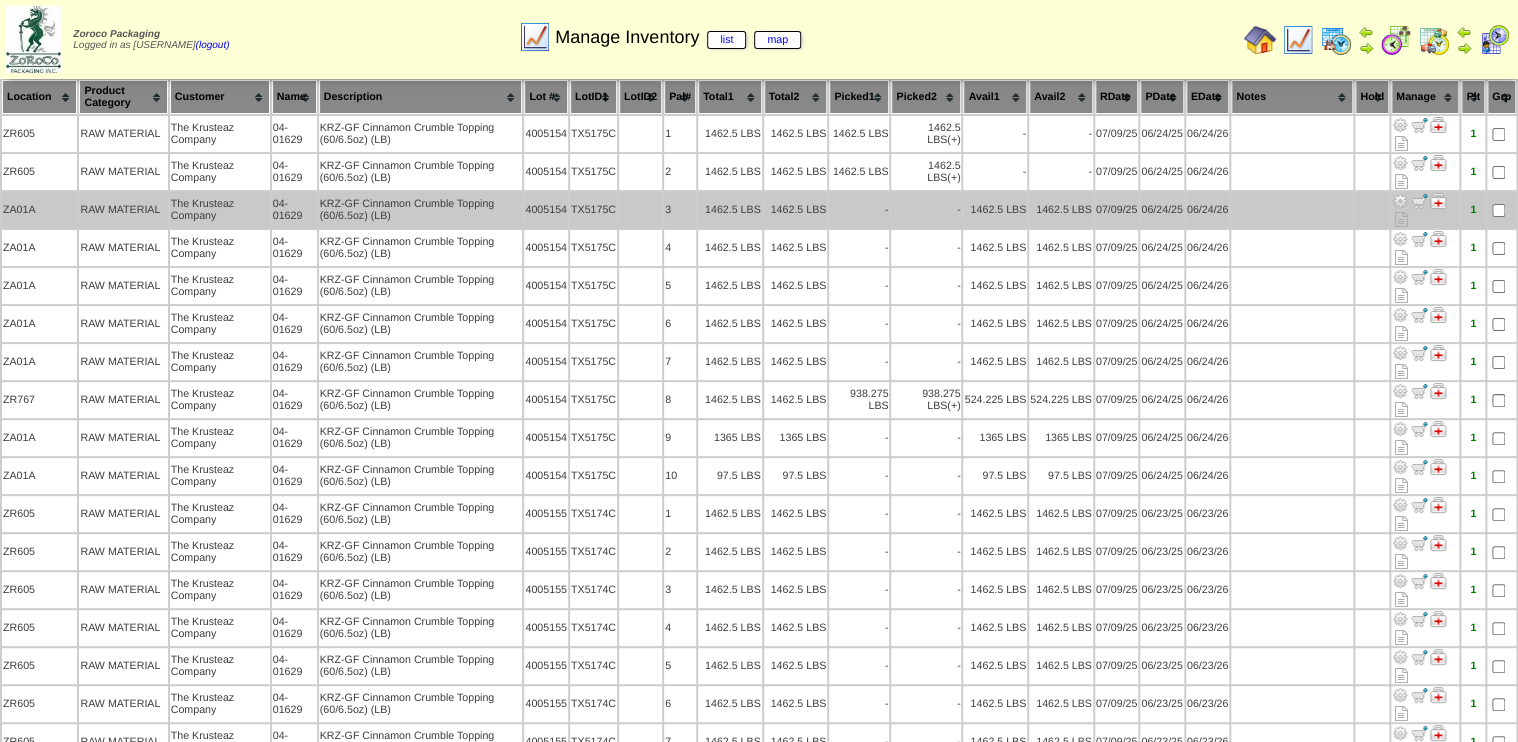 click on "1462.5 LBS" at bounding box center (1061, 210) 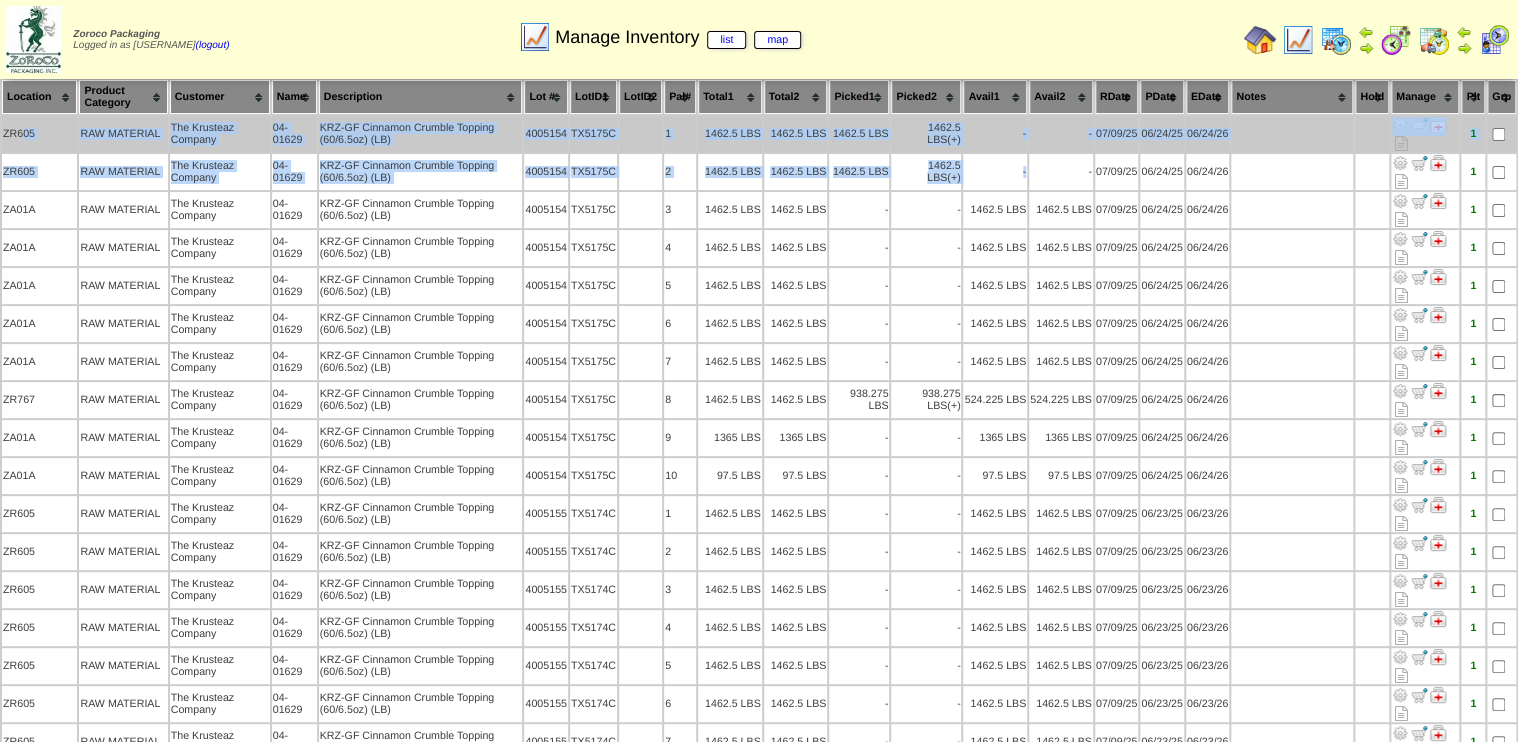 drag, startPoint x: 1026, startPoint y: 178, endPoint x: 18, endPoint y: 134, distance: 1008.95984 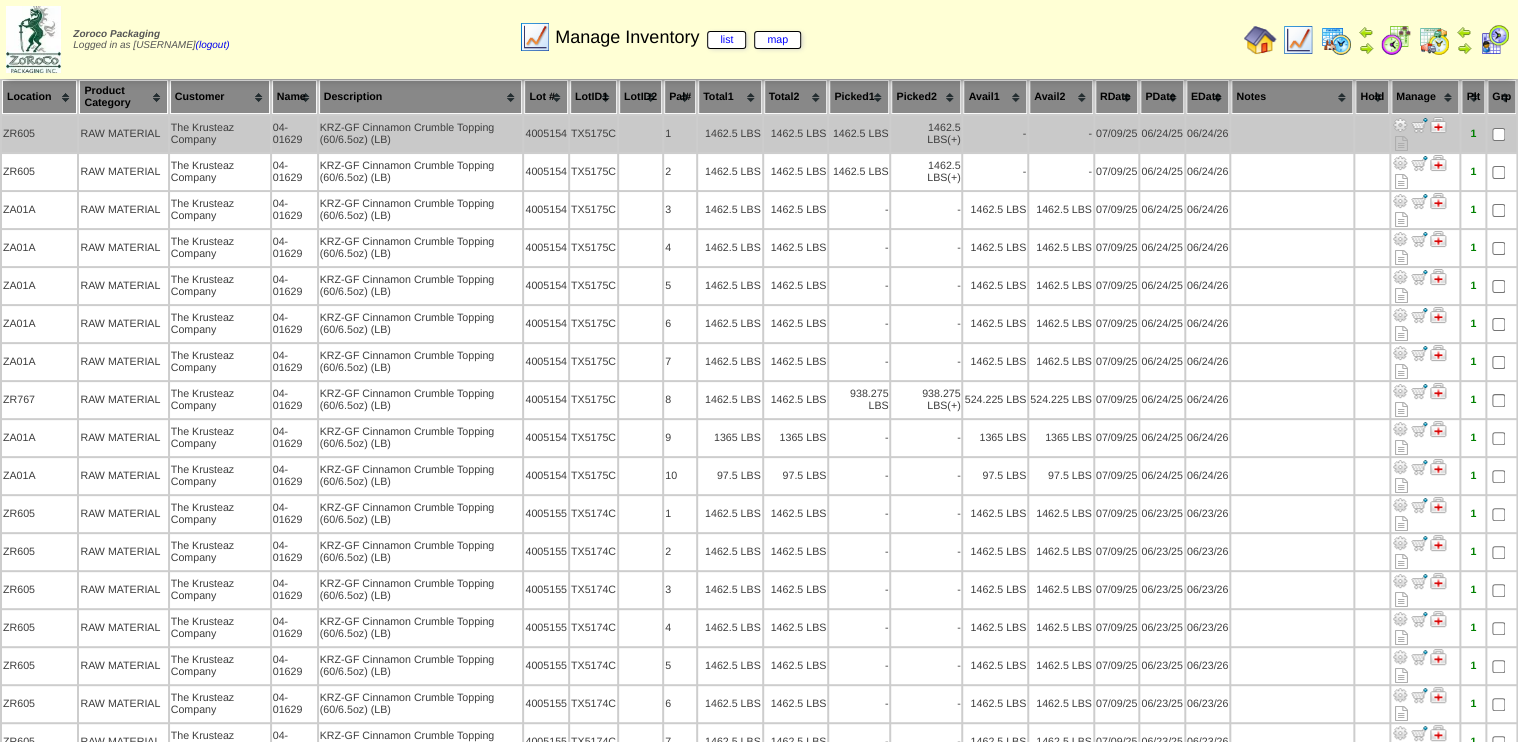 drag, startPoint x: 18, startPoint y: 134, endPoint x: 2, endPoint y: 139, distance: 16.763054 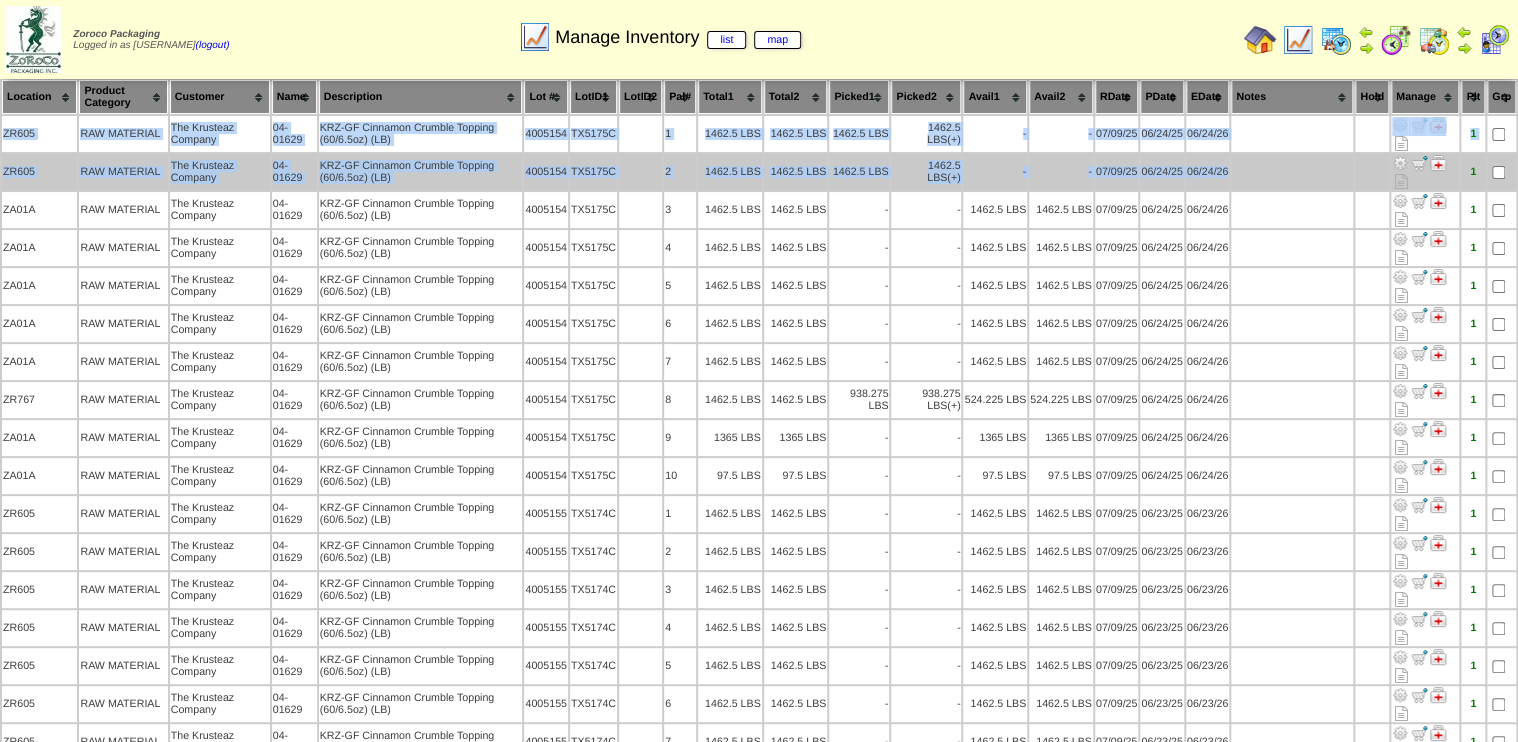 drag, startPoint x: 2, startPoint y: 133, endPoint x: 1233, endPoint y: 168, distance: 1231.4974 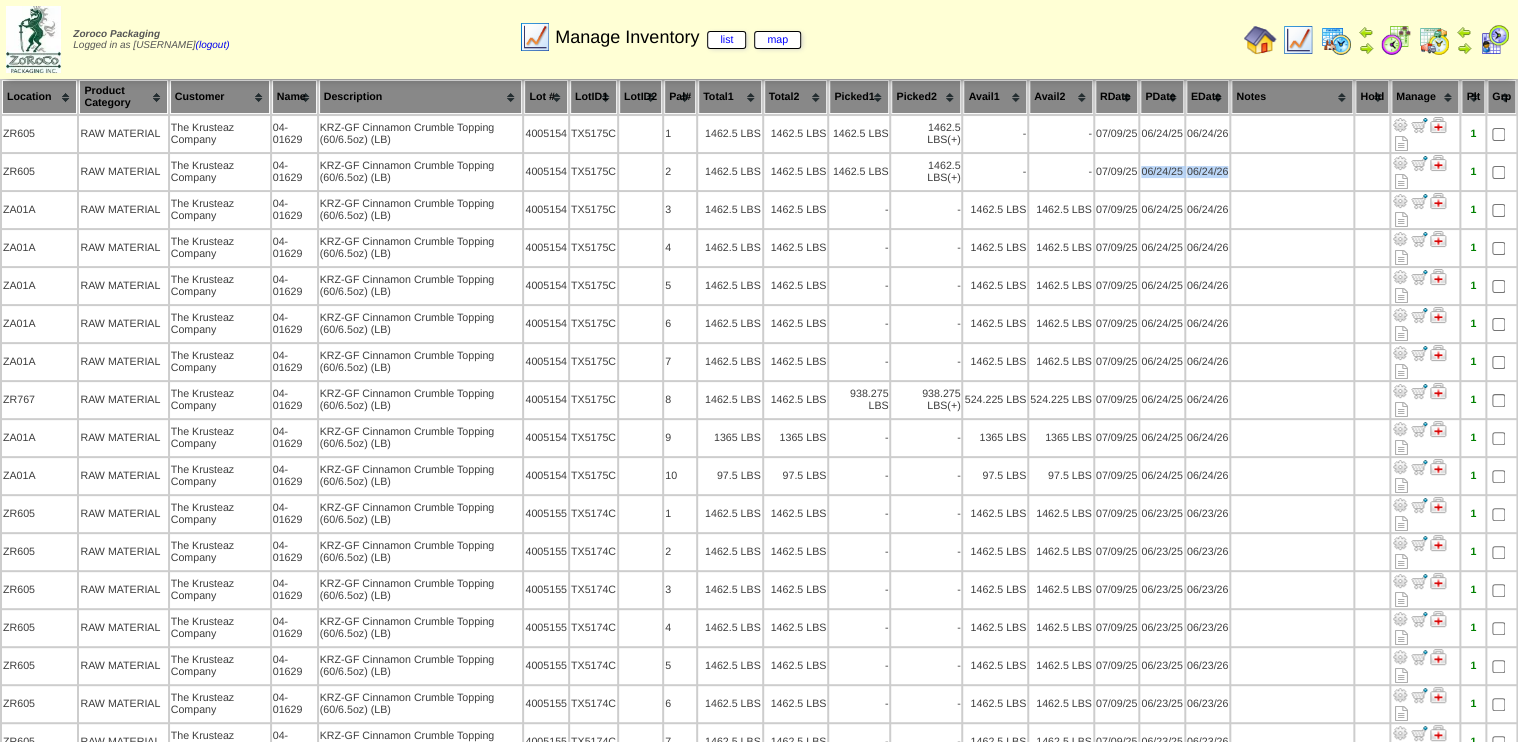drag, startPoint x: 1233, startPoint y: 172, endPoint x: 1140, endPoint y: 170, distance: 93.0215 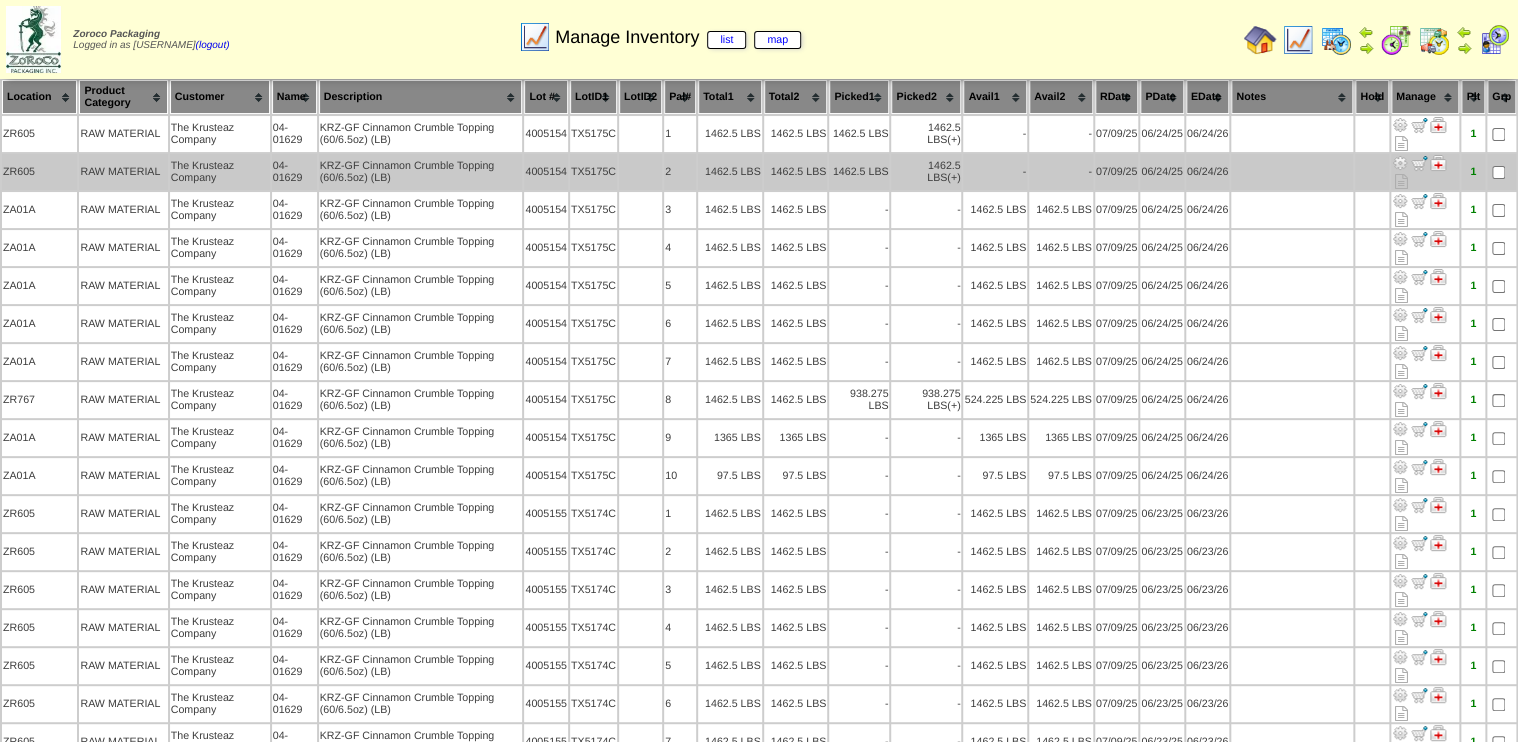 drag, startPoint x: 1140, startPoint y: 170, endPoint x: 980, endPoint y: 176, distance: 160.11246 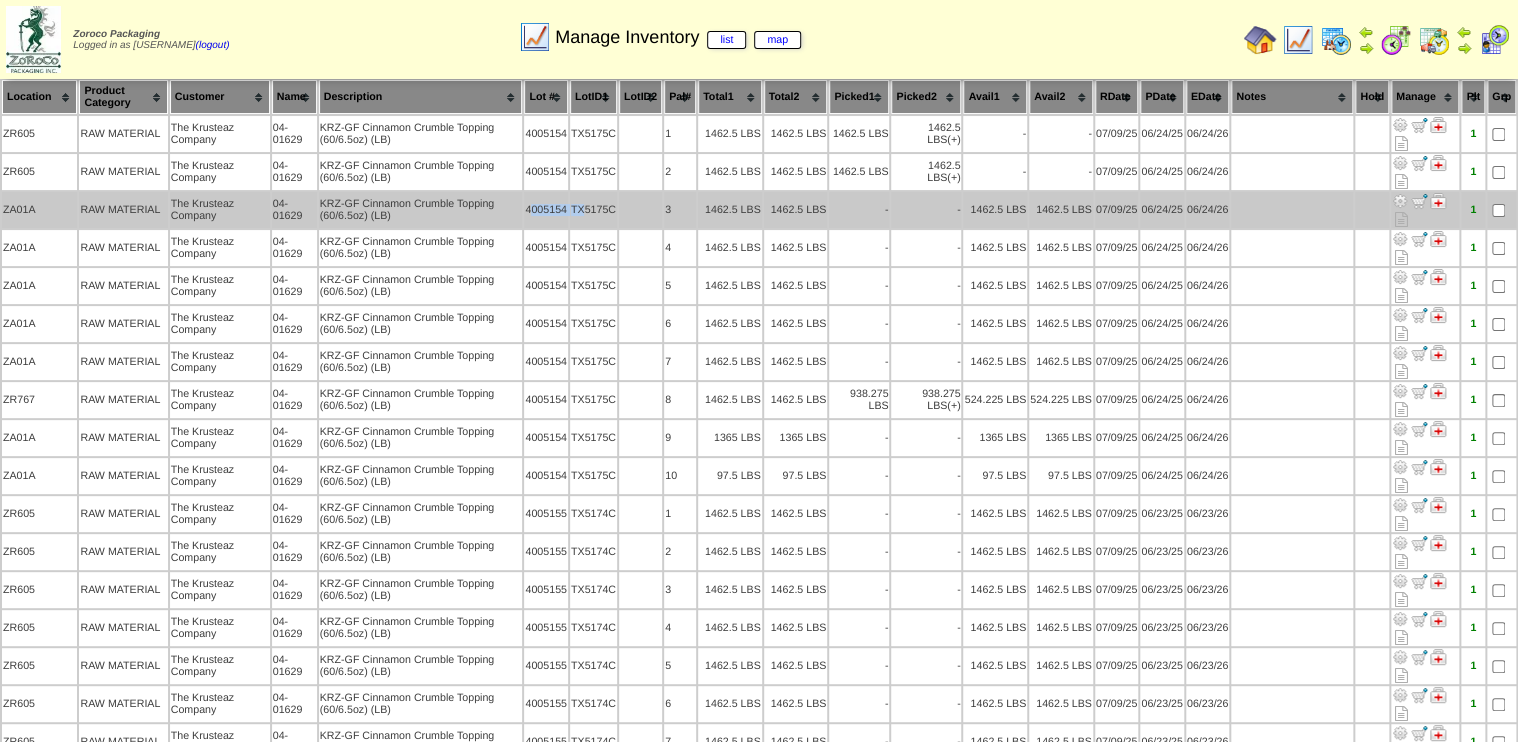 drag, startPoint x: 532, startPoint y: 206, endPoint x: 590, endPoint y: 200, distance: 58.30952 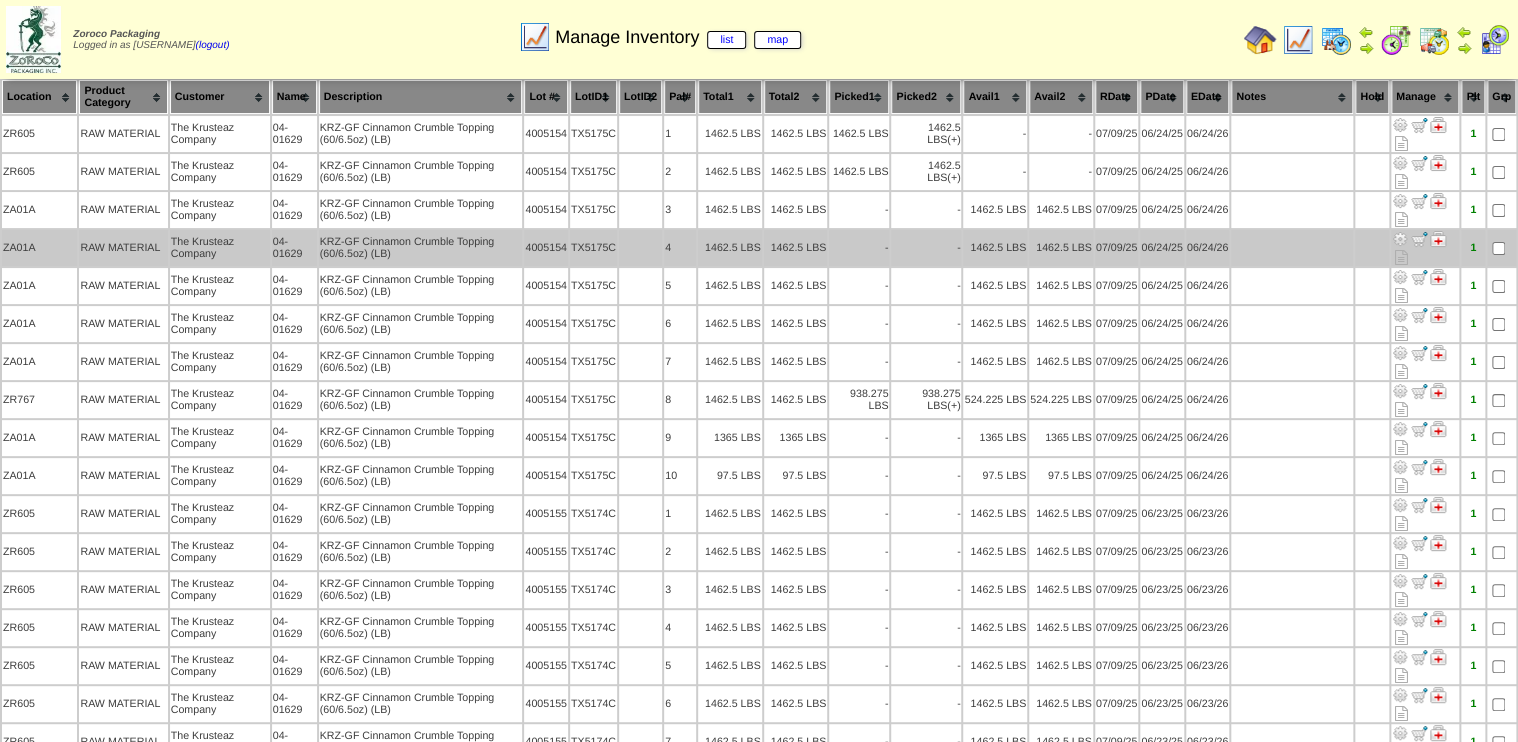 drag, startPoint x: 590, startPoint y: 200, endPoint x: 581, endPoint y: 227, distance: 28.460499 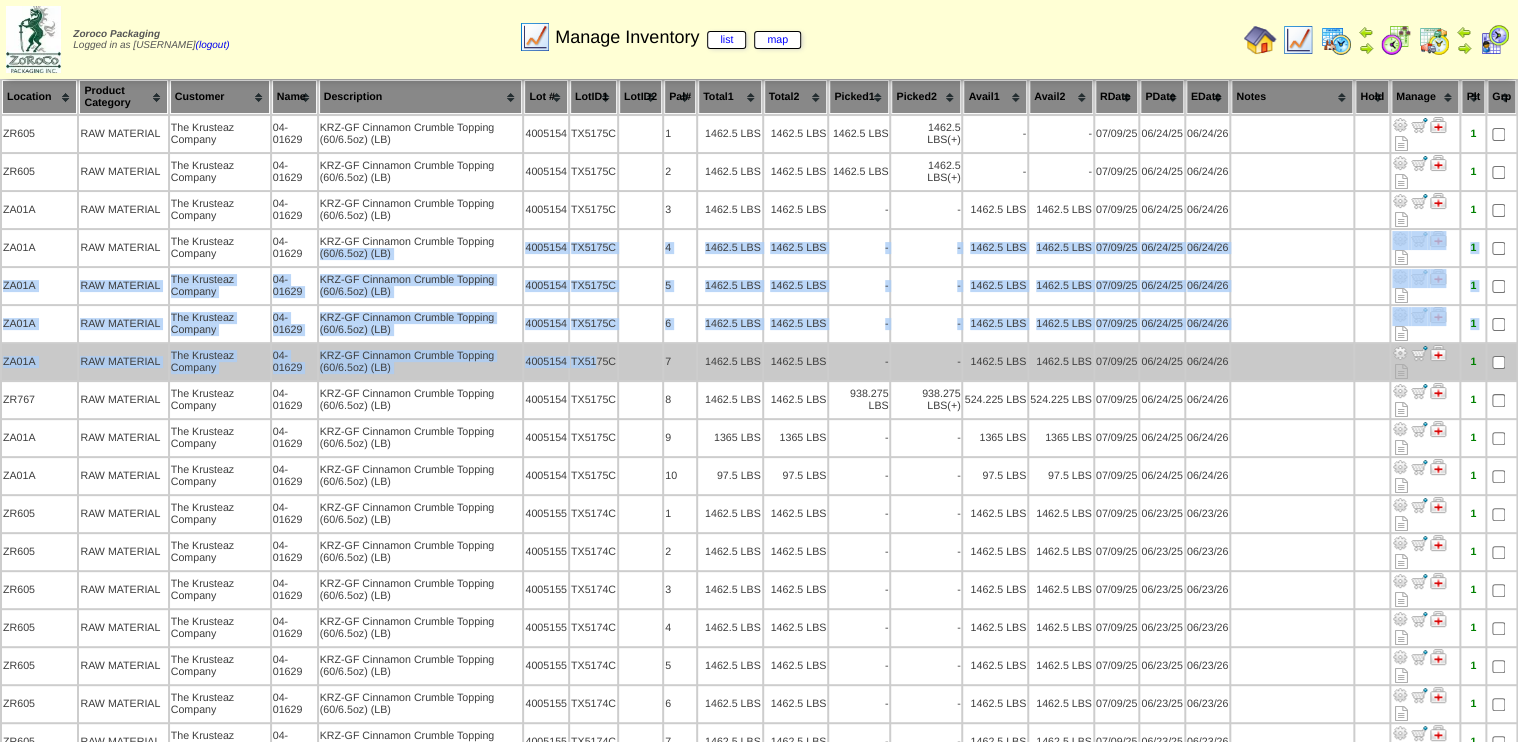 drag, startPoint x: 524, startPoint y: 237, endPoint x: 602, endPoint y: 343, distance: 131.60547 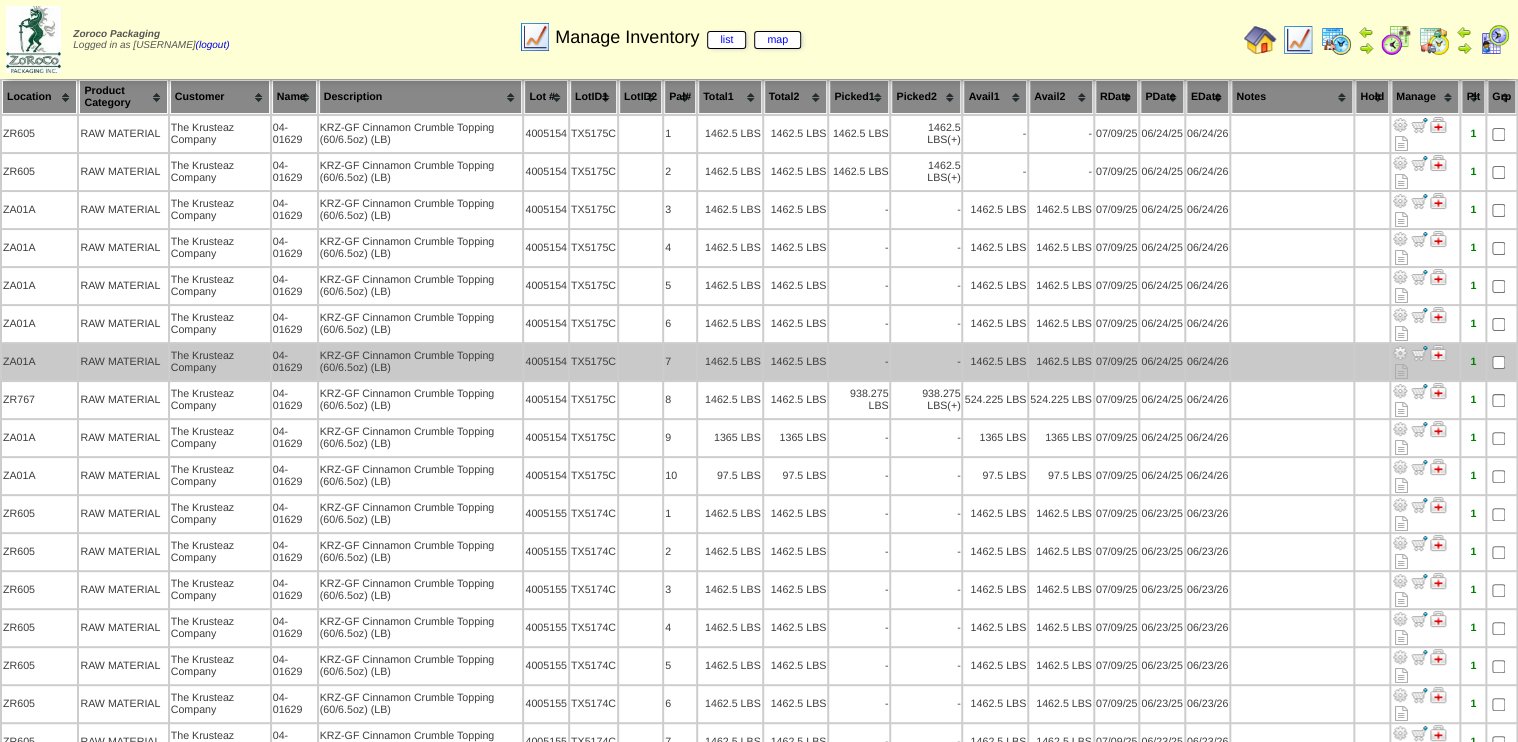 drag, startPoint x: 602, startPoint y: 343, endPoint x: 606, endPoint y: 360, distance: 17.464249 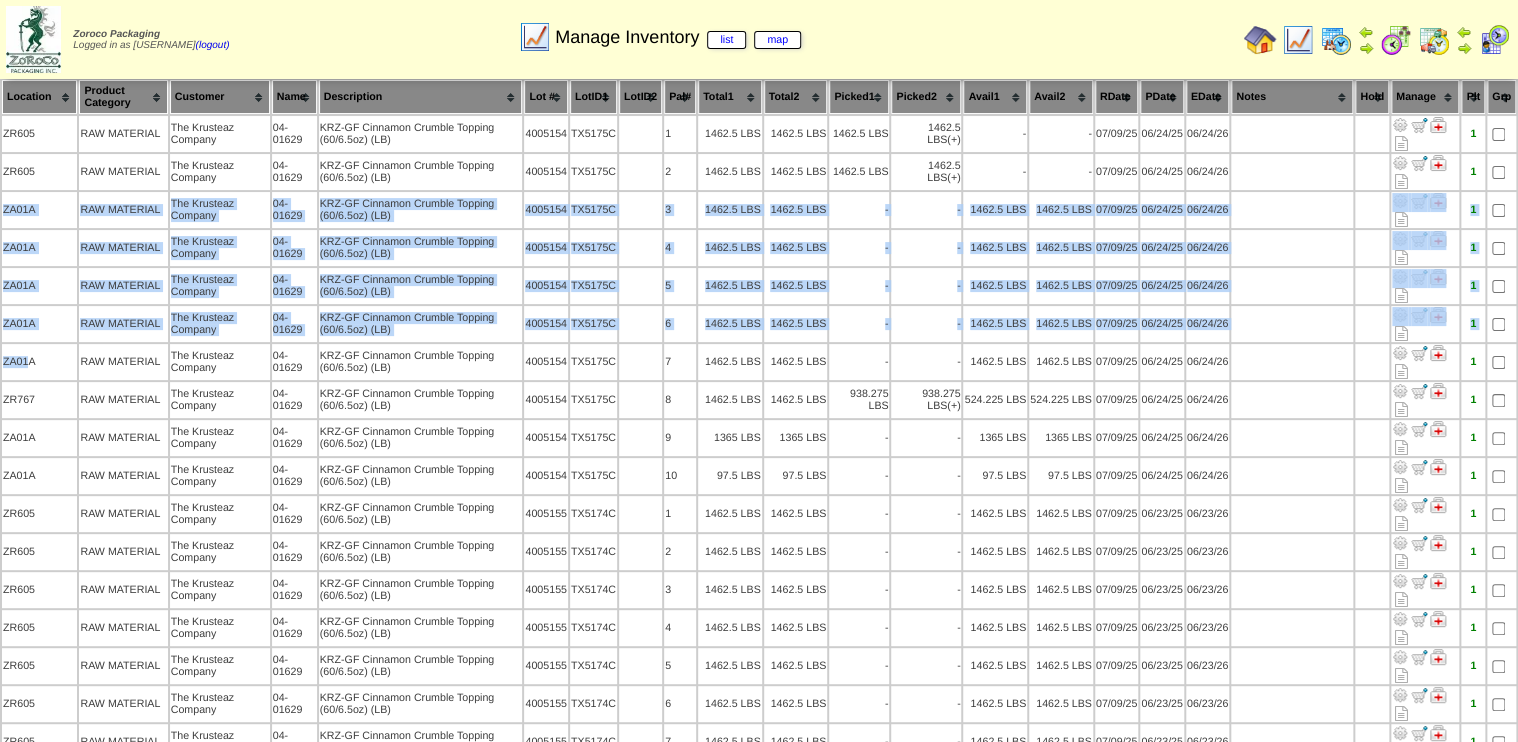 drag, startPoint x: 29, startPoint y: 361, endPoint x: 0, endPoint y: 200, distance: 163.59096 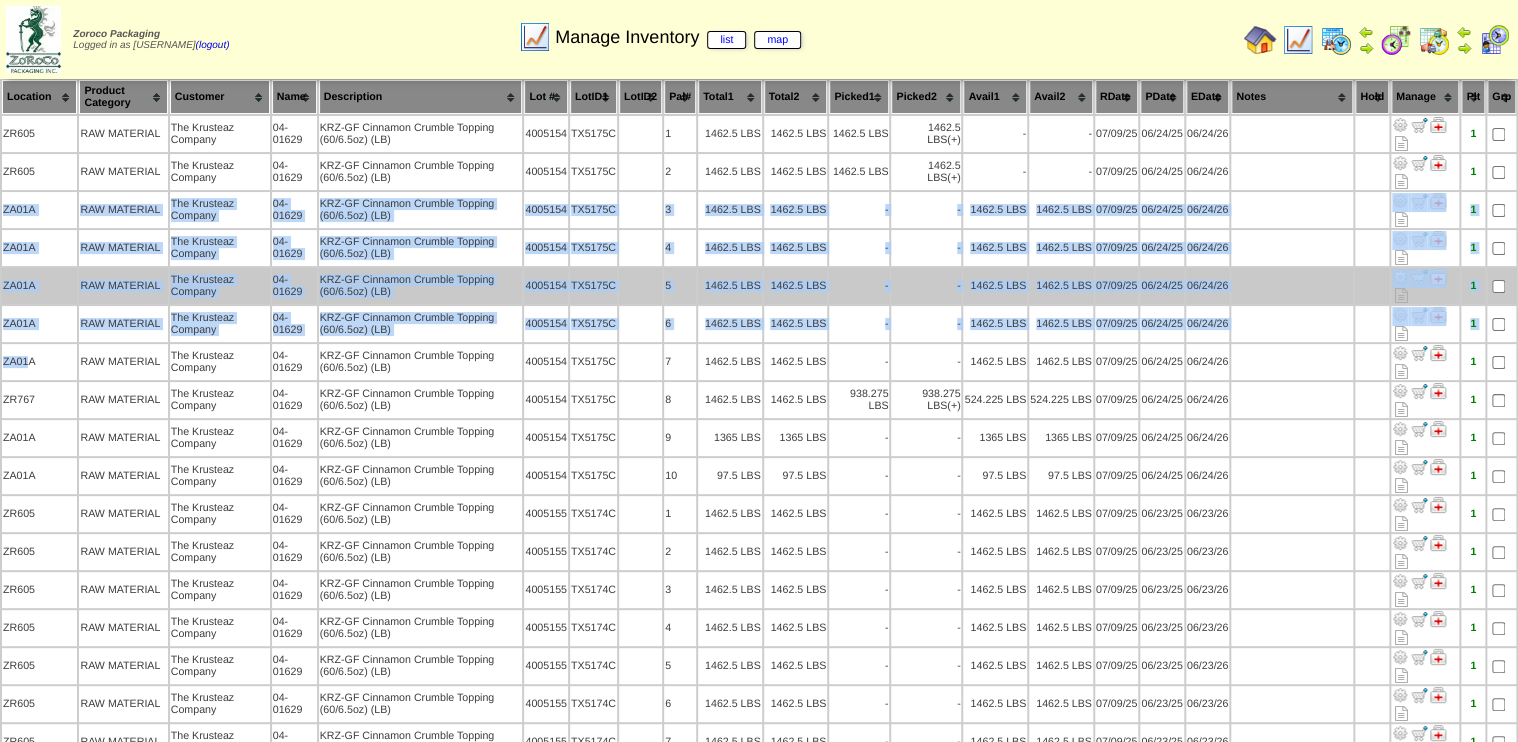 drag, startPoint x: 0, startPoint y: 200, endPoint x: 766, endPoint y: 265, distance: 768.75287 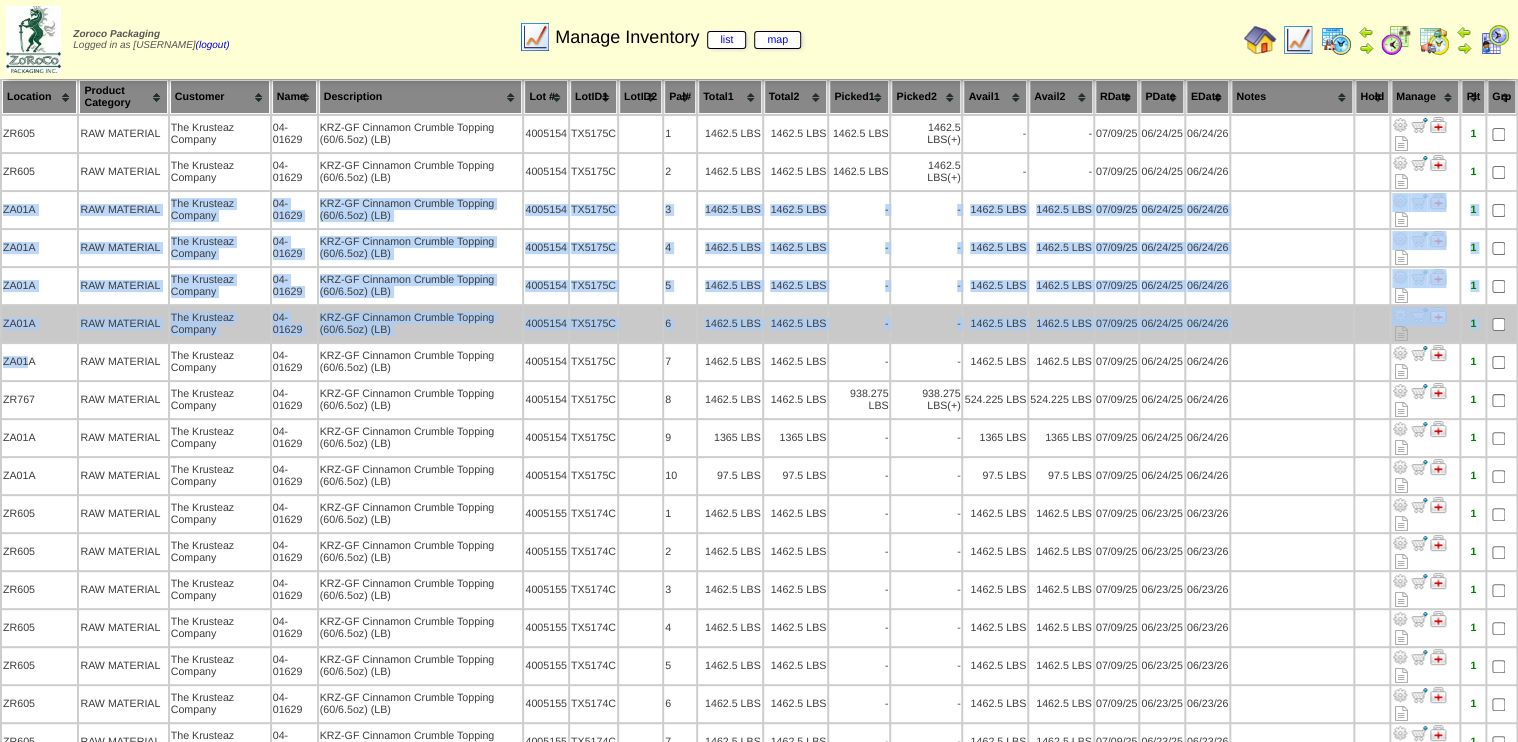 click on "1462.5 LBS" at bounding box center [995, 324] 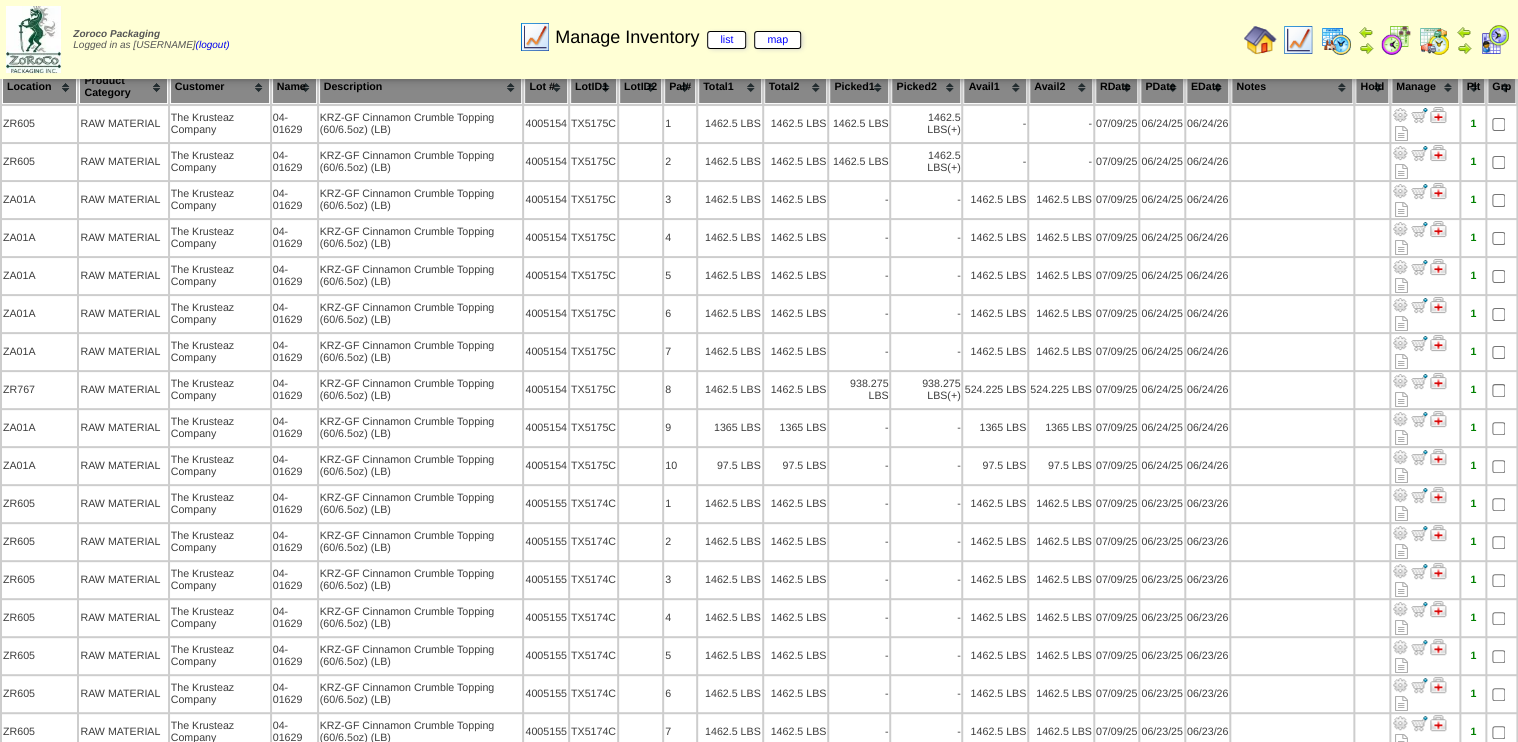 scroll, scrollTop: 0, scrollLeft: 0, axis: both 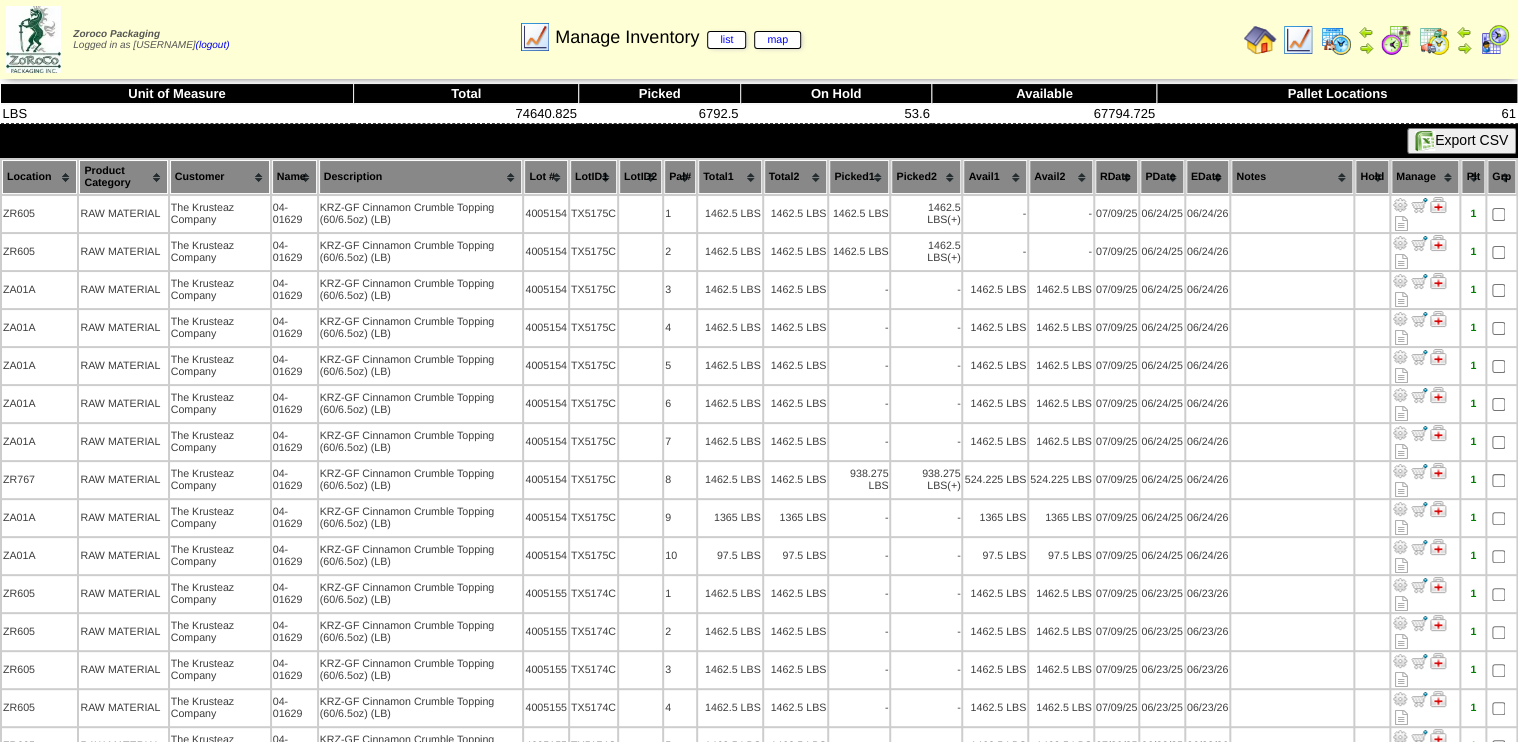click on "Location" at bounding box center [39, 177] 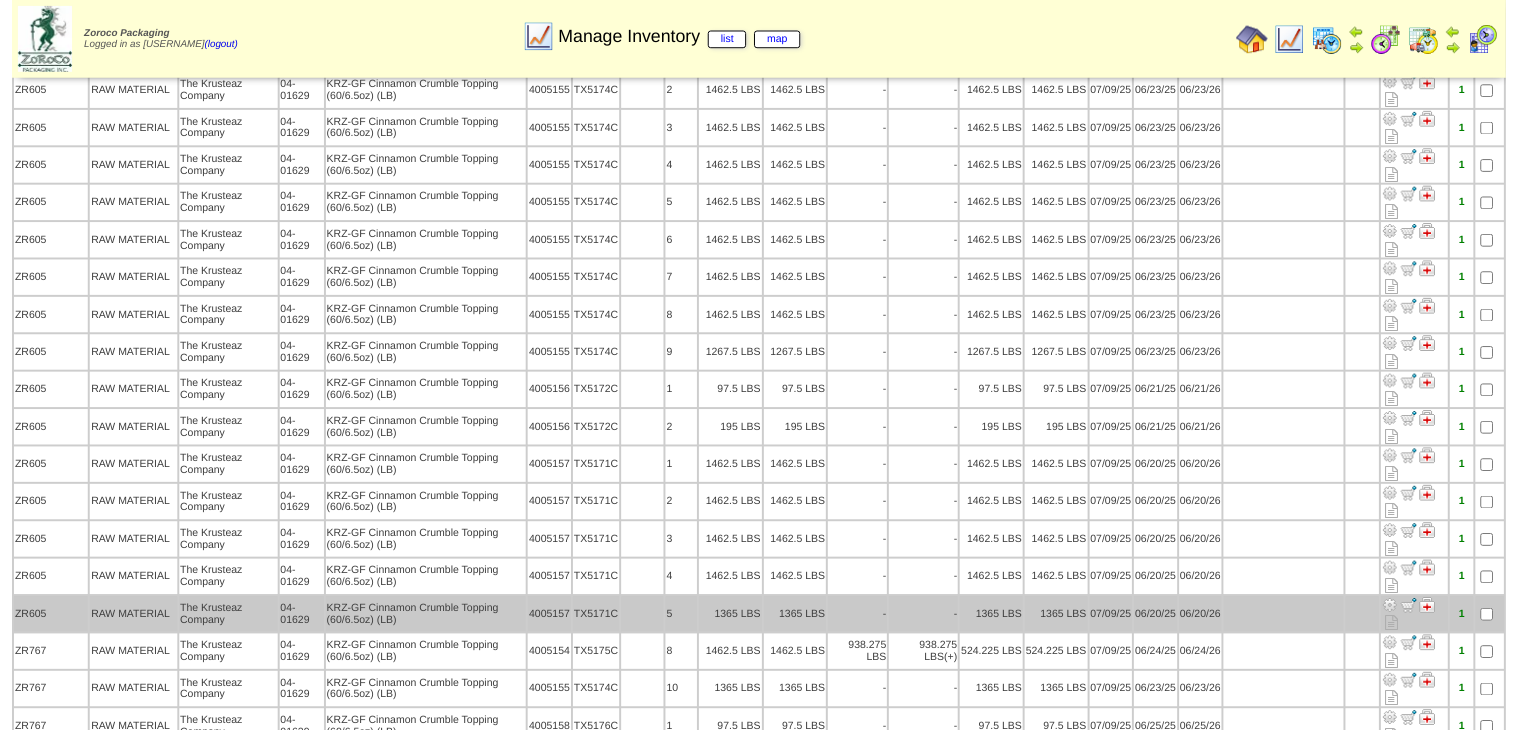 scroll, scrollTop: 1736, scrollLeft: 0, axis: vertical 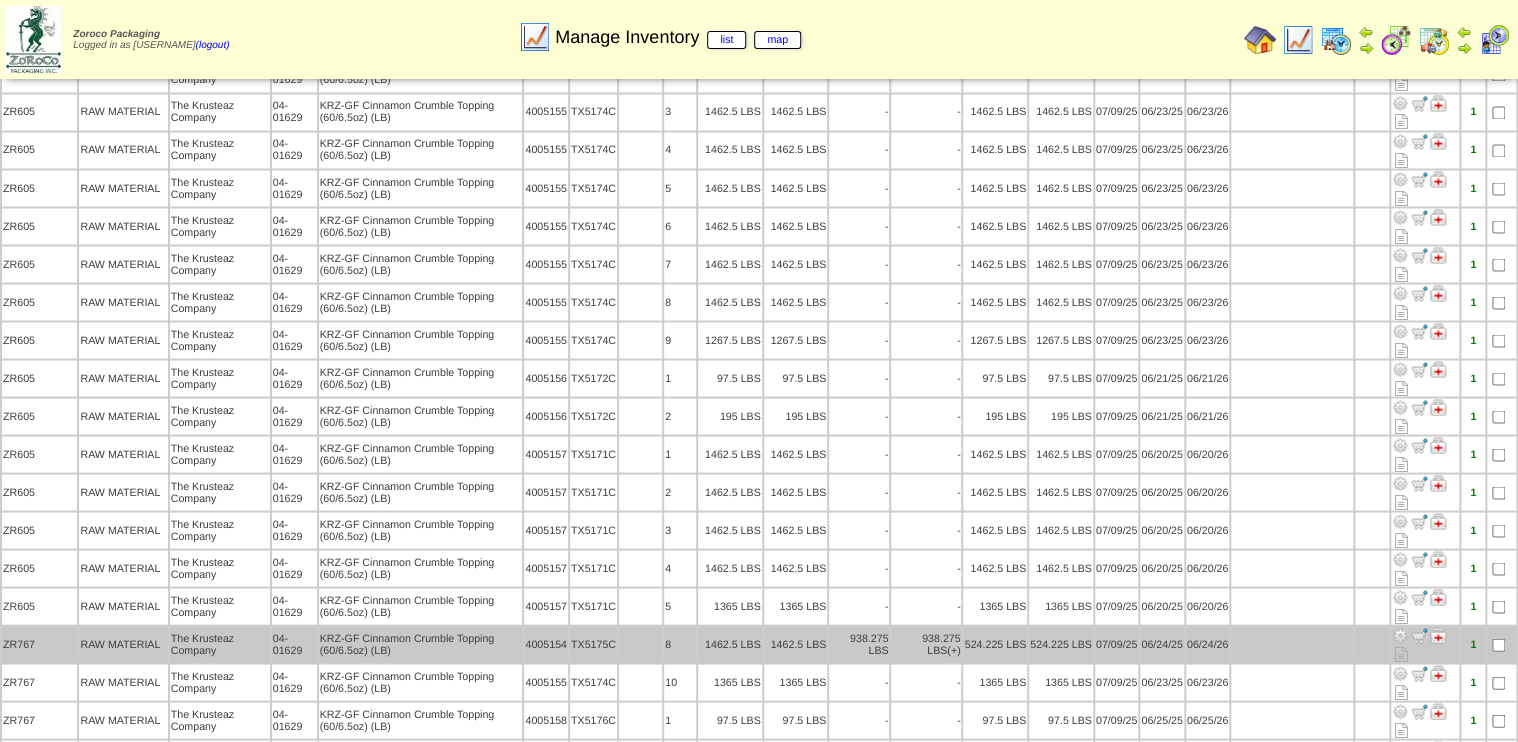 click at bounding box center (1400, 635) 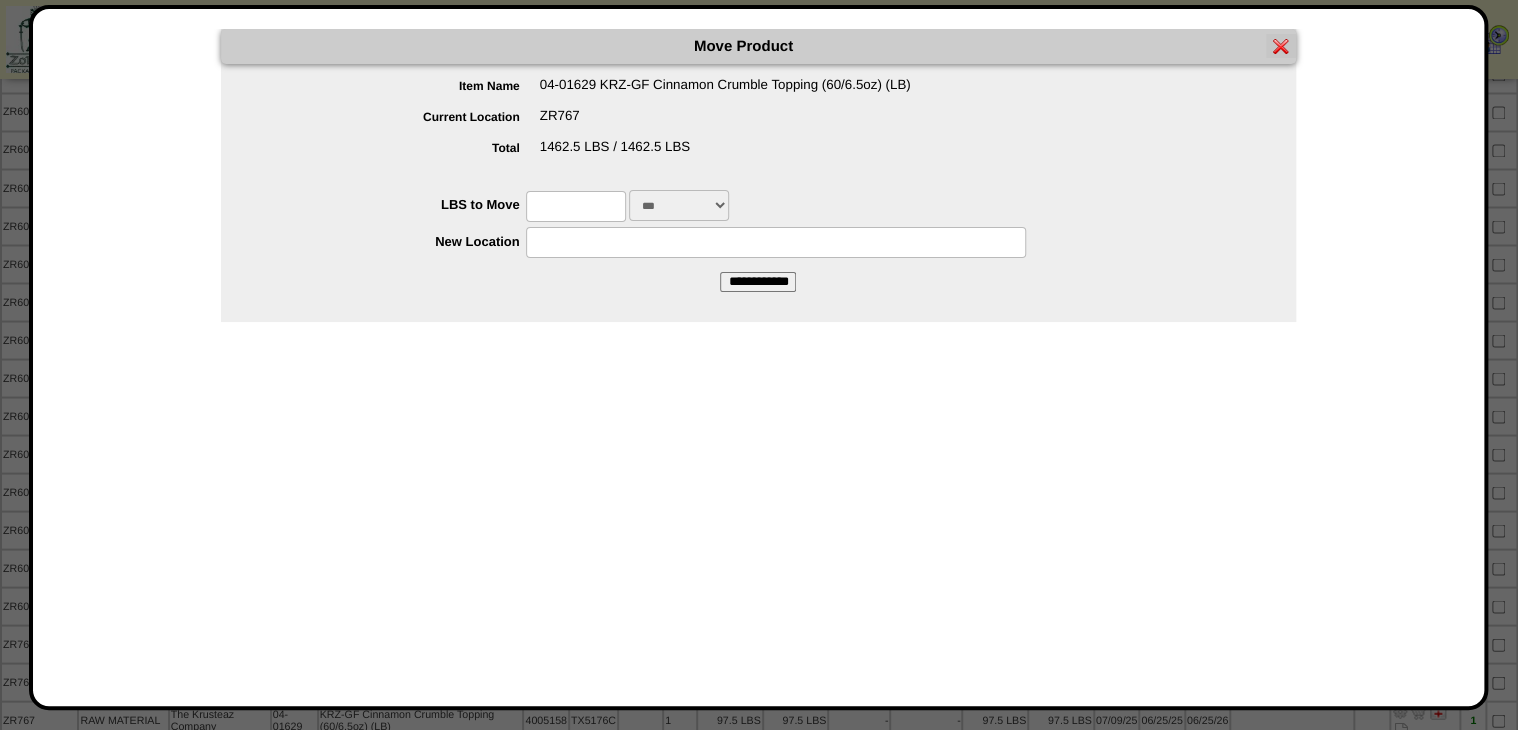 click at bounding box center (576, 206) 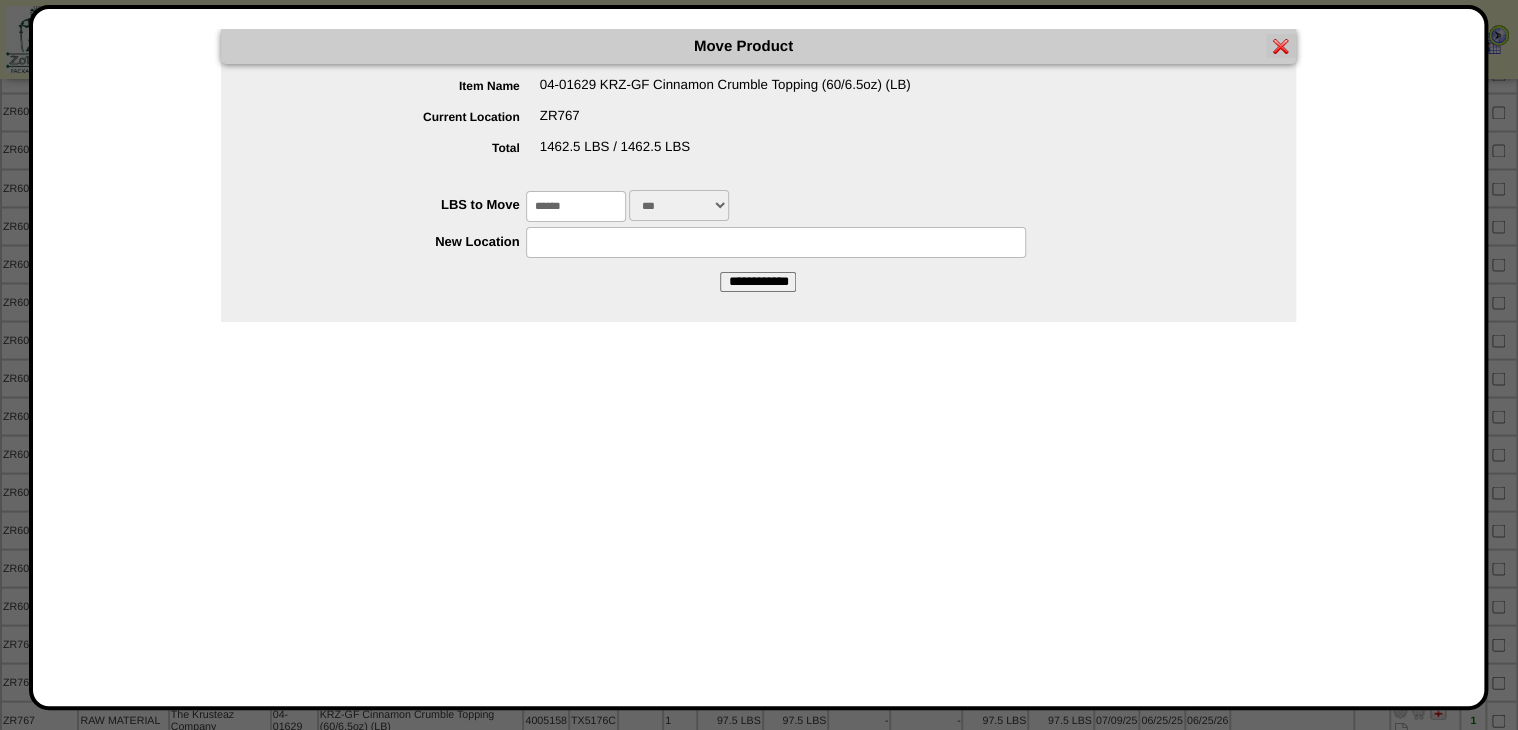 type on "******" 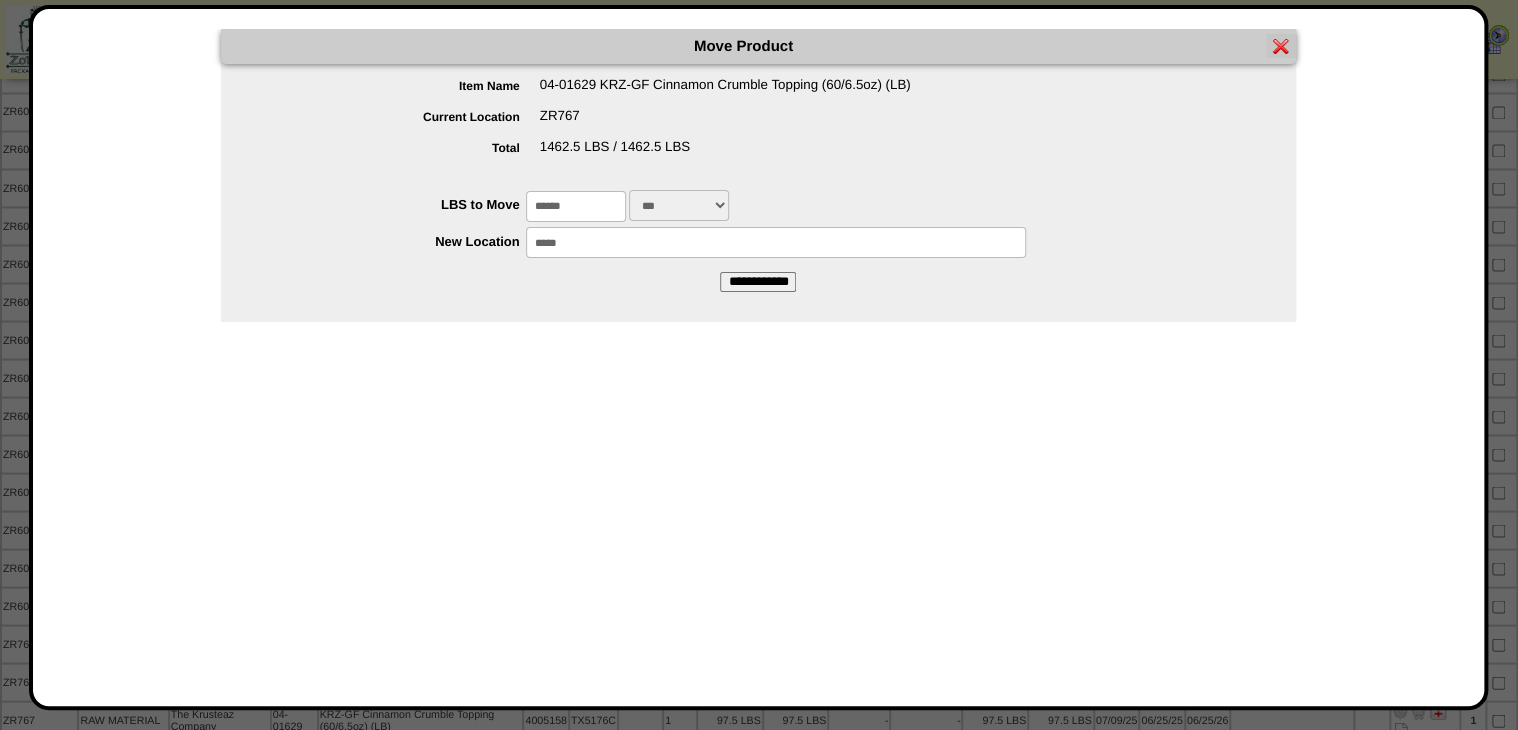 click on "**********" at bounding box center (758, 282) 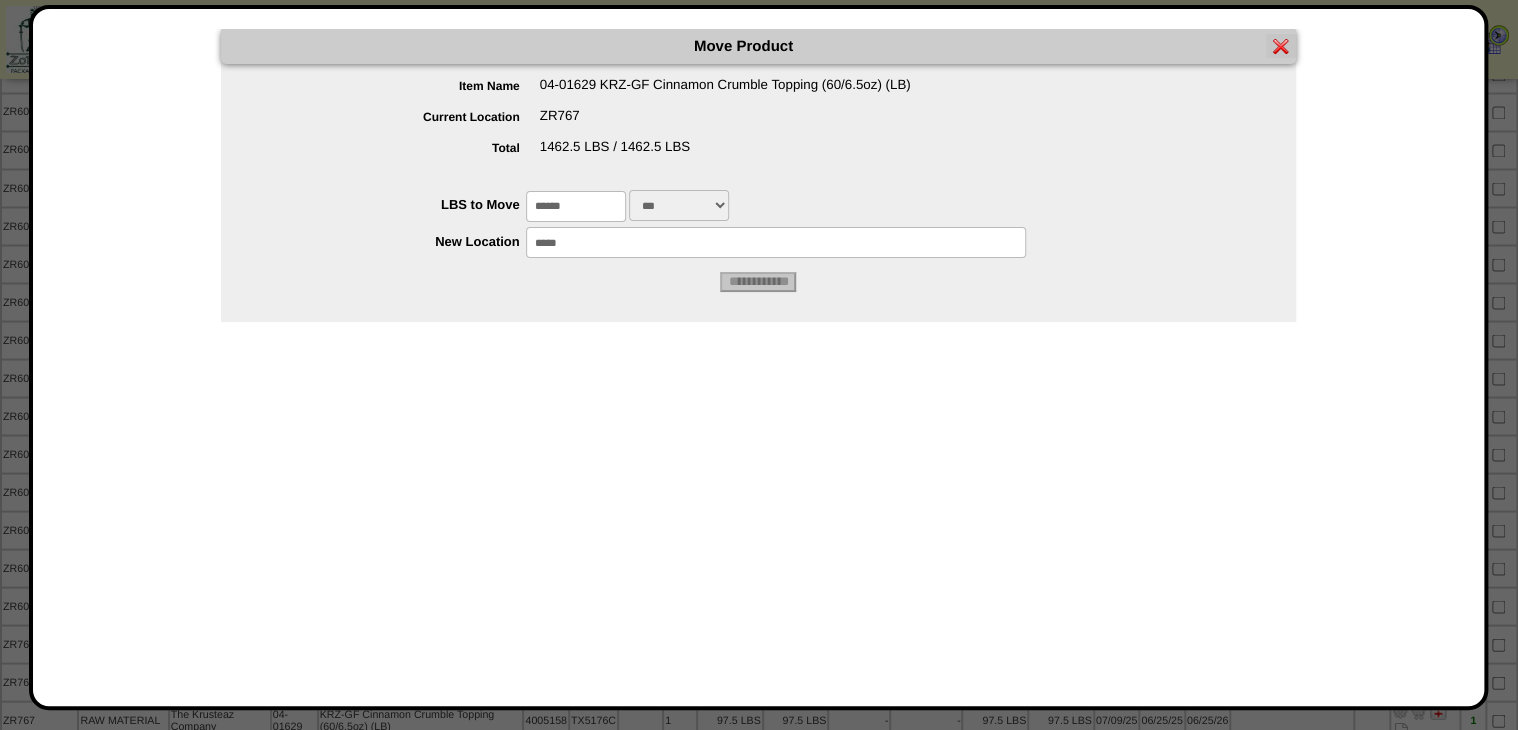 click at bounding box center [759, -497] 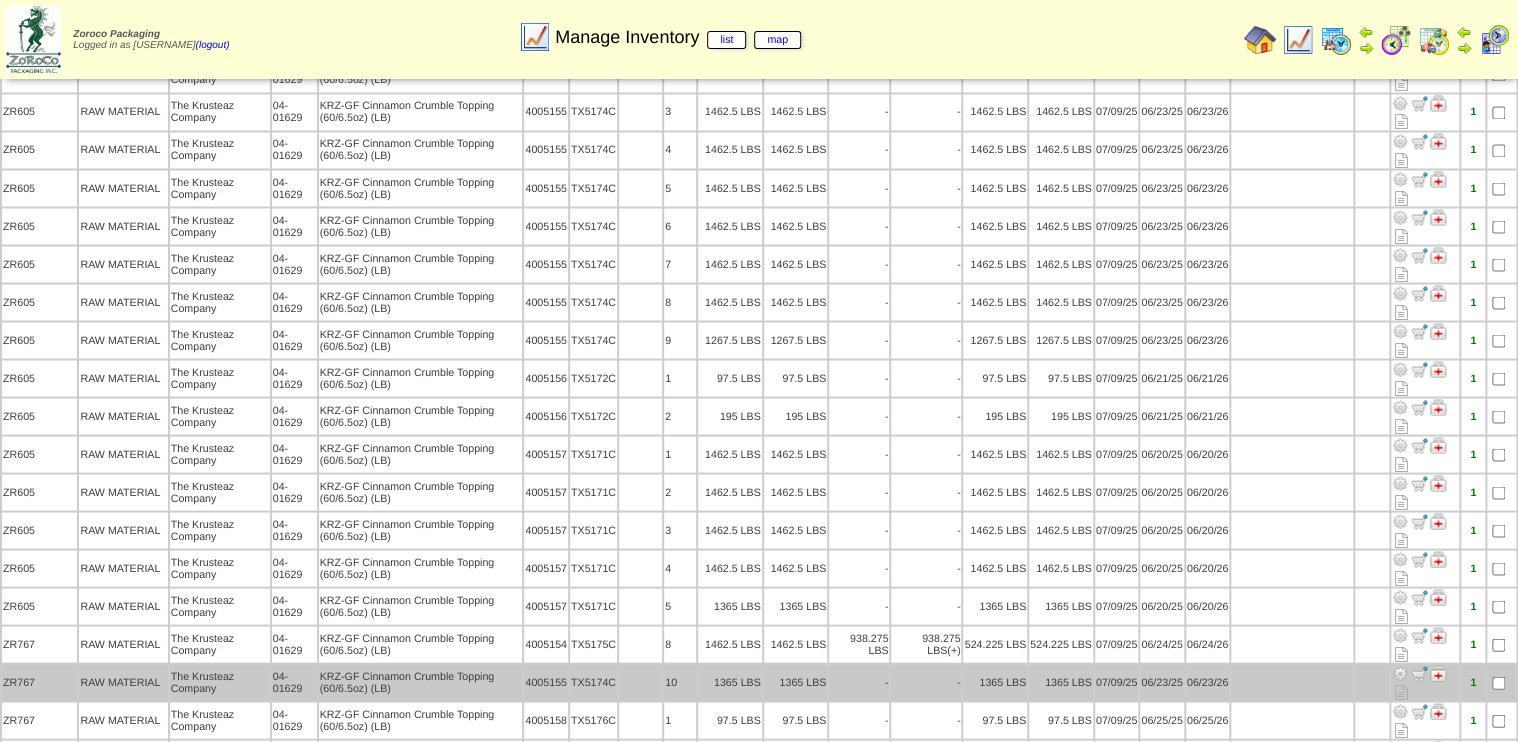 click at bounding box center [1400, 673] 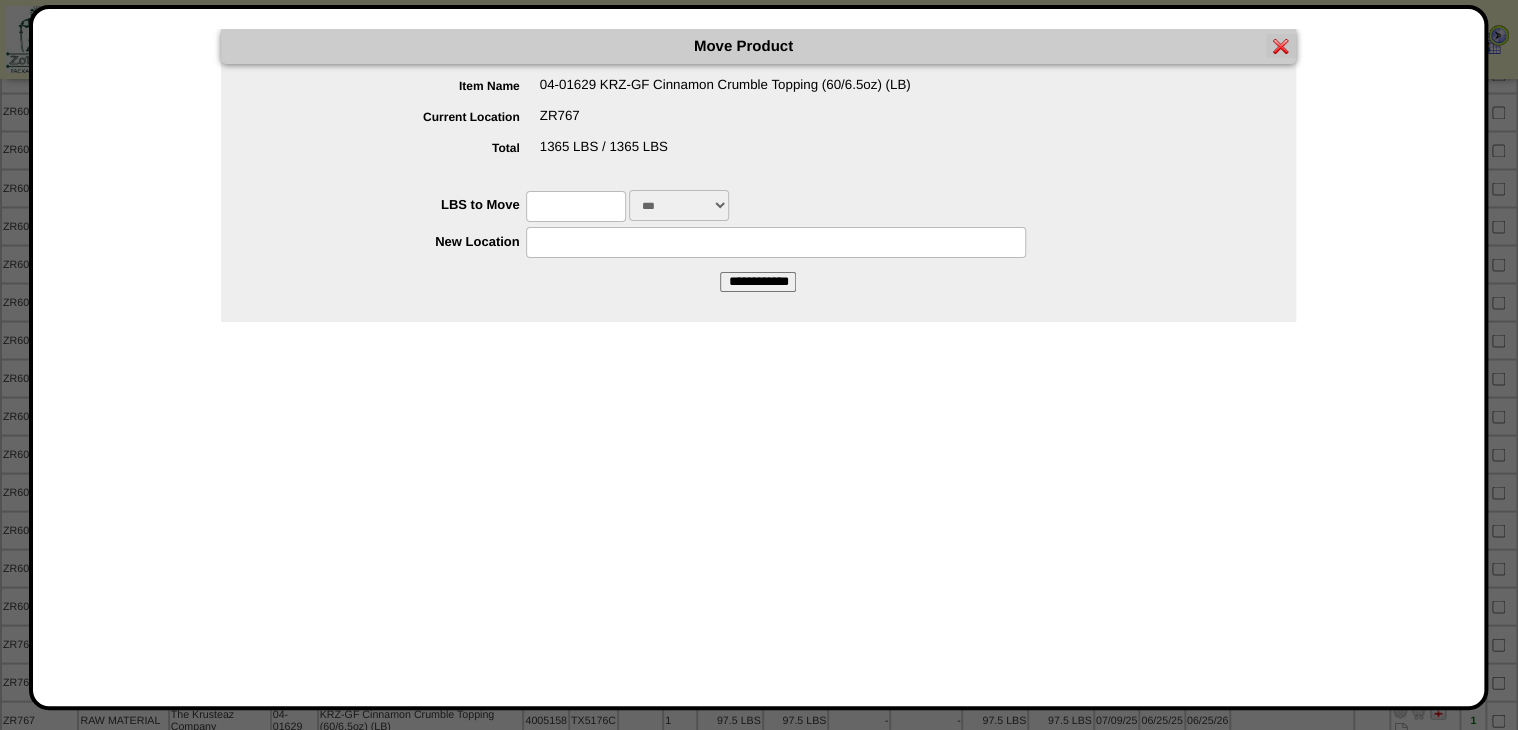 click at bounding box center (576, 206) 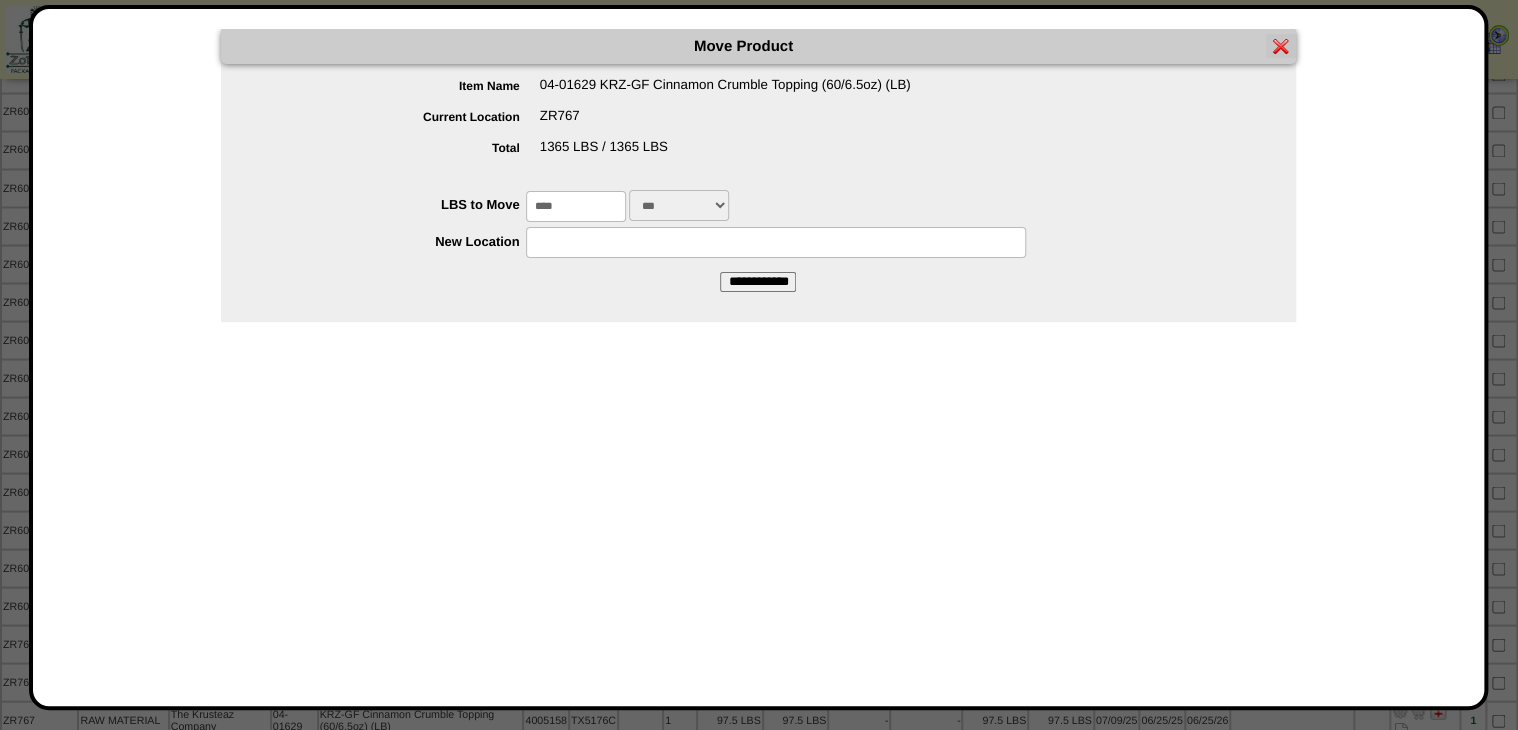type on "****" 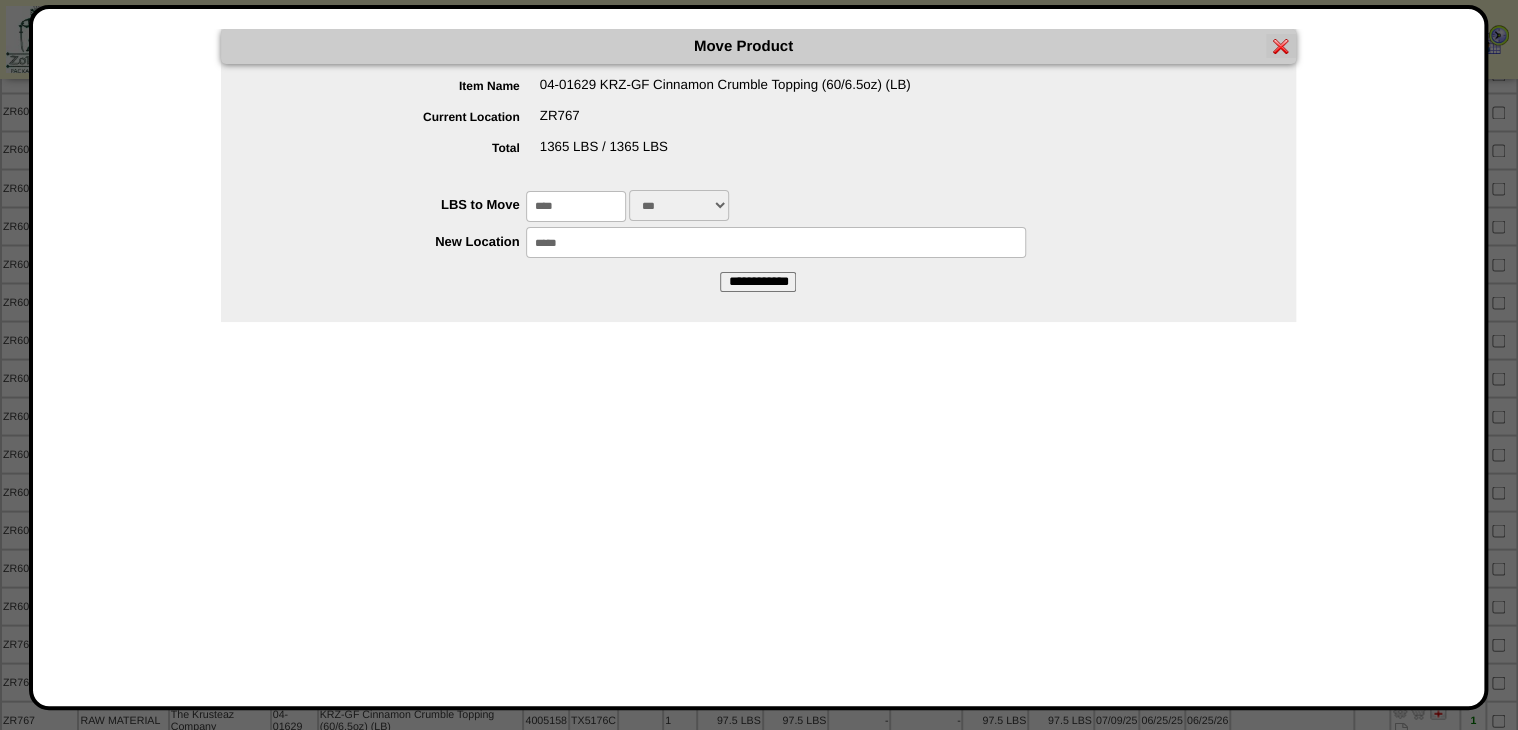 click on "**********" at bounding box center (758, 282) 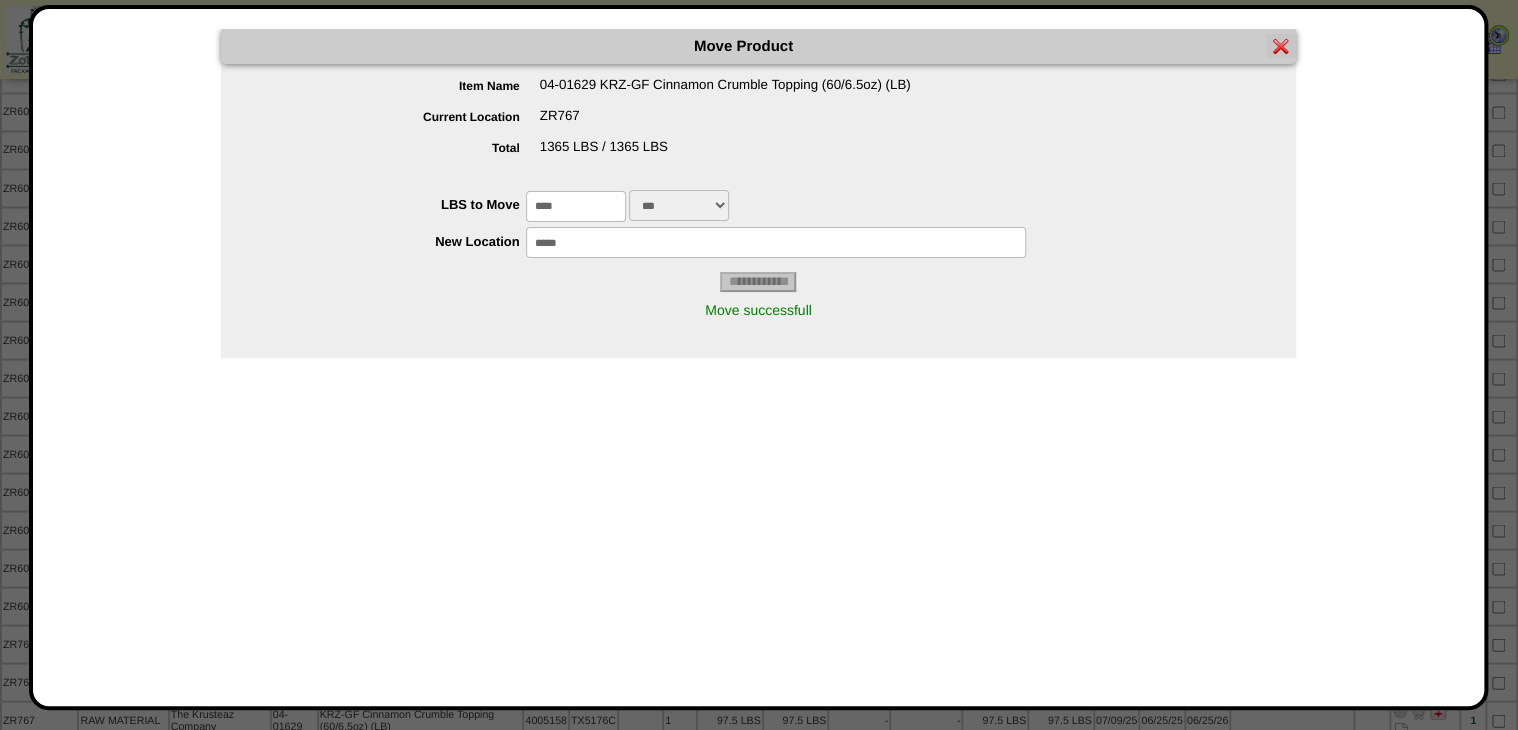 click on "Move Product
Item Name
04-01629 KRZ-GF Cinnamon Crumble Topping (60/6.5oz) (LB)
Current Location
ZR767
Total
1365 LBS                                                    /
1365 LBS
LBS to Move
****
***
***
*****" at bounding box center (759, 357) 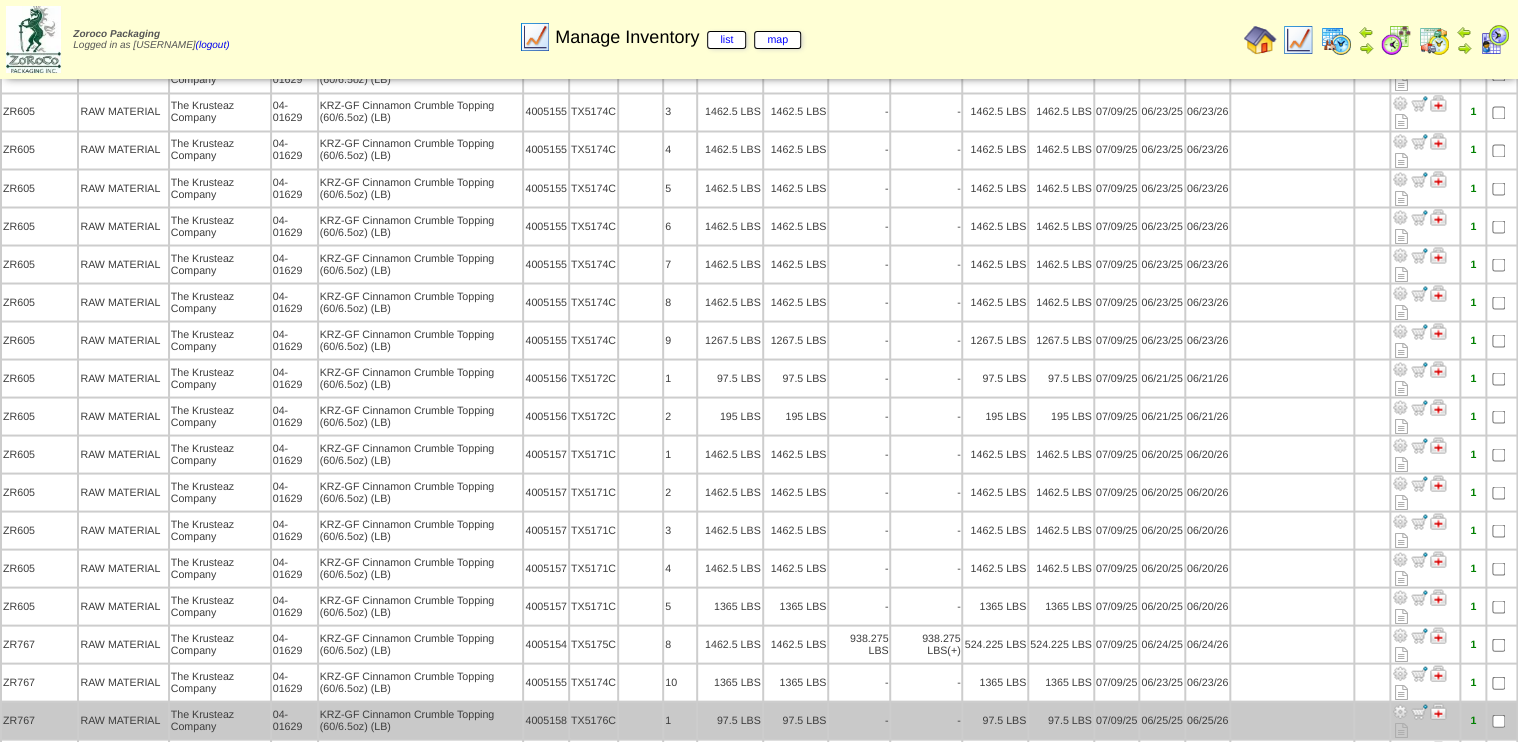 click at bounding box center [1400, 711] 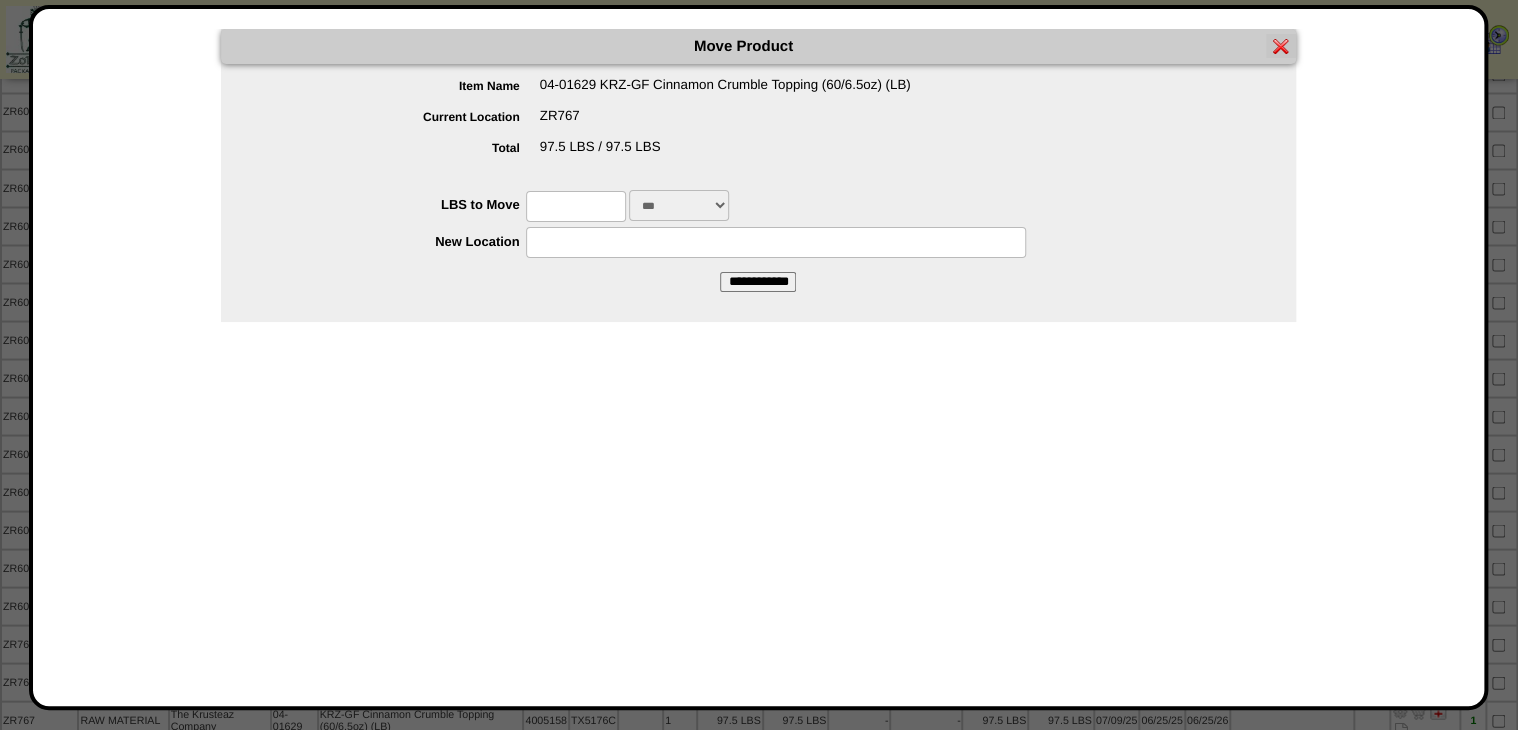 click at bounding box center (576, 206) 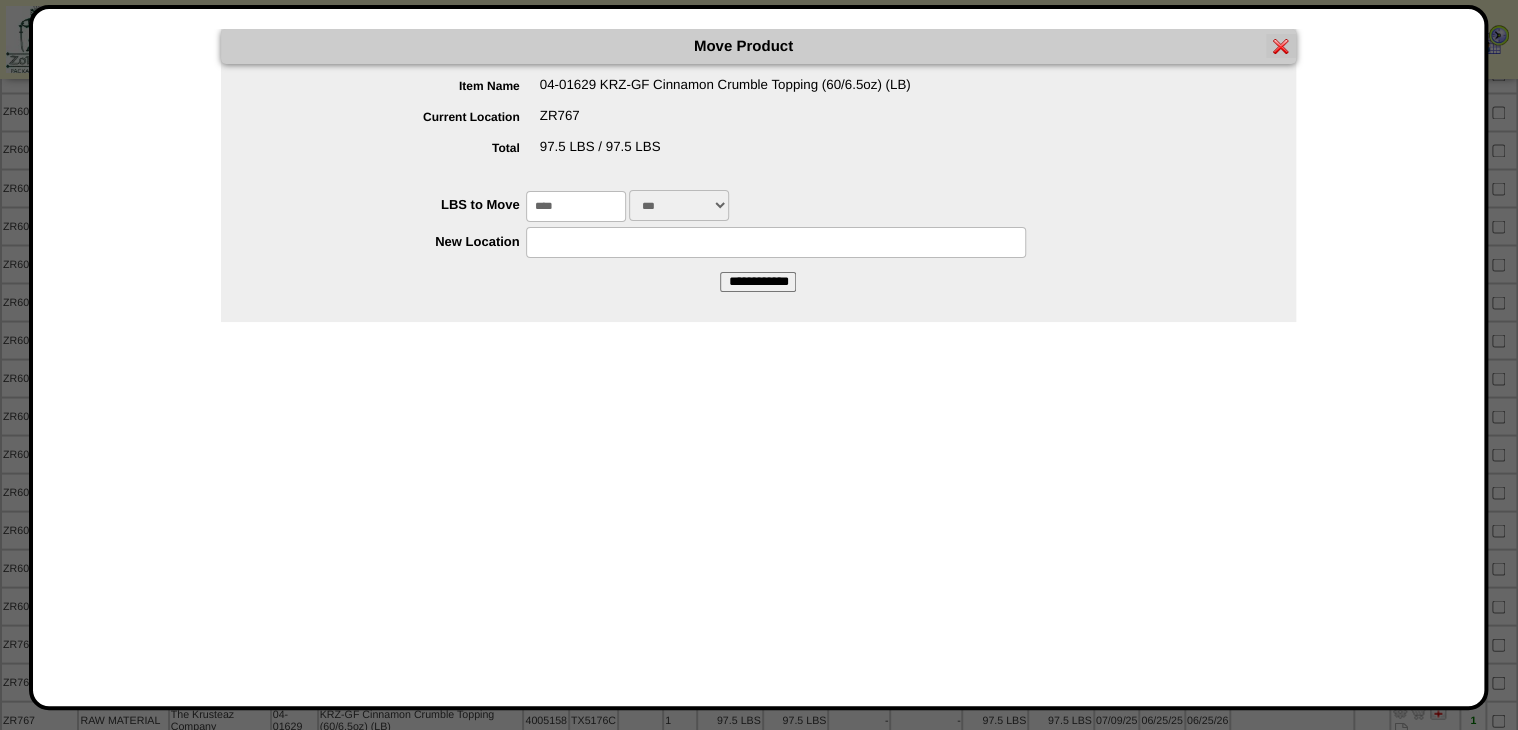 type on "****" 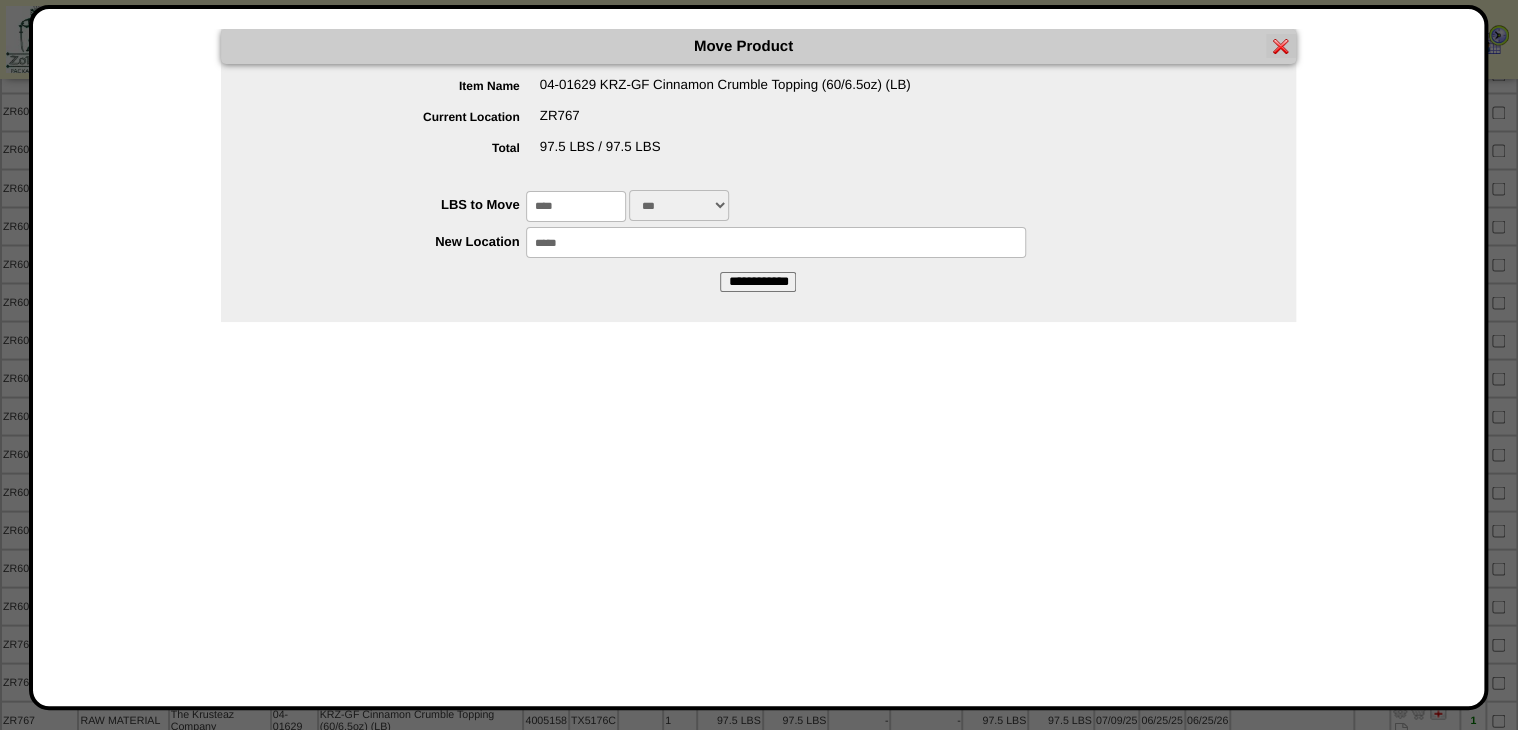 click on "**********" at bounding box center [758, 282] 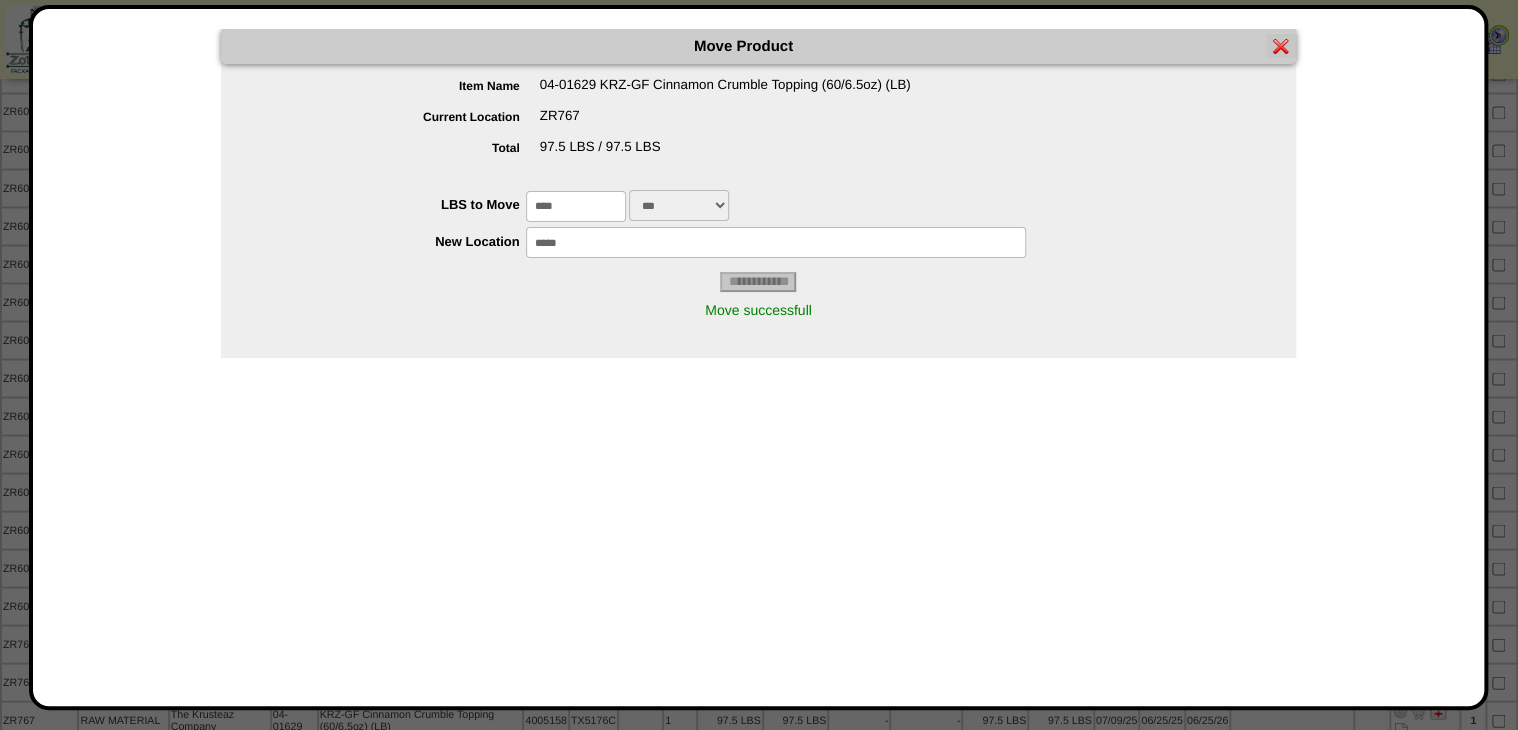 click at bounding box center [1281, 46] 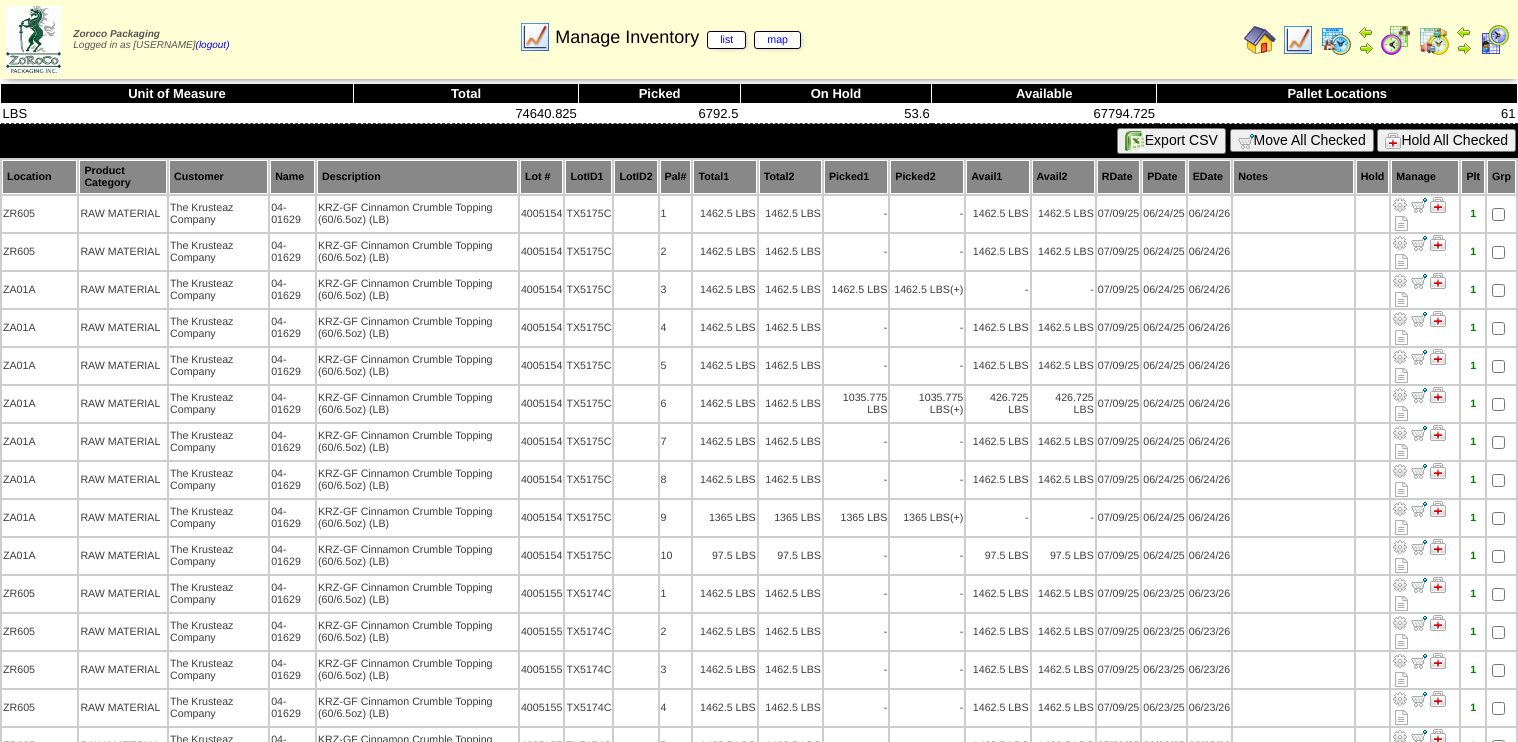 scroll, scrollTop: 0, scrollLeft: 0, axis: both 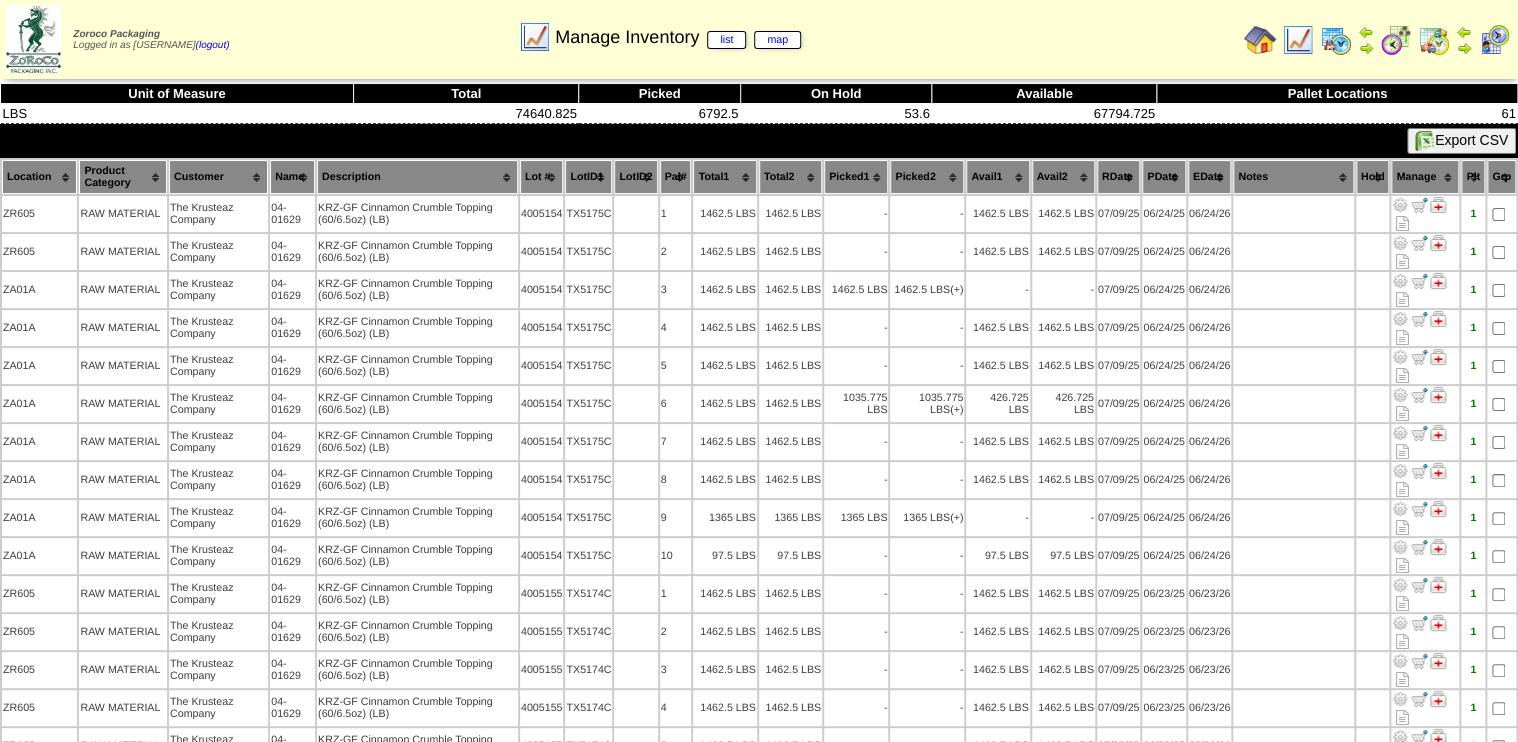click on "Lot #" at bounding box center (542, 177) 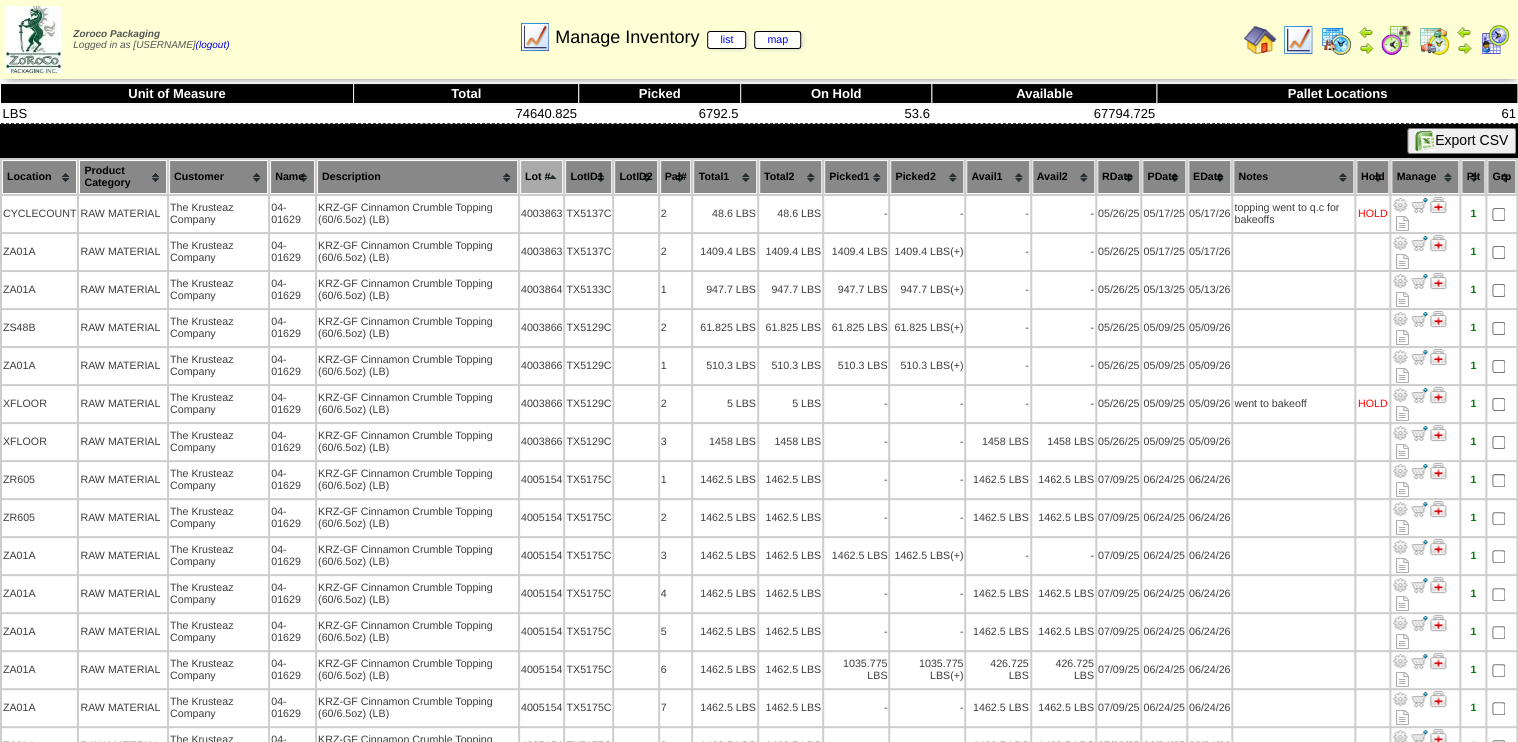 click on "Lot #" at bounding box center (542, 177) 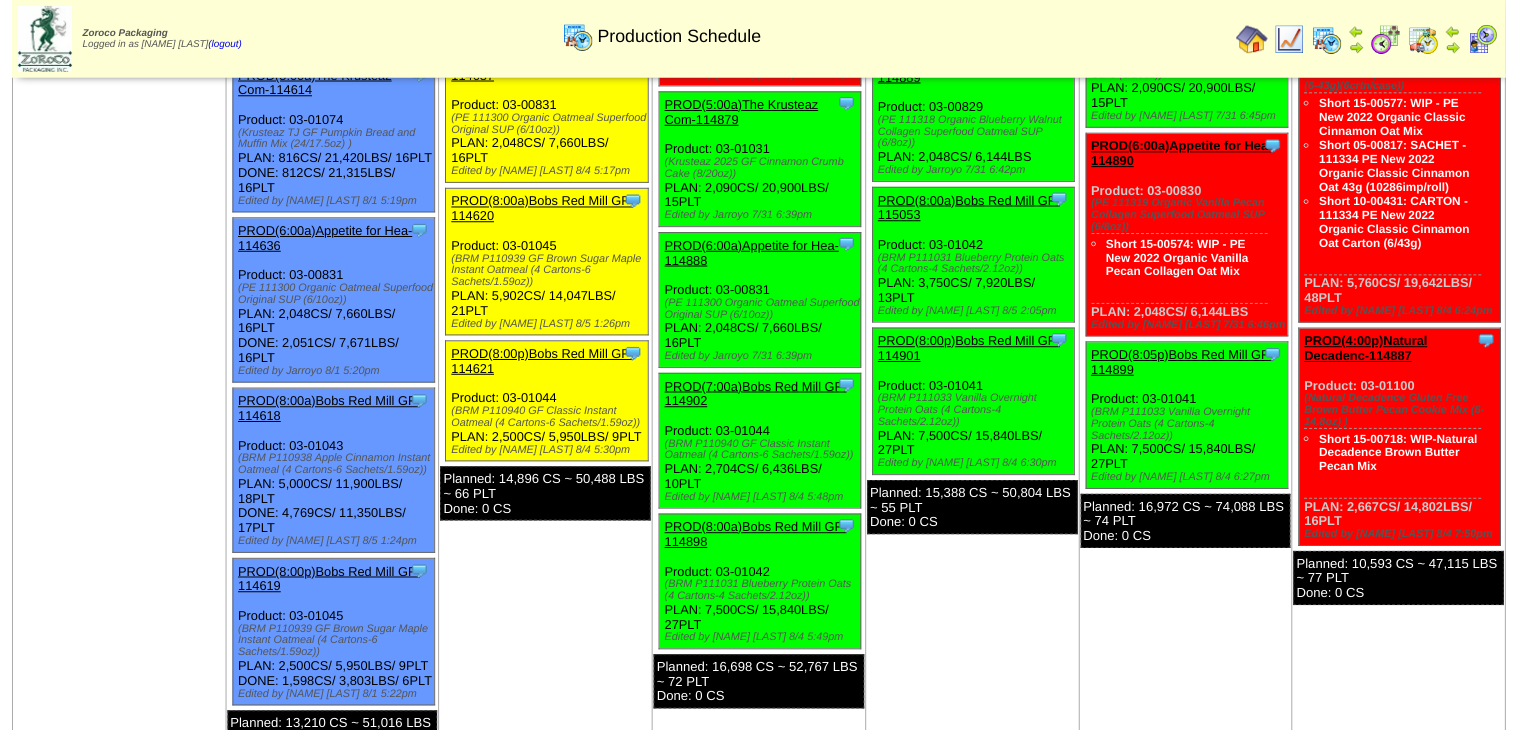 scroll, scrollTop: 400, scrollLeft: 0, axis: vertical 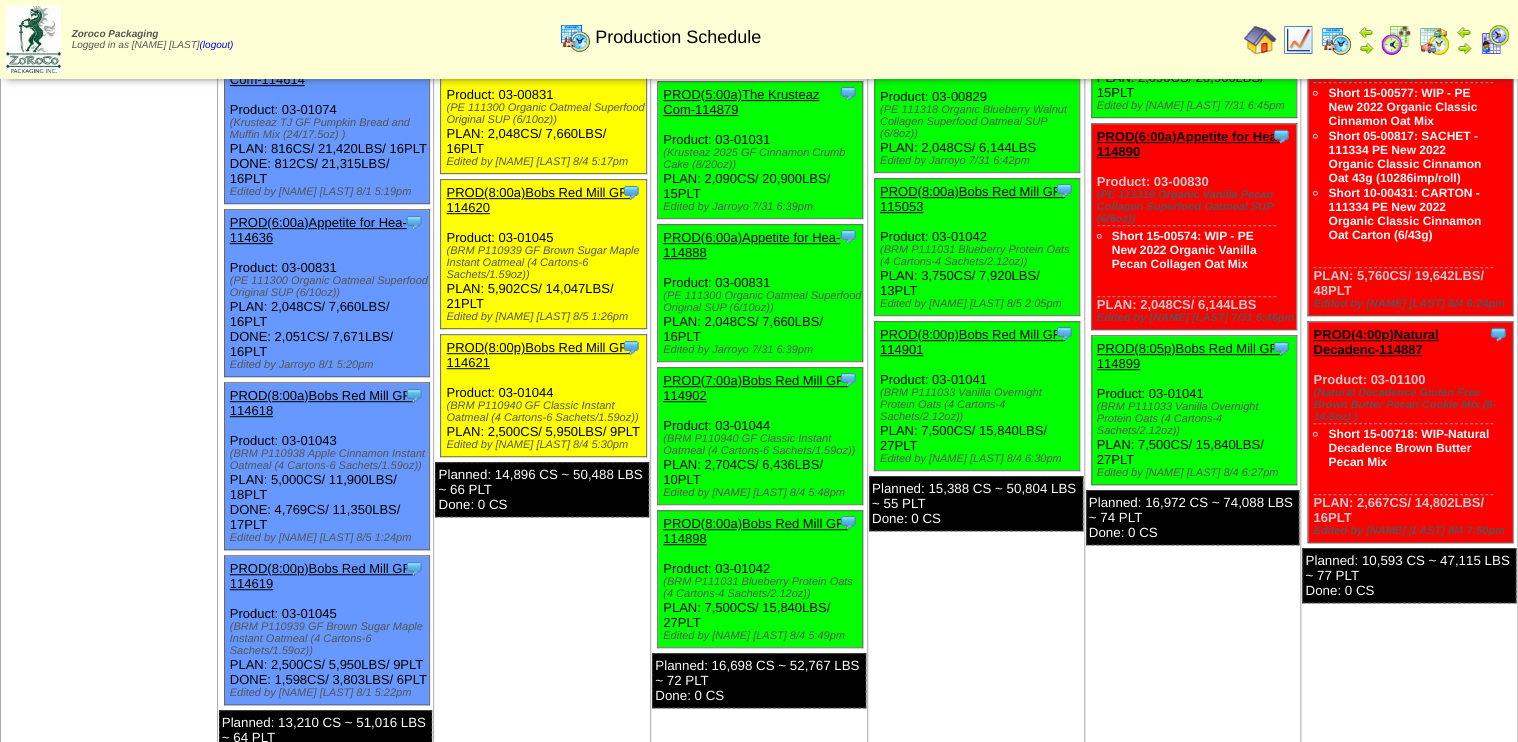 click on "PROD(5:00a)The Krusteaz Com-114879" at bounding box center (741, 102) 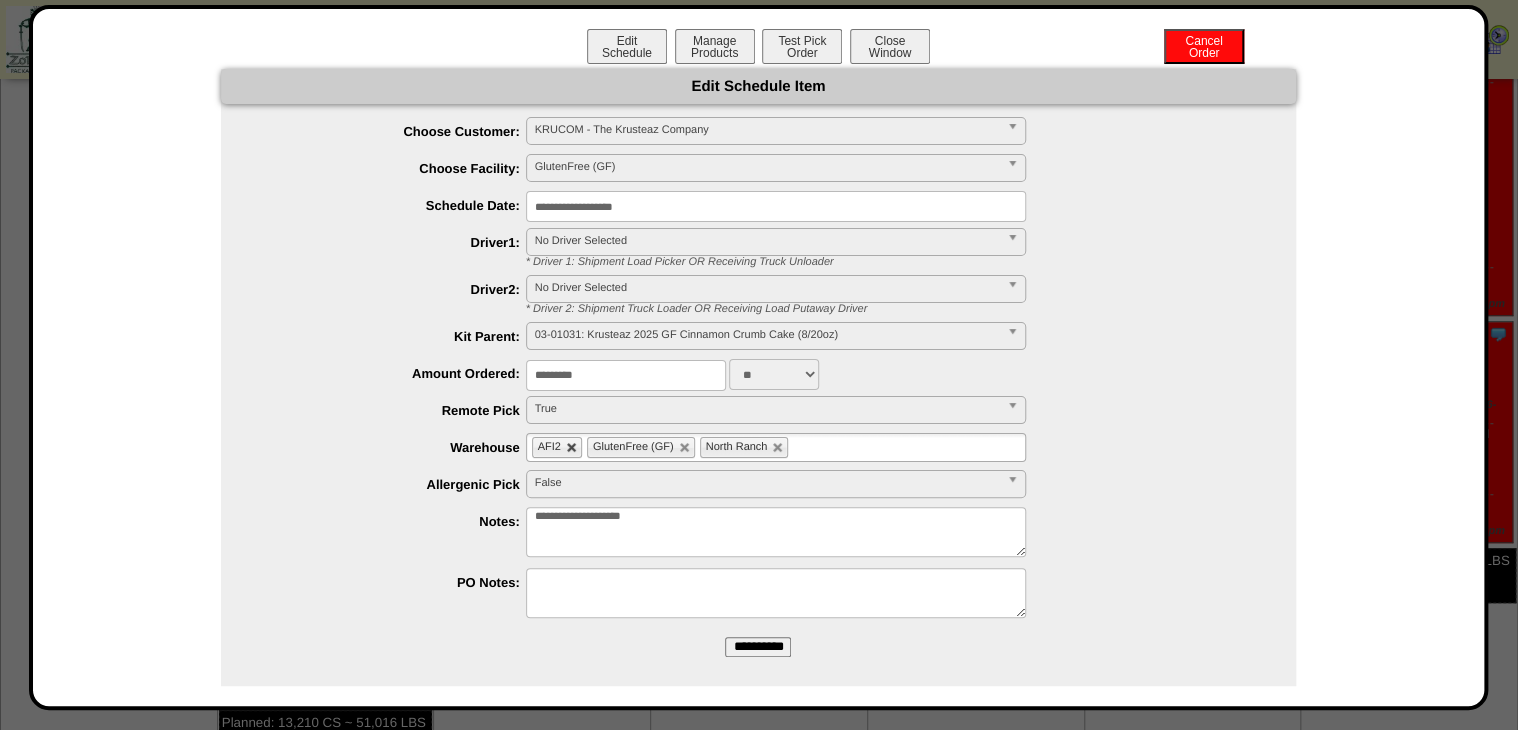 click at bounding box center [572, 448] 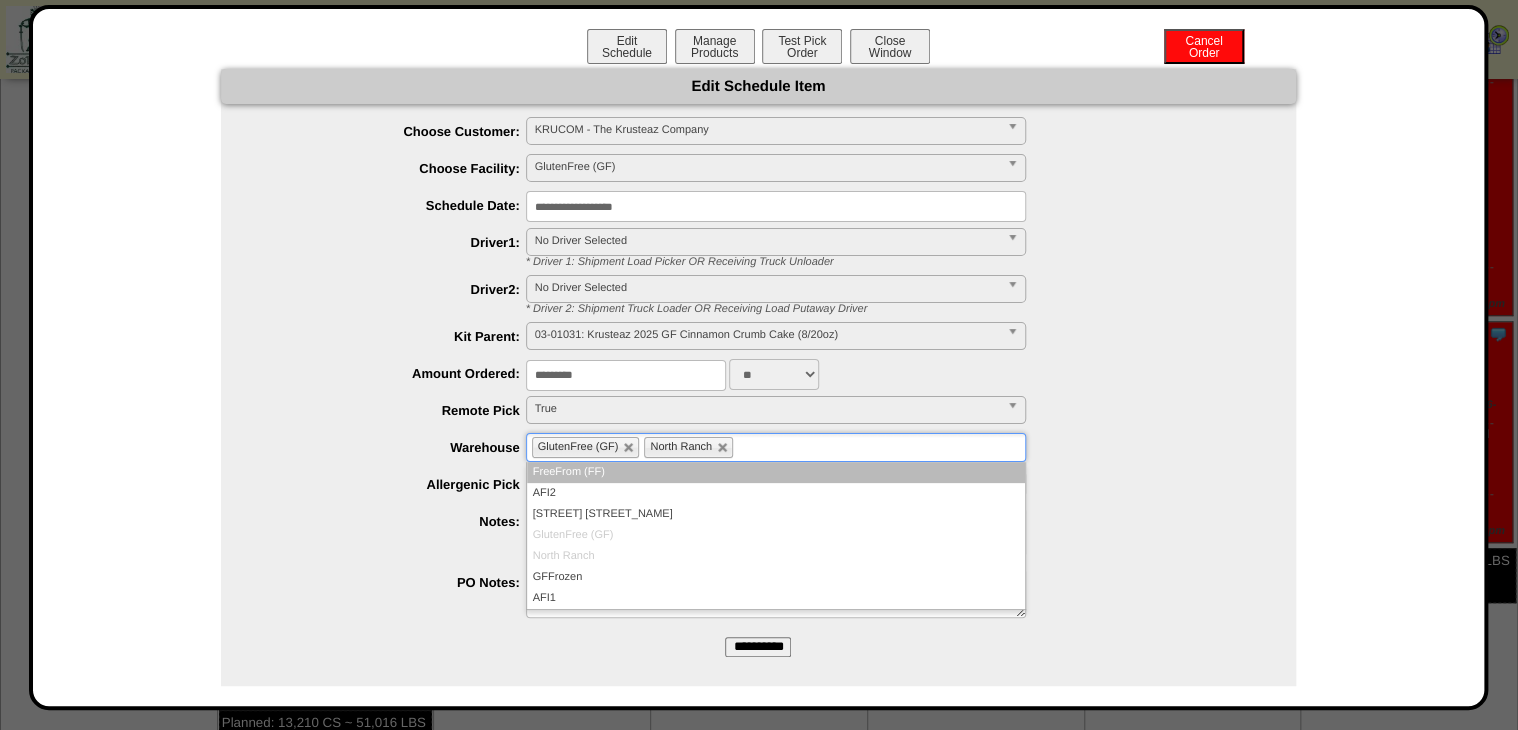 click on "North Ranch" at bounding box center (688, 447) 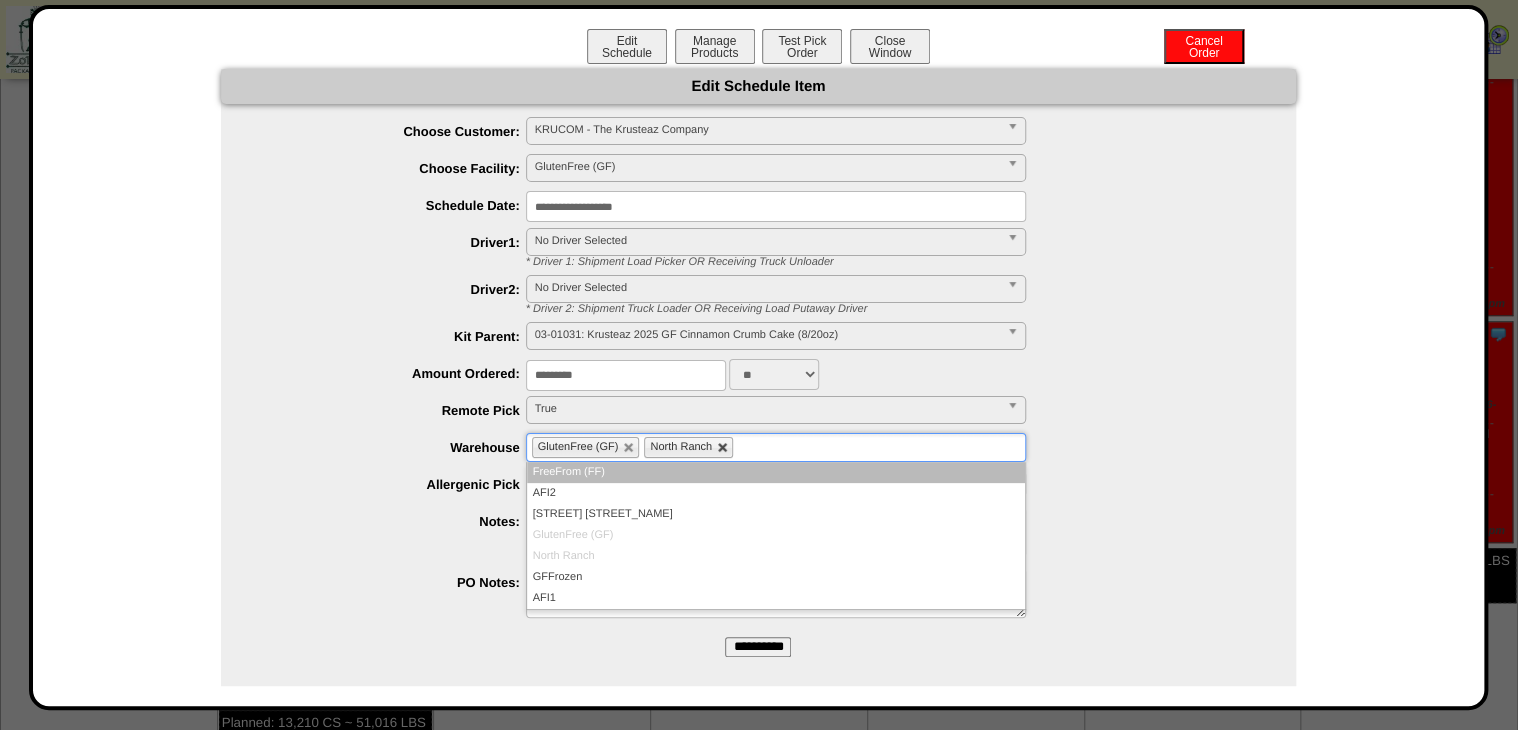 click at bounding box center [723, 448] 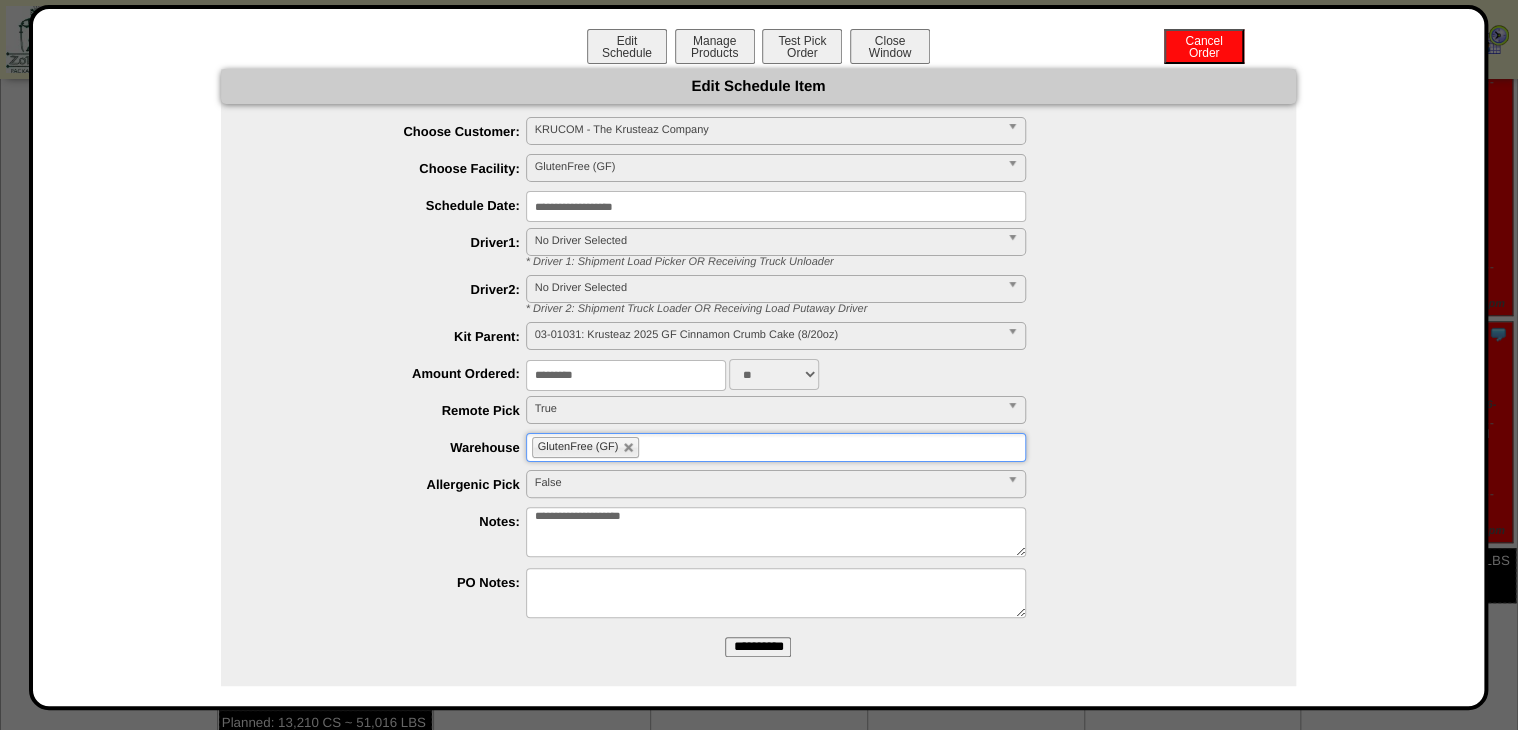 drag, startPoint x: 734, startPoint y: 641, endPoint x: 844, endPoint y: 75, distance: 576.58997 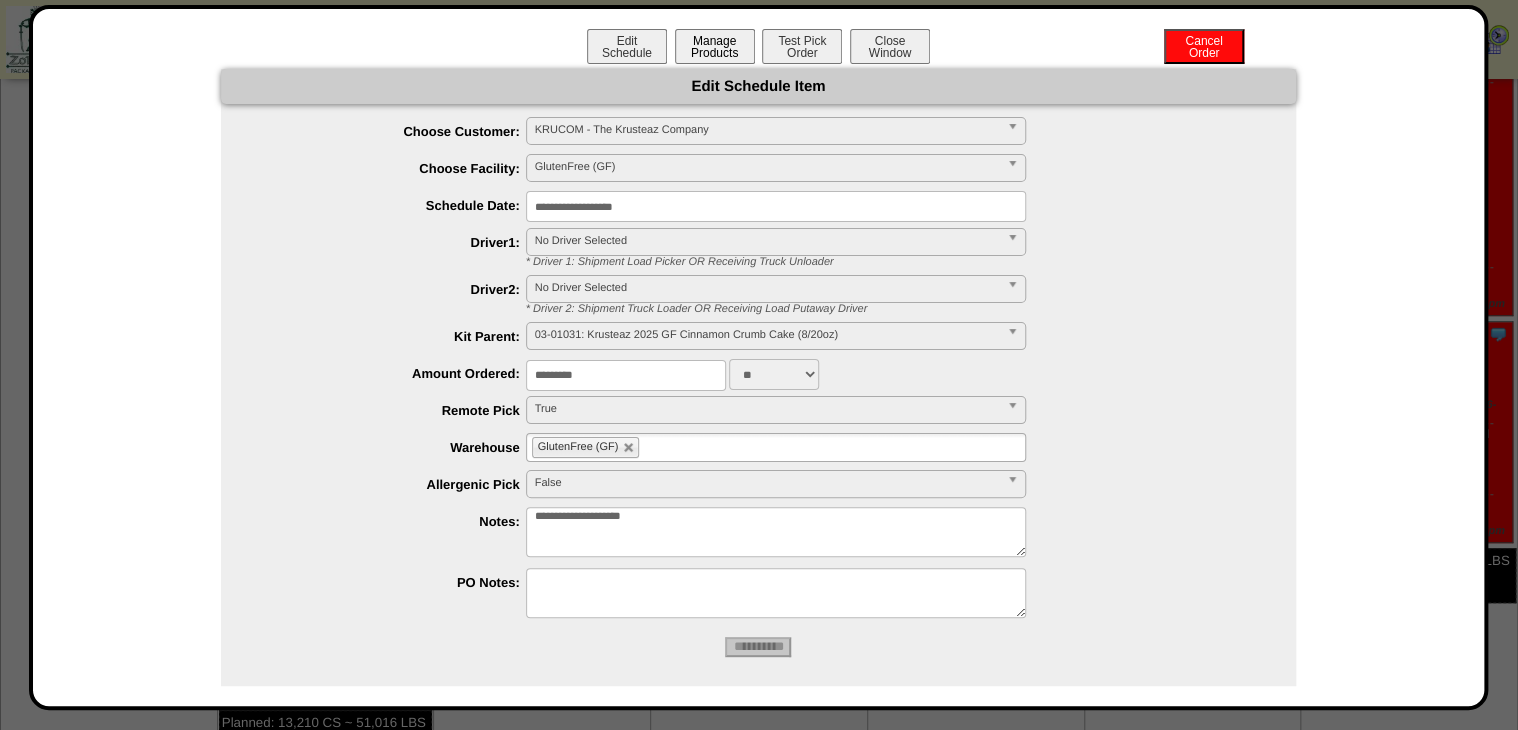 click on "Manage Products" at bounding box center [715, 46] 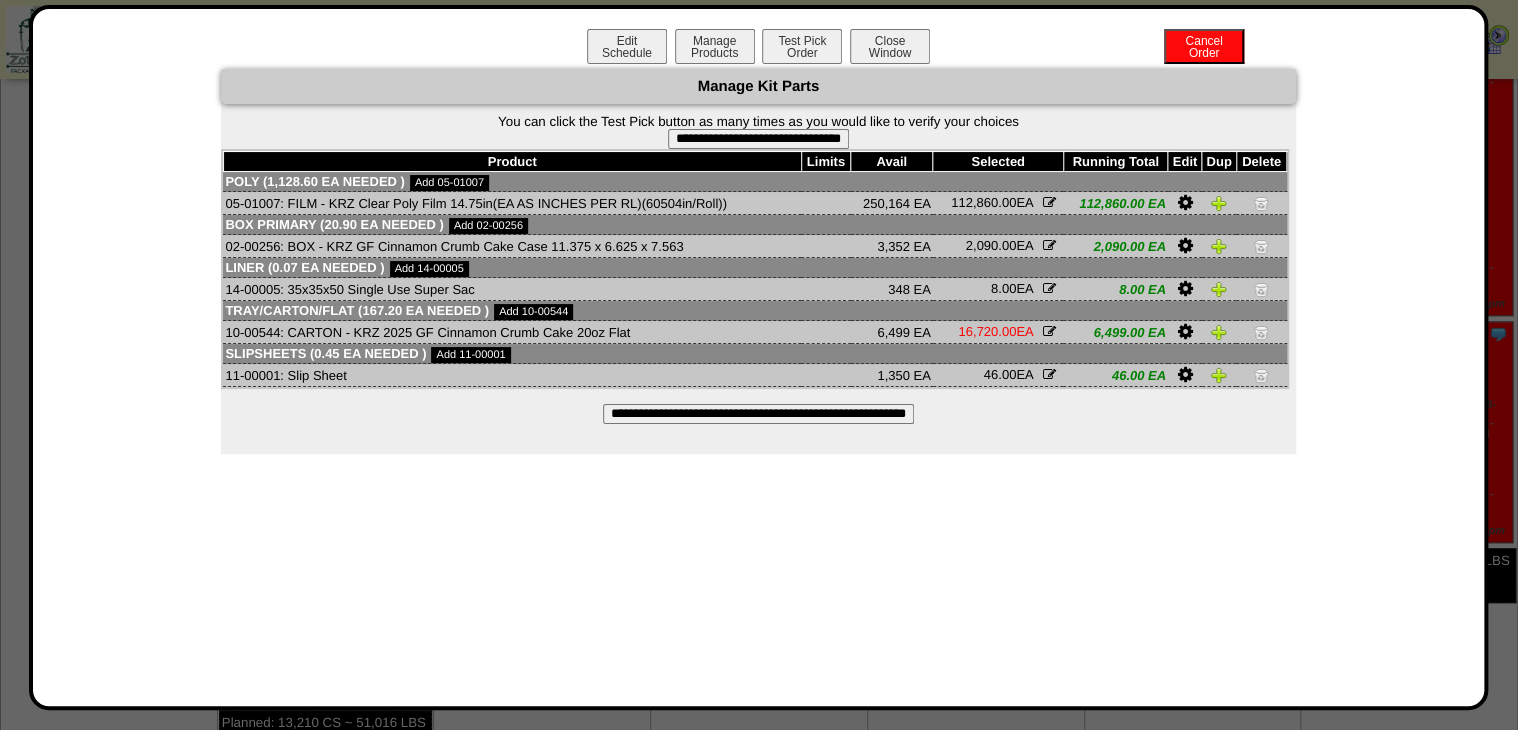 click on "**********" at bounding box center (758, 139) 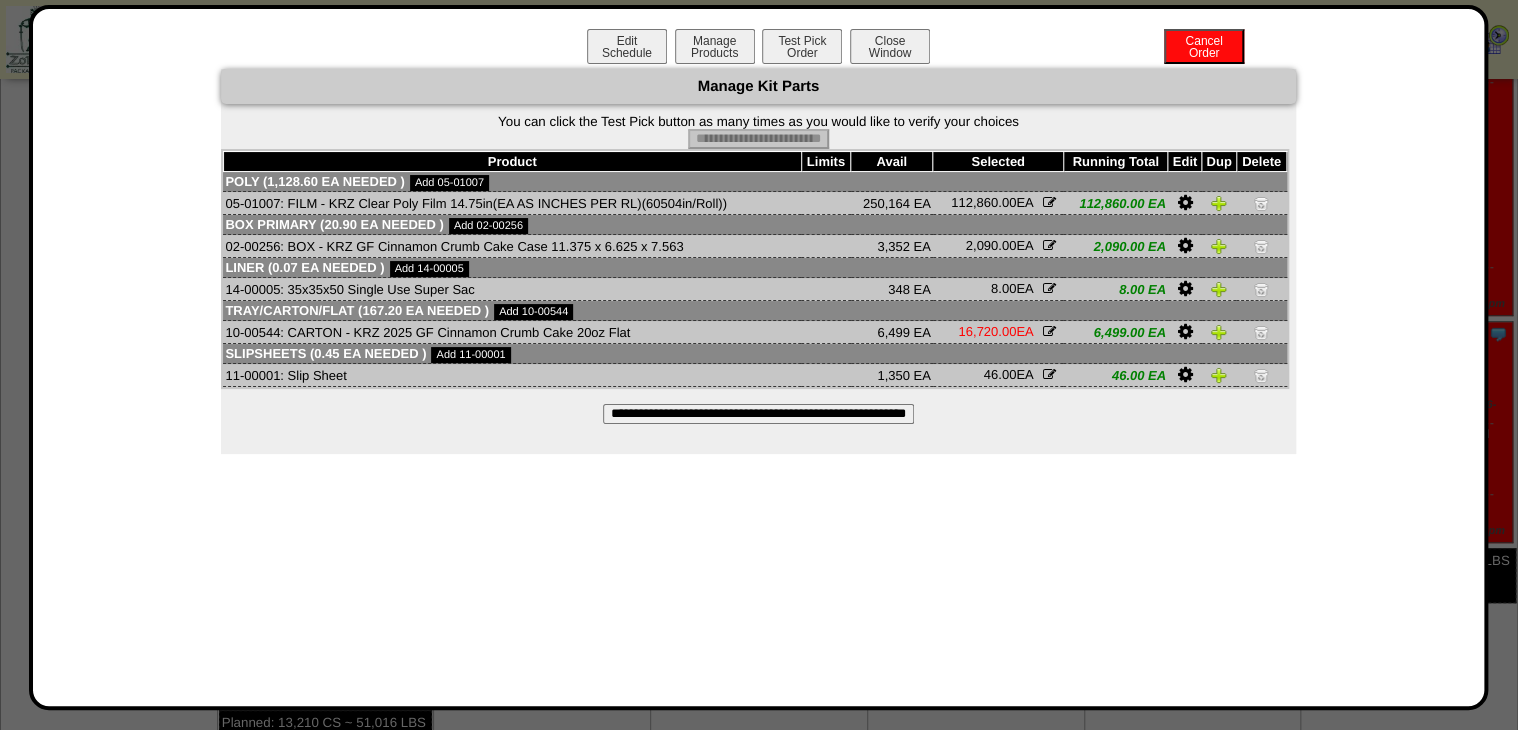 type on "**********" 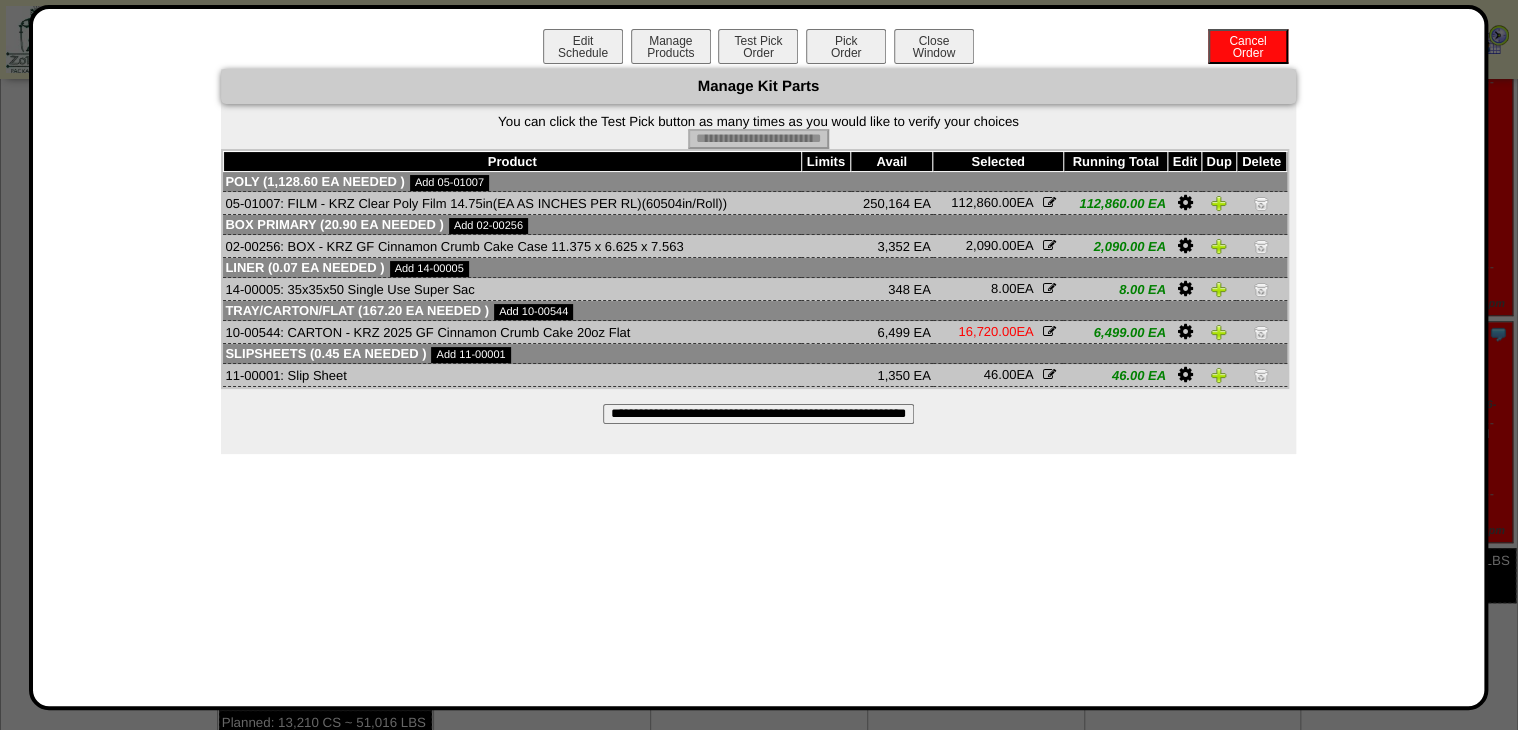 click on "Pick Order" at bounding box center [846, 46] 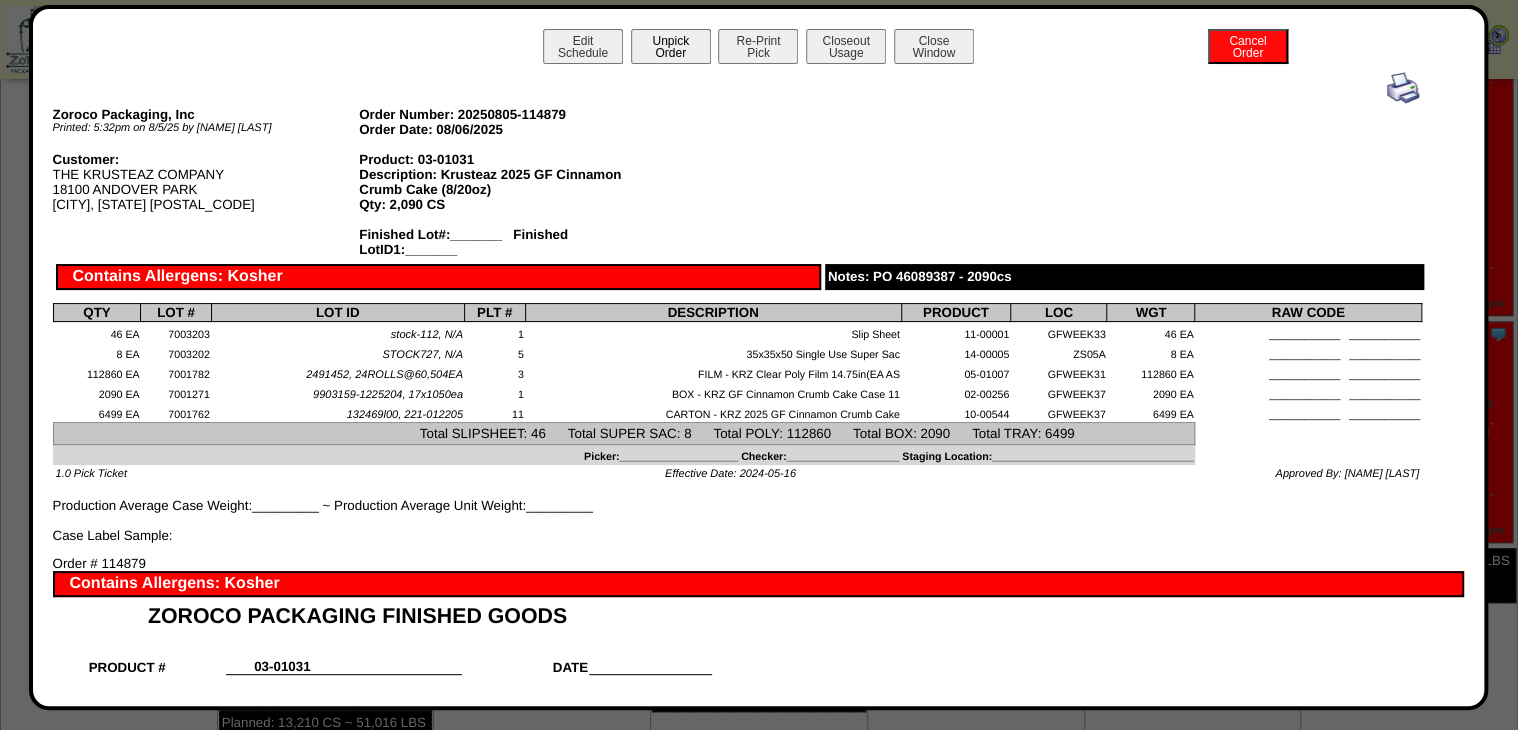 click on "Unpick Order" at bounding box center (671, 46) 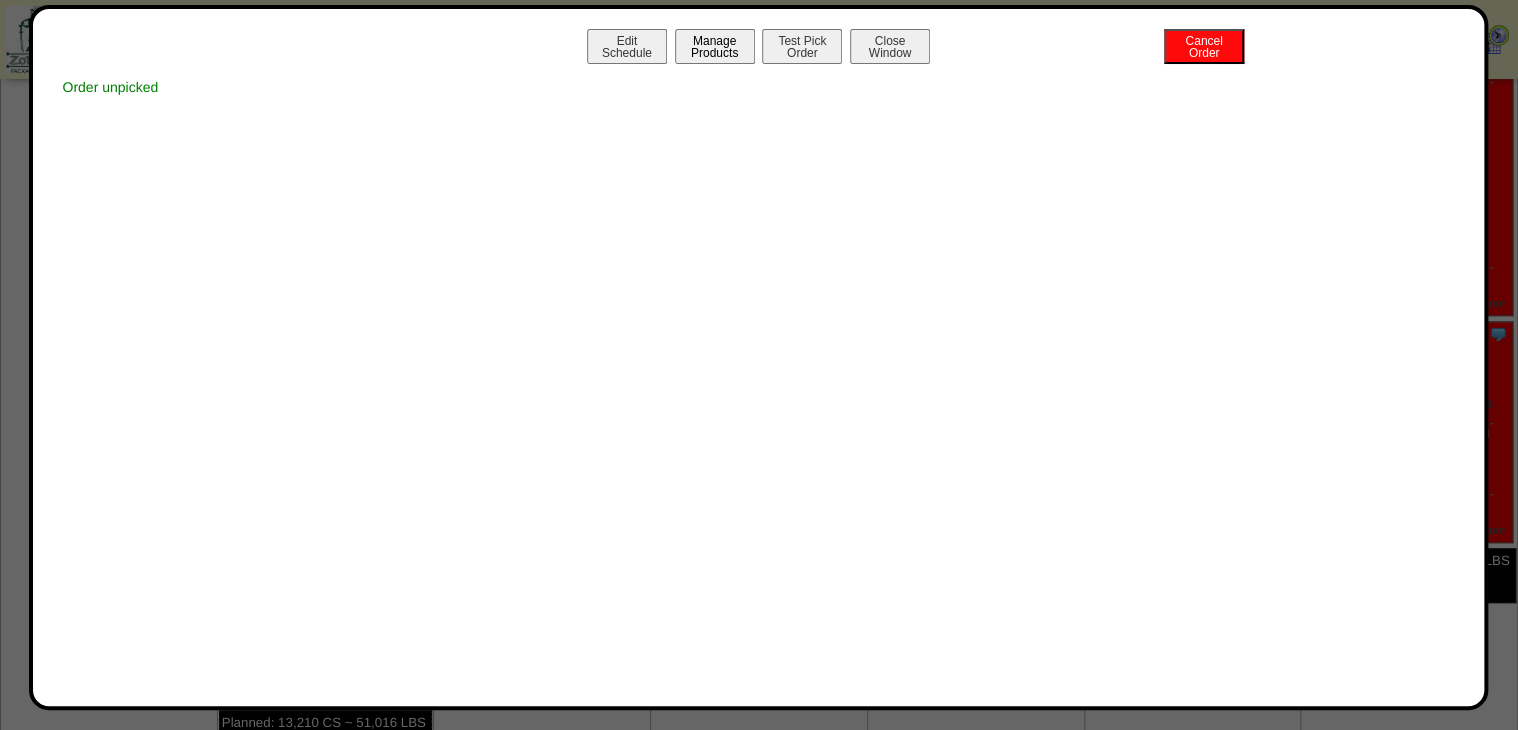 click on "Manage Products" at bounding box center [715, 46] 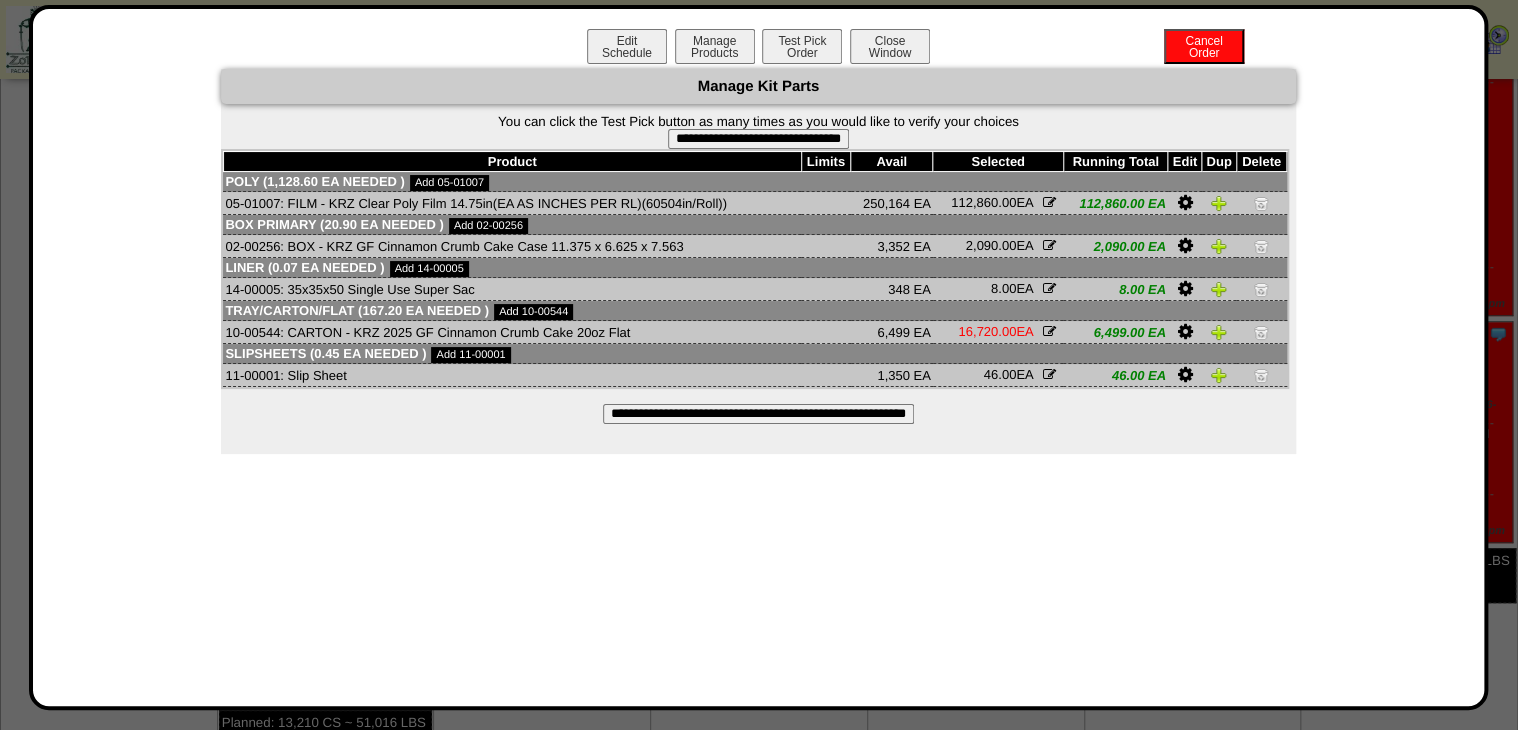 click on "**********" at bounding box center [758, 414] 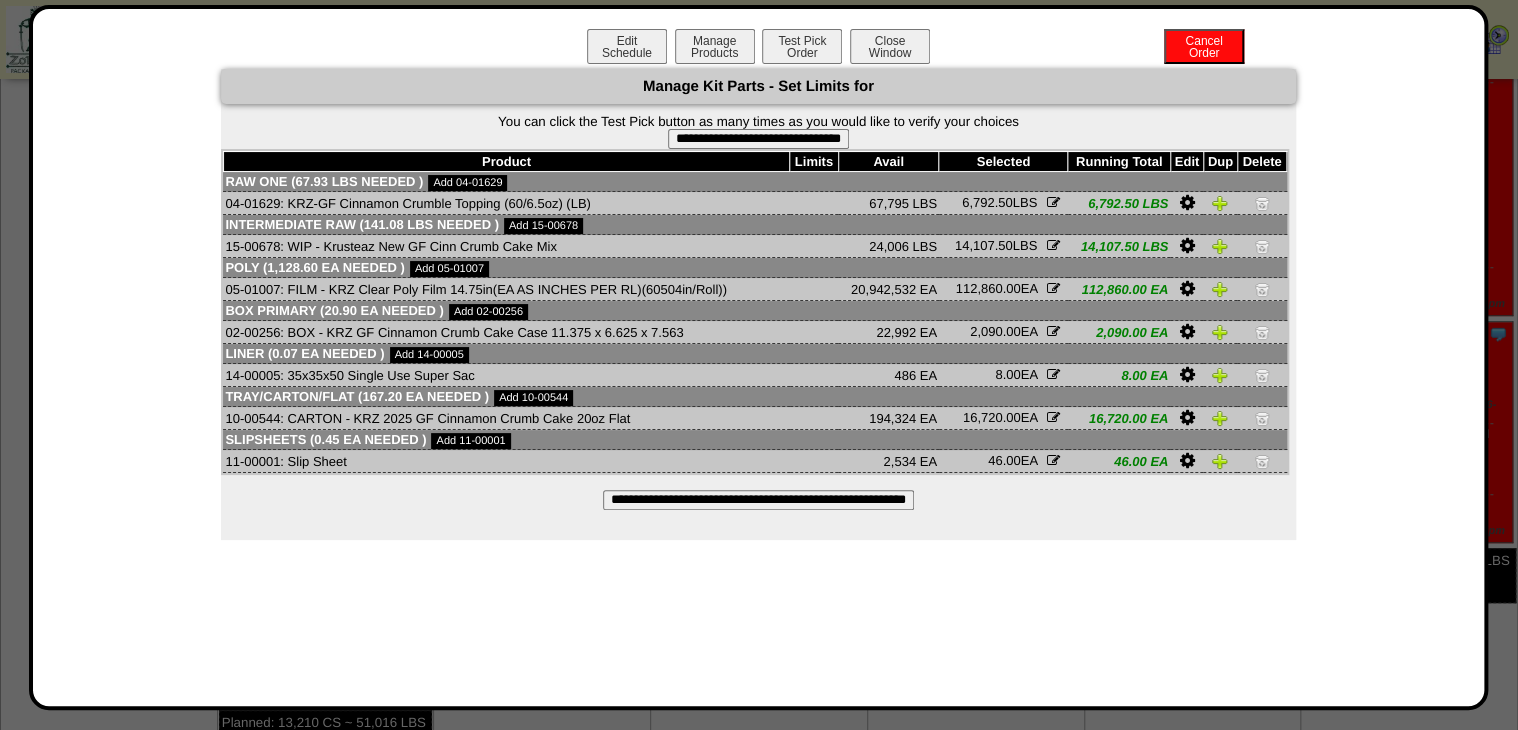 click on "**********" at bounding box center (758, 139) 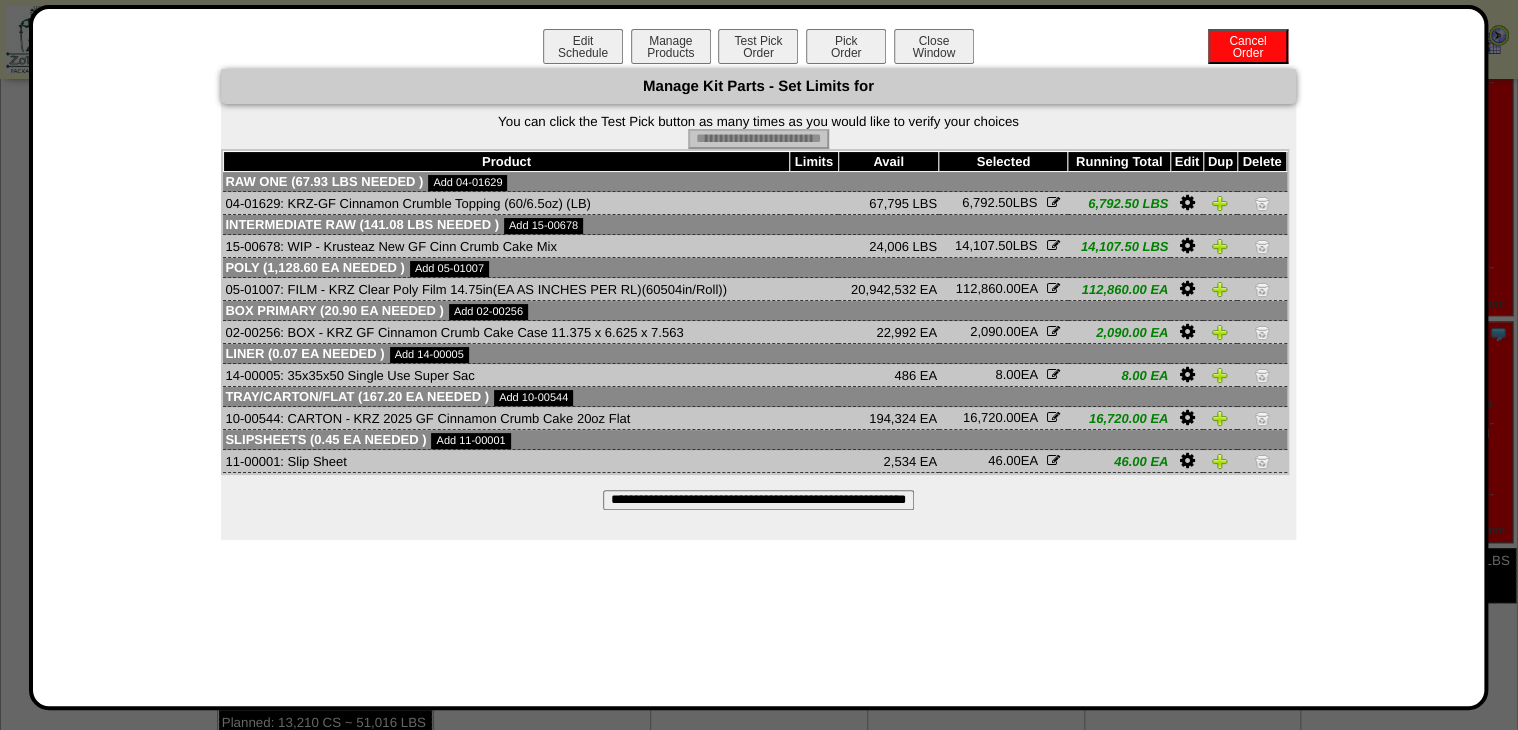 click on "Pick Order" at bounding box center [846, 46] 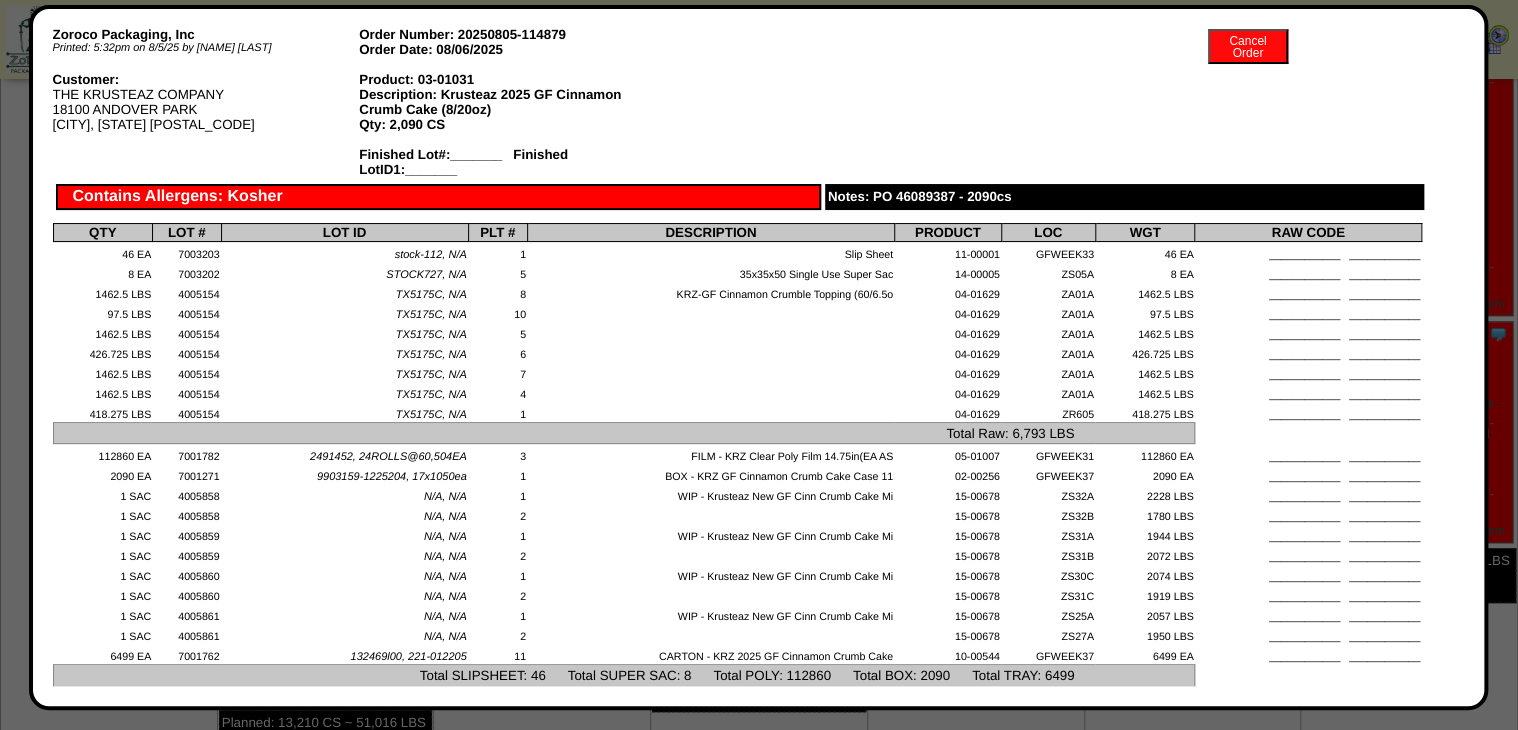 scroll, scrollTop: 0, scrollLeft: 0, axis: both 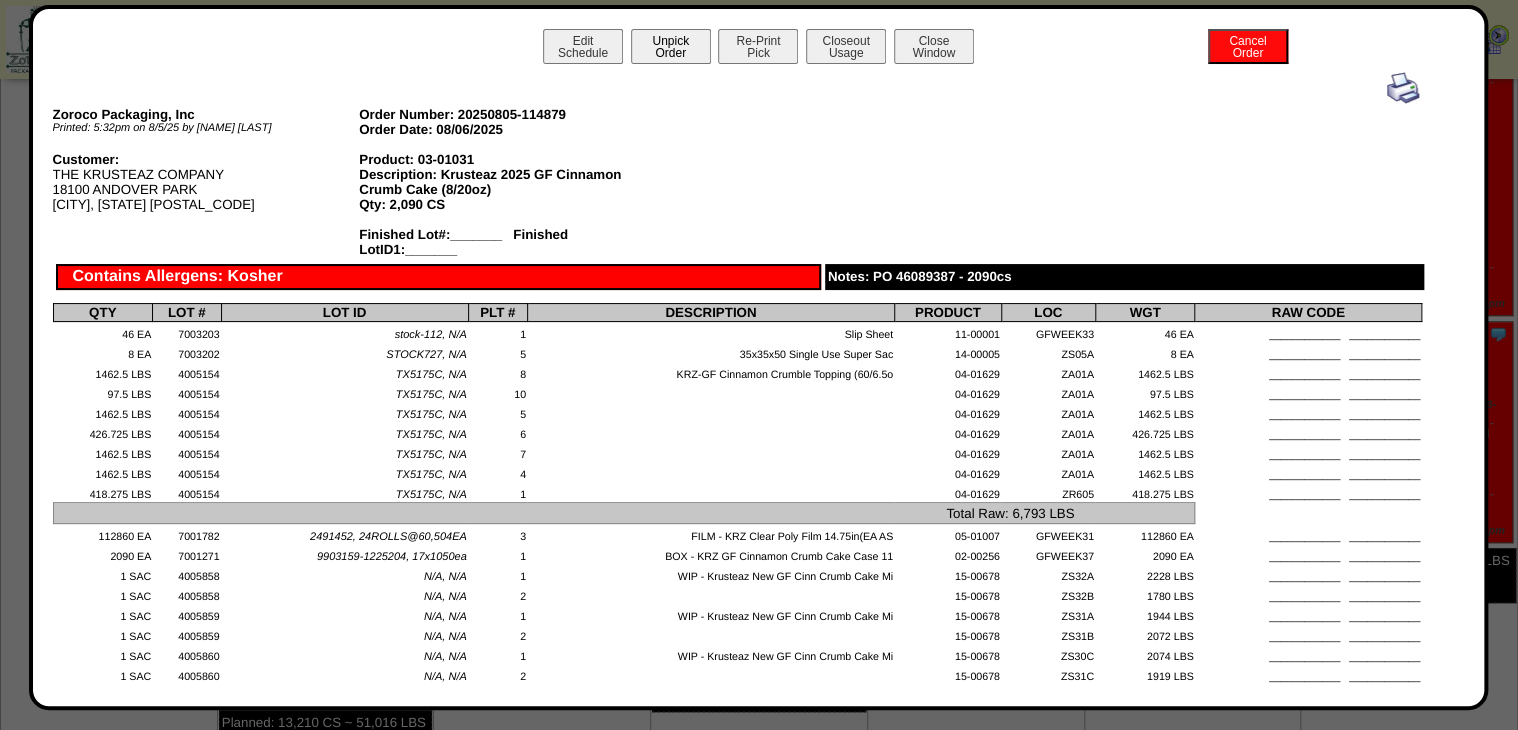 click on "Unpick Order" at bounding box center [671, 46] 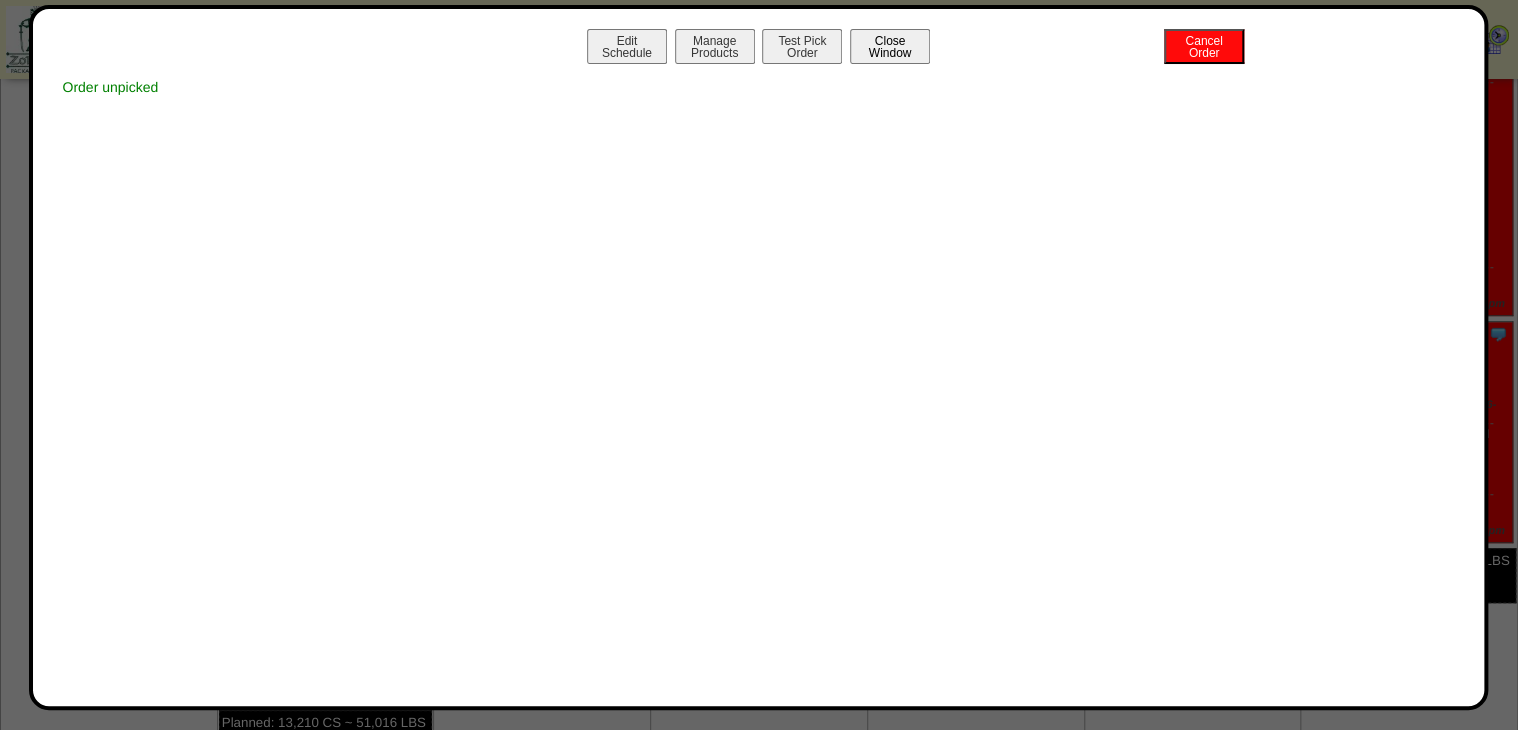 click on "Close Window" at bounding box center [890, 46] 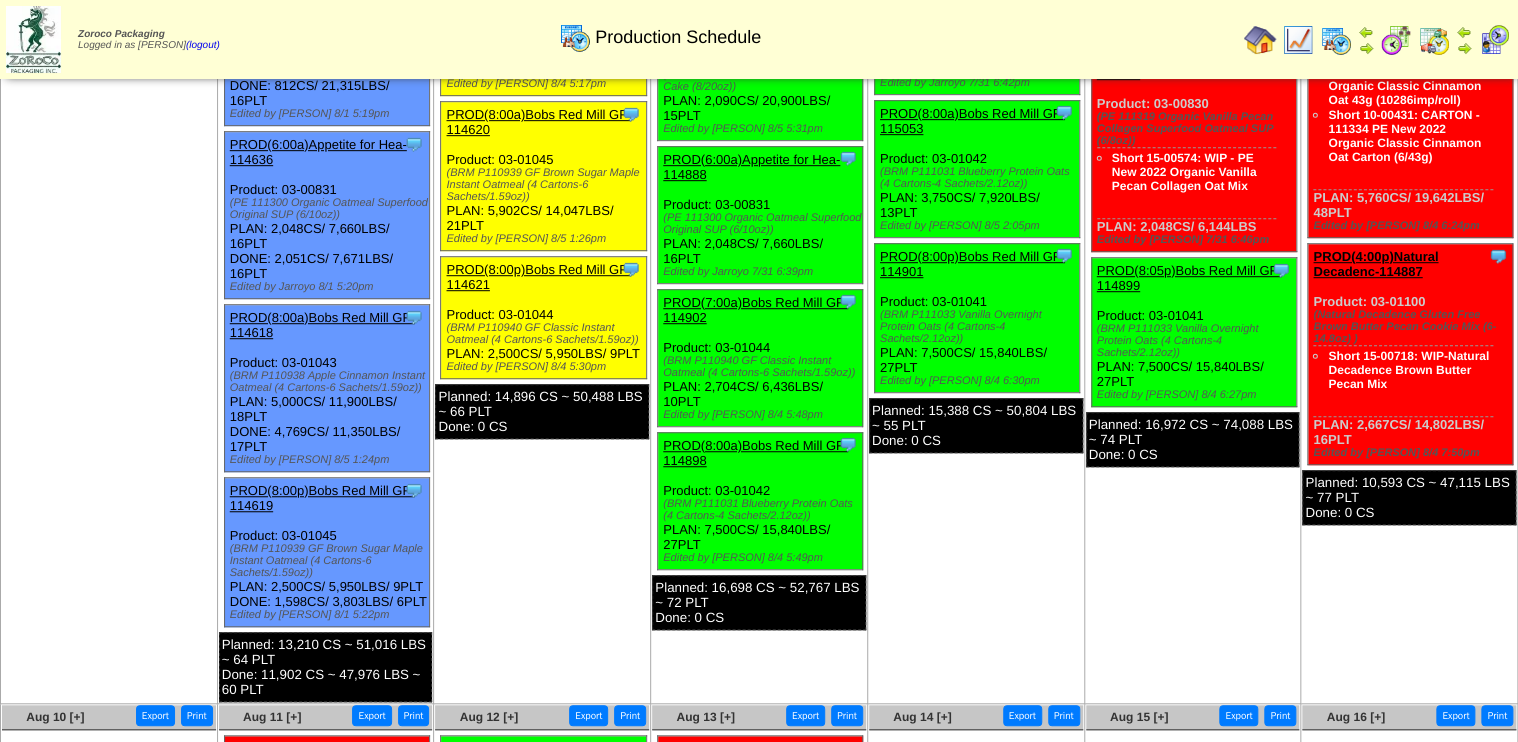scroll, scrollTop: 480, scrollLeft: 0, axis: vertical 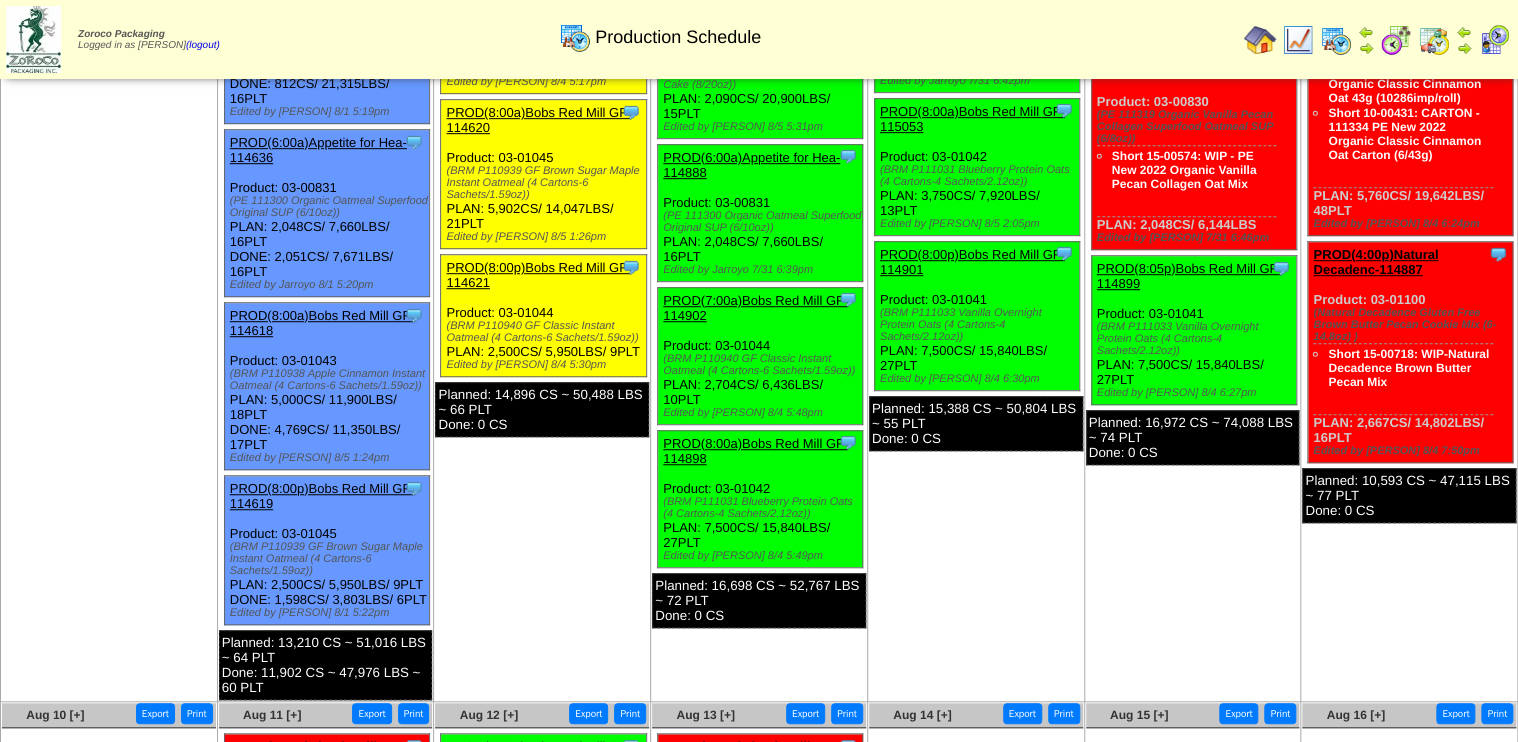 click at bounding box center [1298, 40] 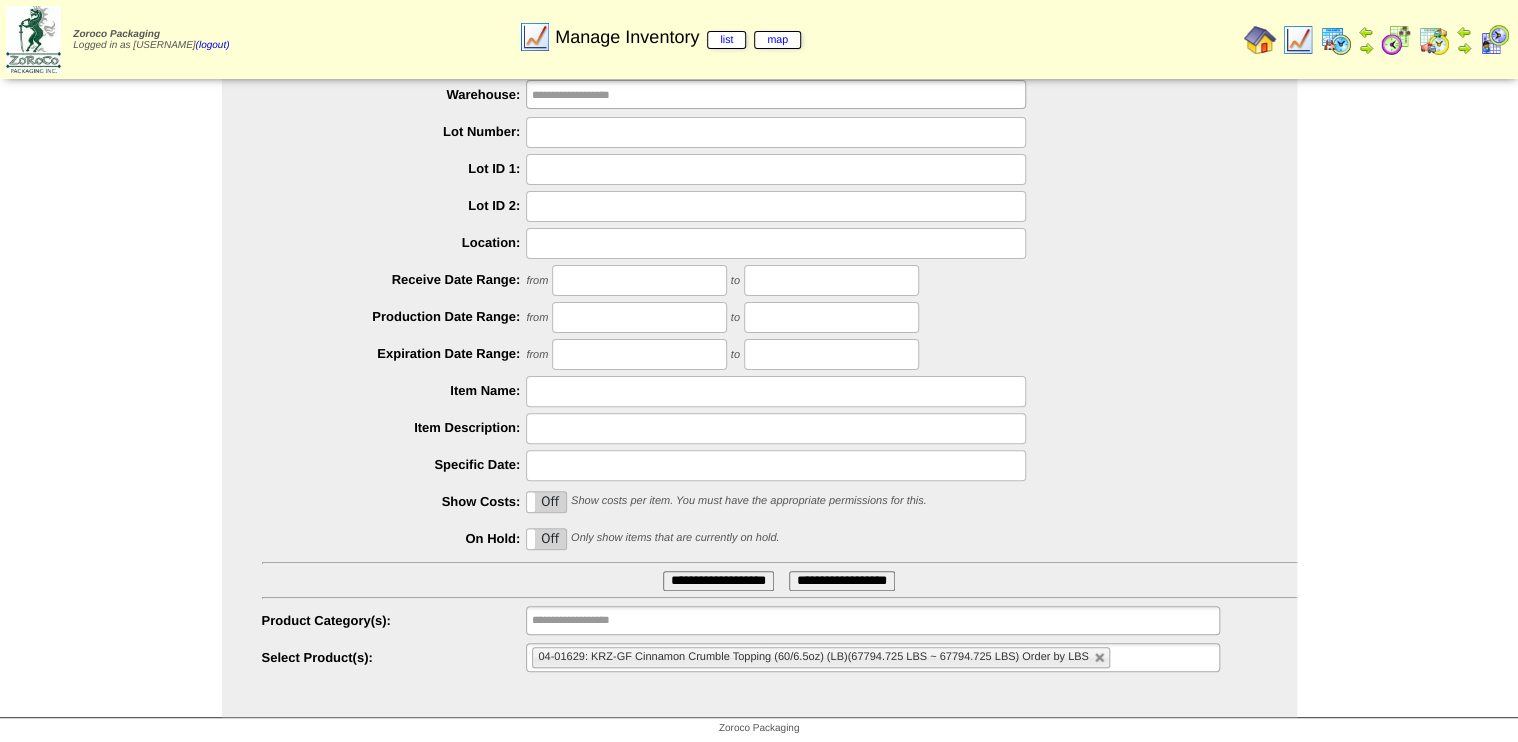 scroll, scrollTop: 91, scrollLeft: 0, axis: vertical 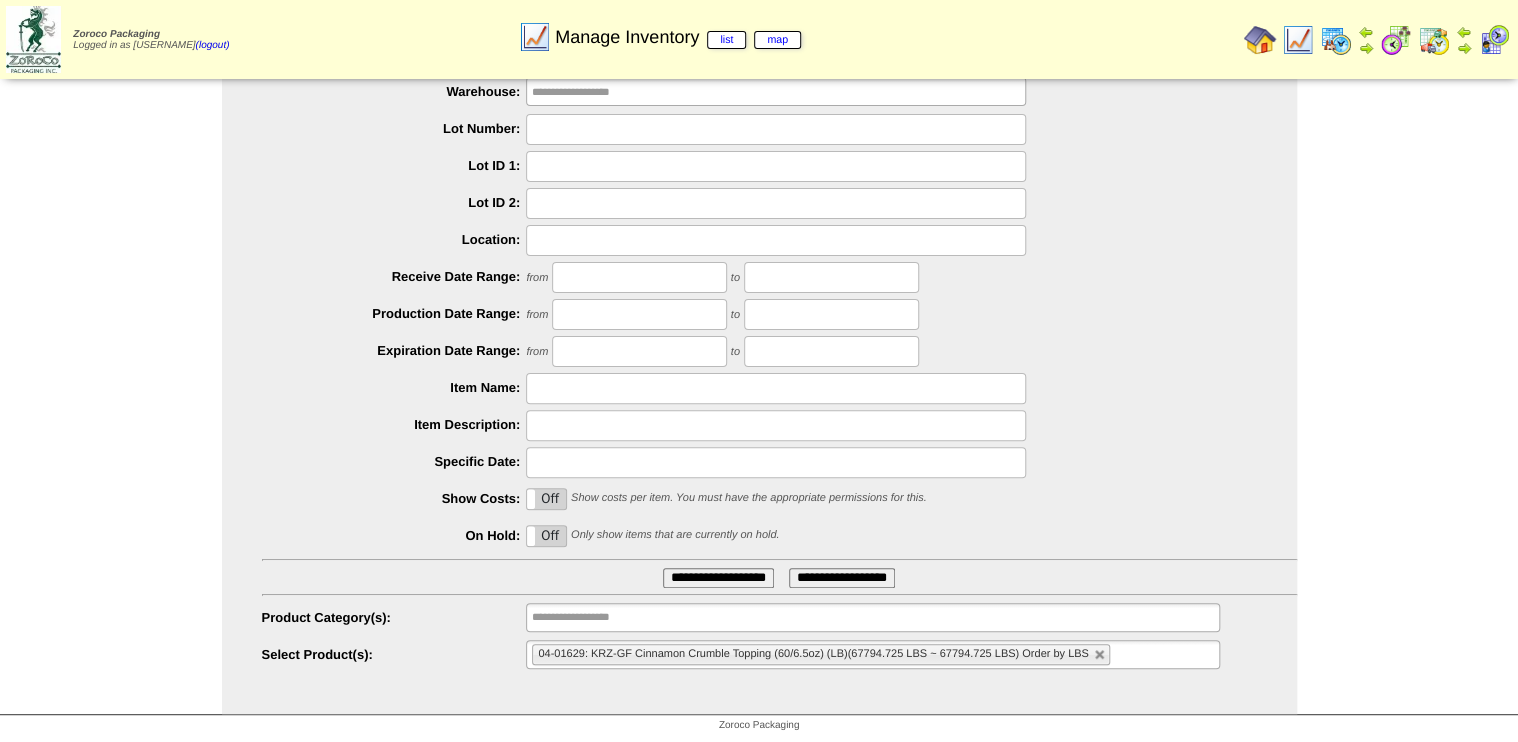 click on "Off" at bounding box center [546, 536] 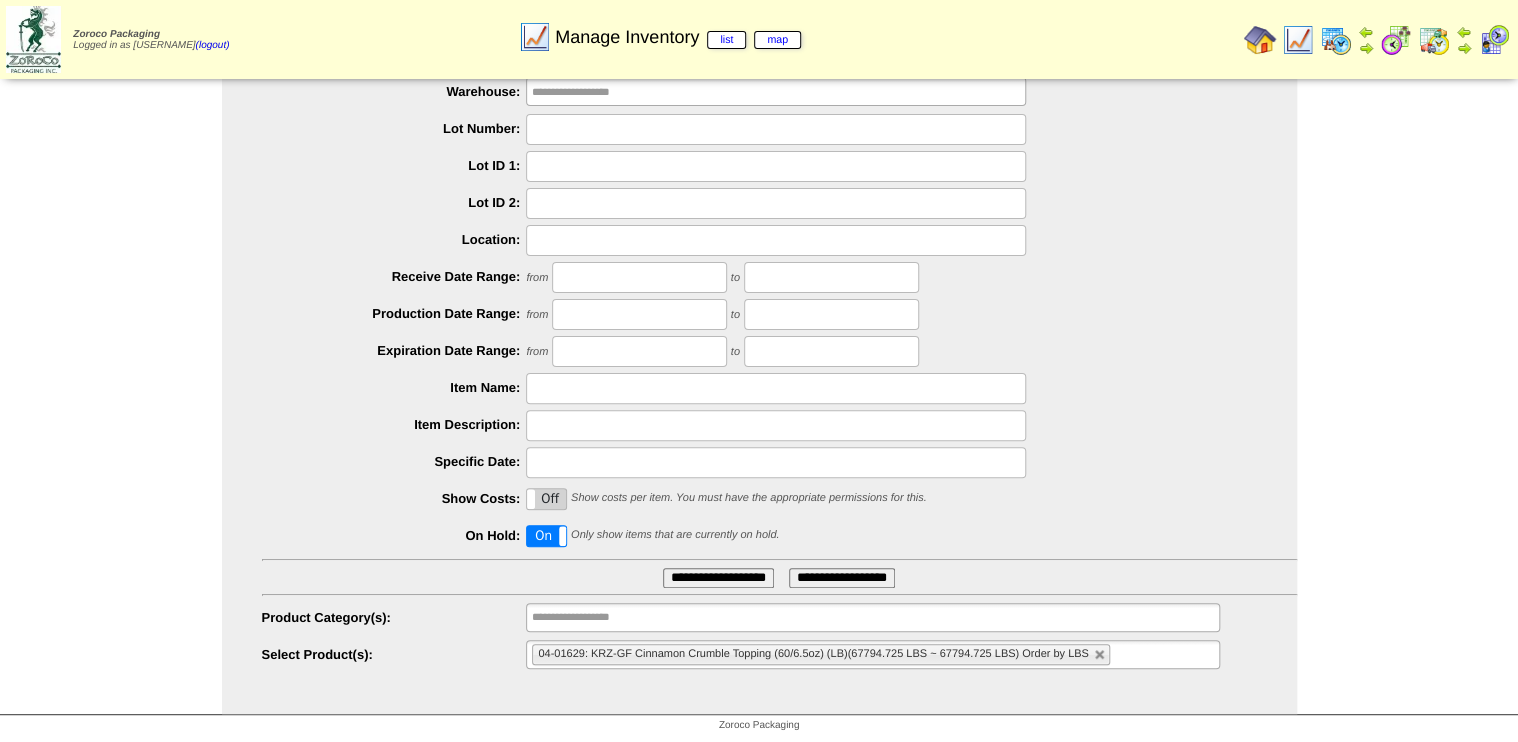 click at bounding box center (1100, 655) 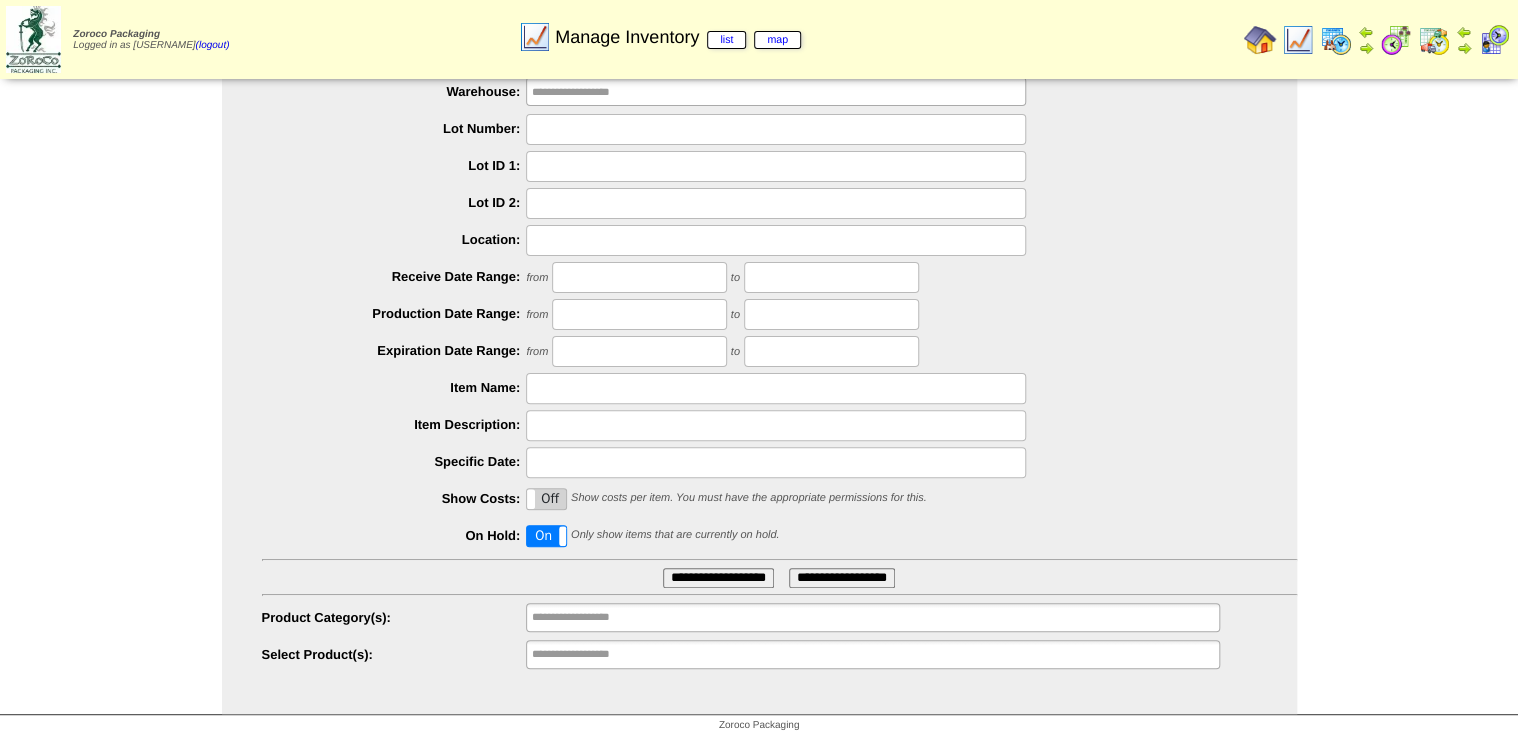 type 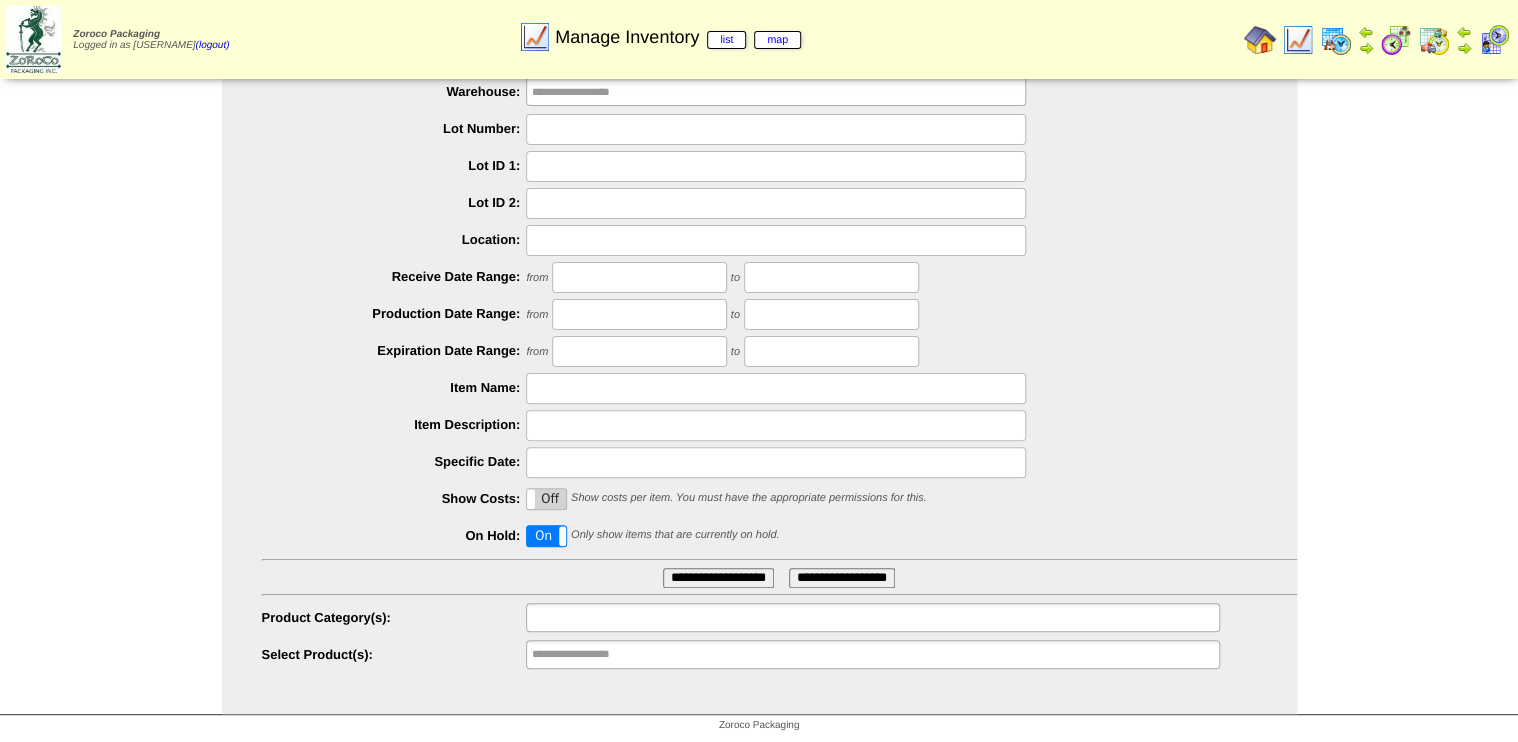click at bounding box center (872, 617) 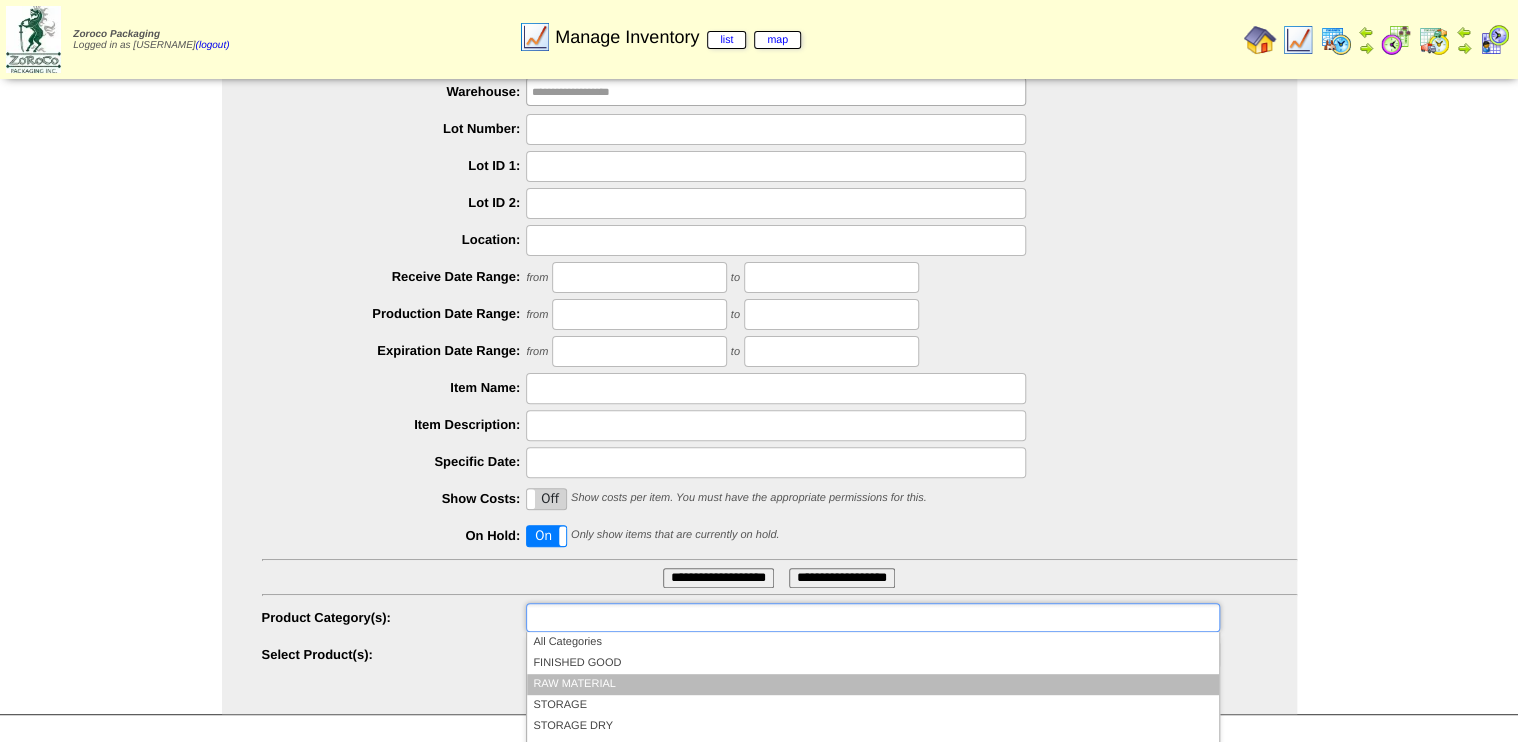 click on "RAW MATERIAL" at bounding box center (872, 684) 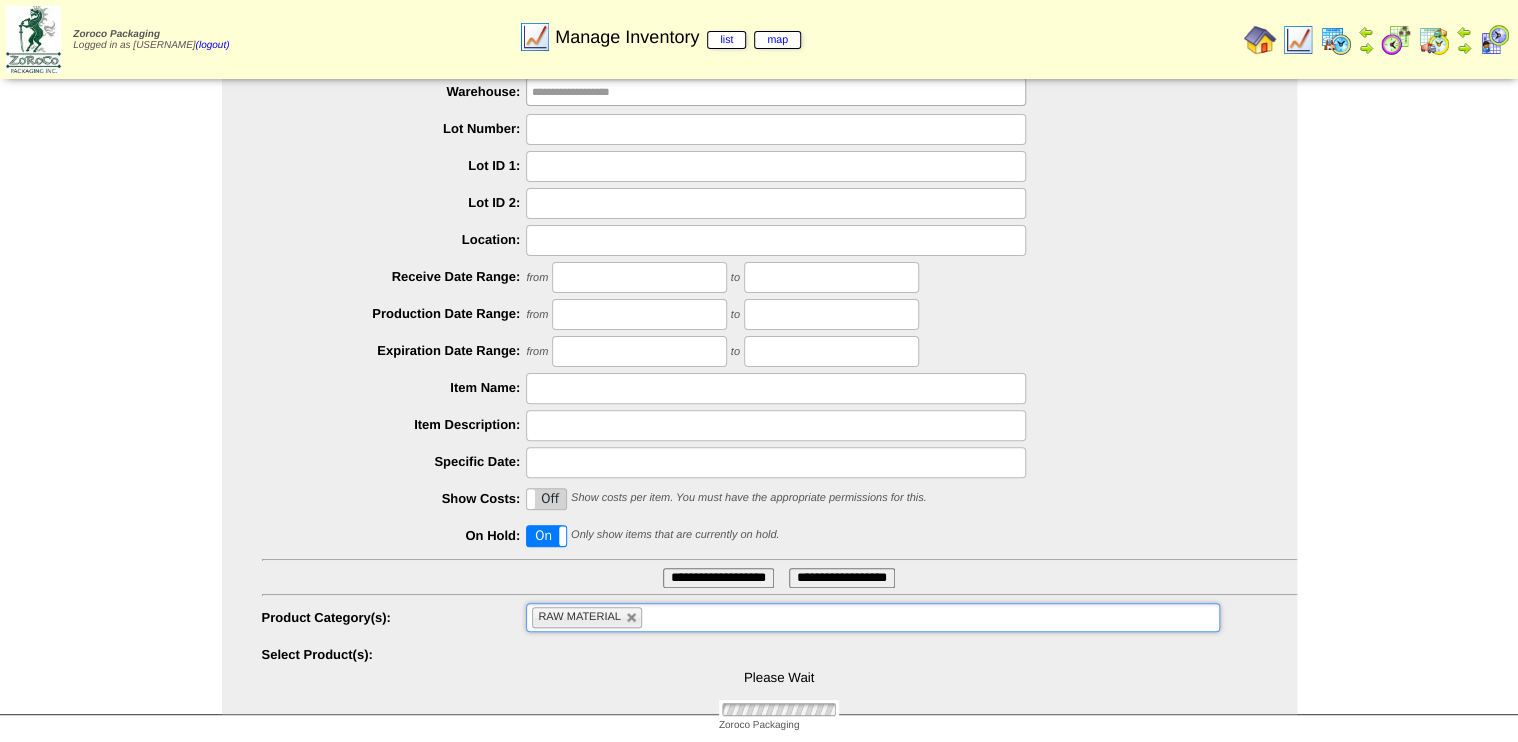 click on "**********" at bounding box center [759, 355] 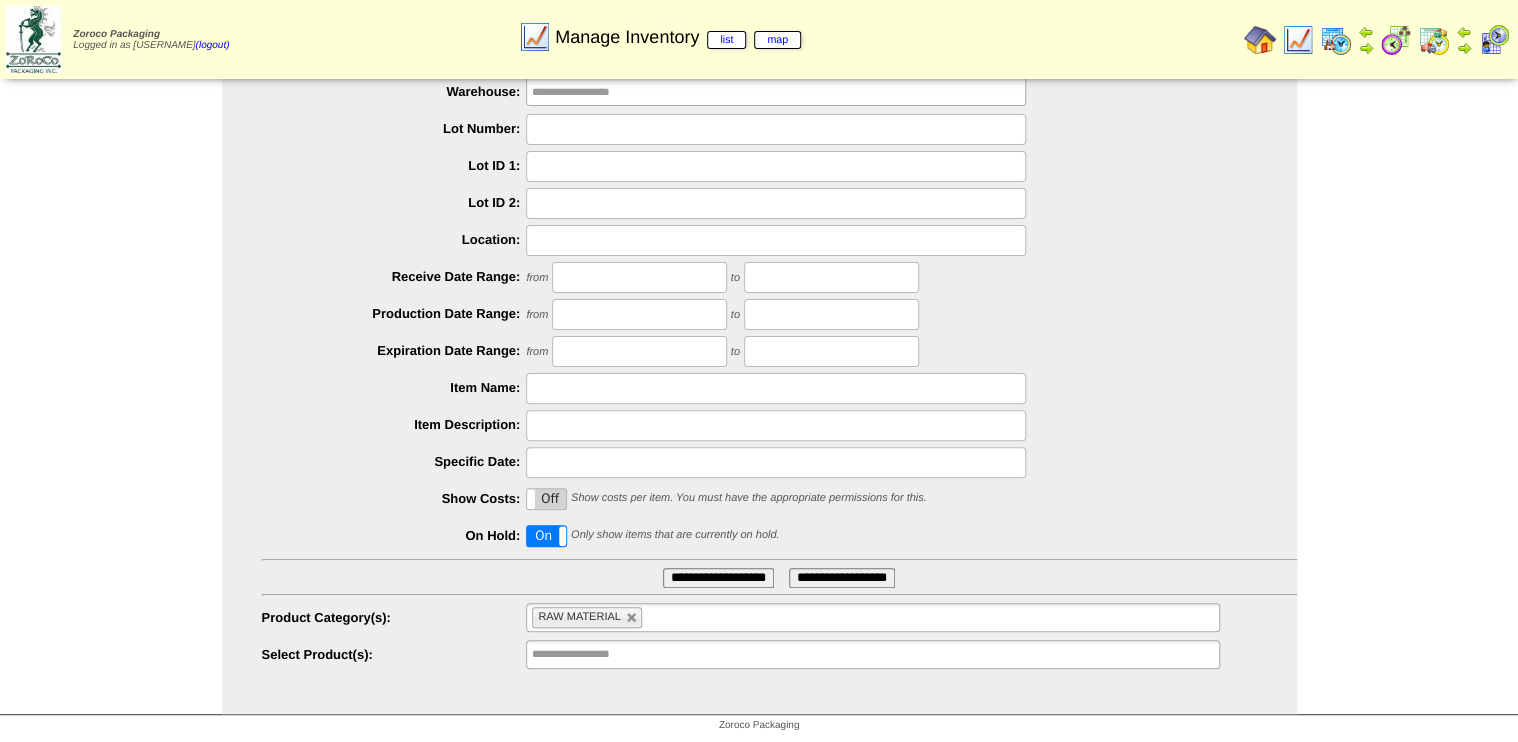 click on "**********" at bounding box center [718, 578] 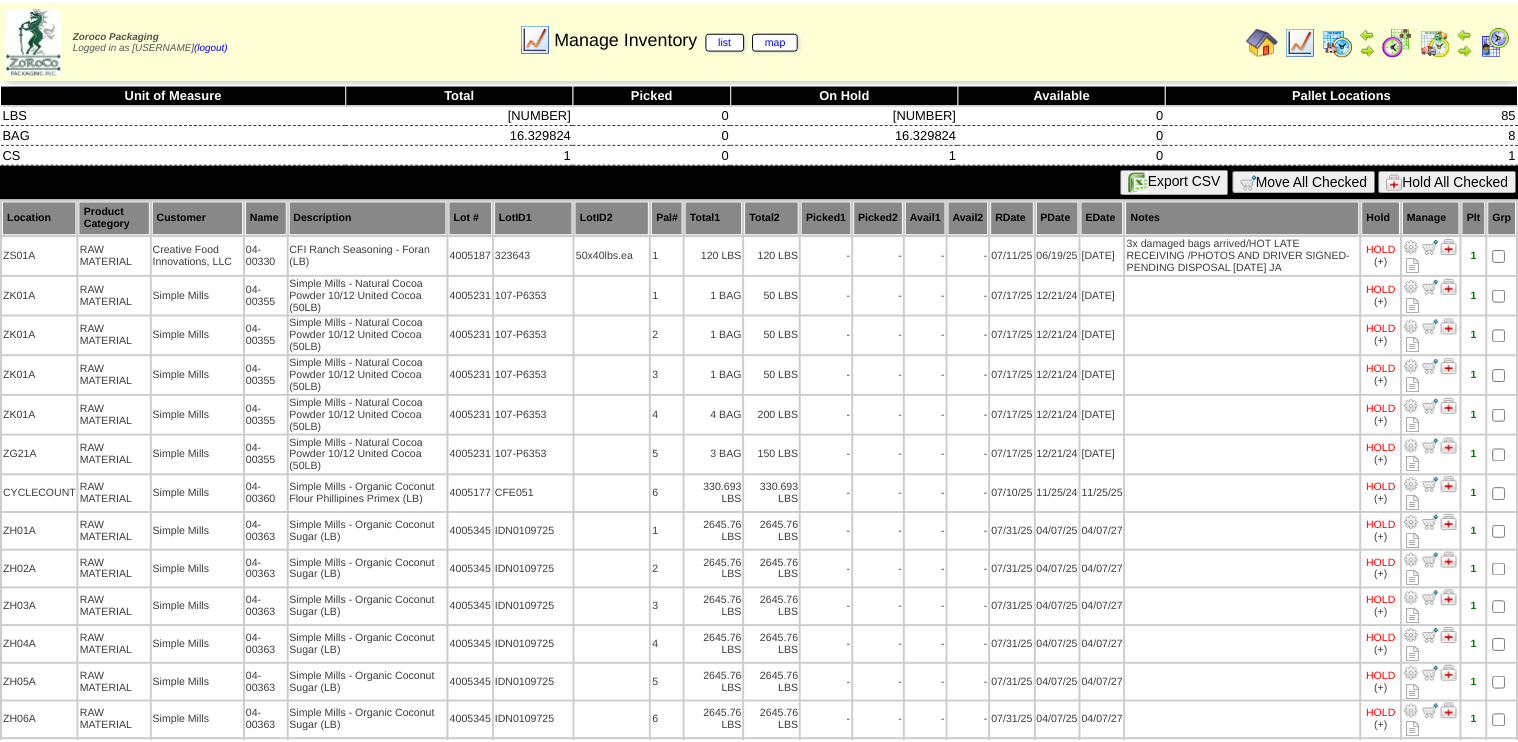 scroll, scrollTop: 0, scrollLeft: 0, axis: both 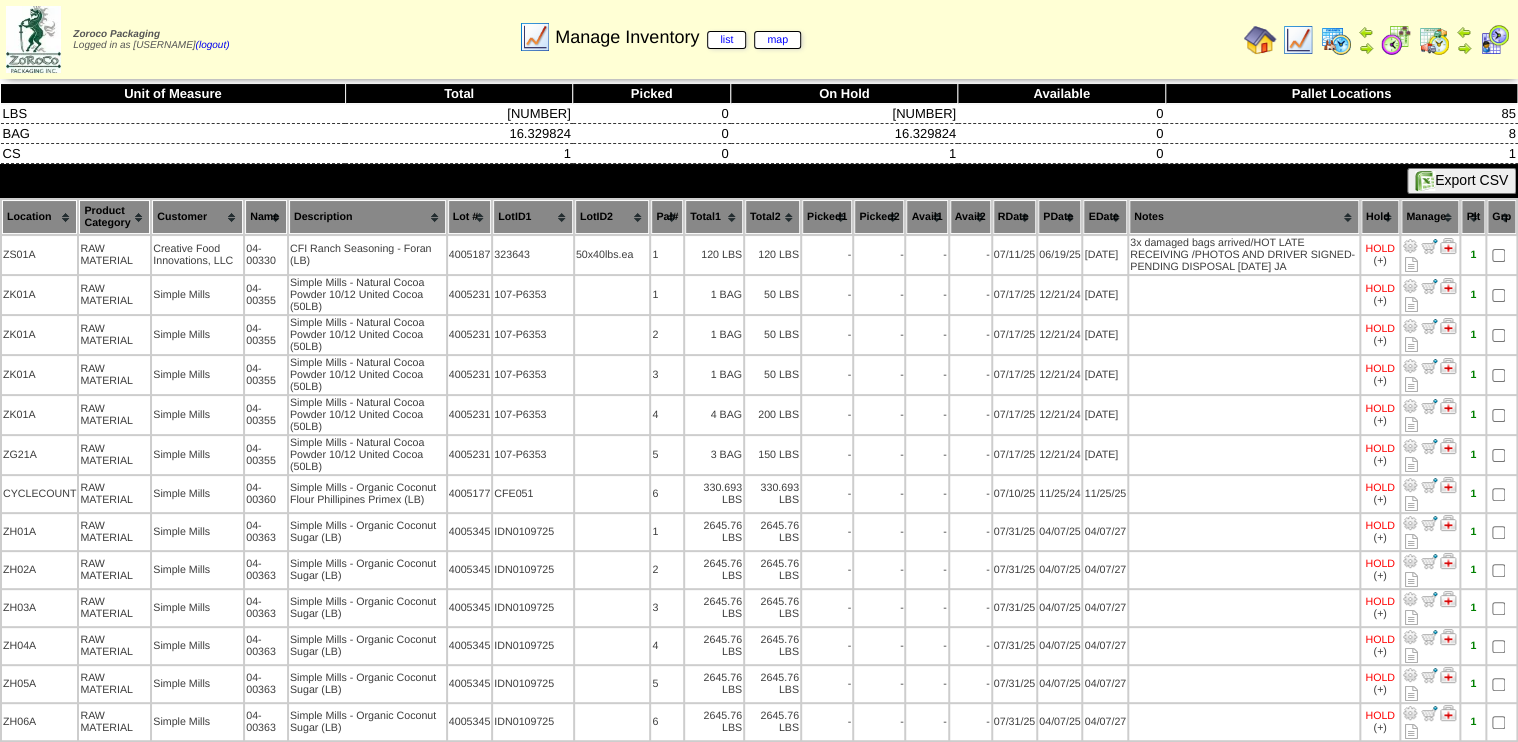 click on "Description" at bounding box center [367, 217] 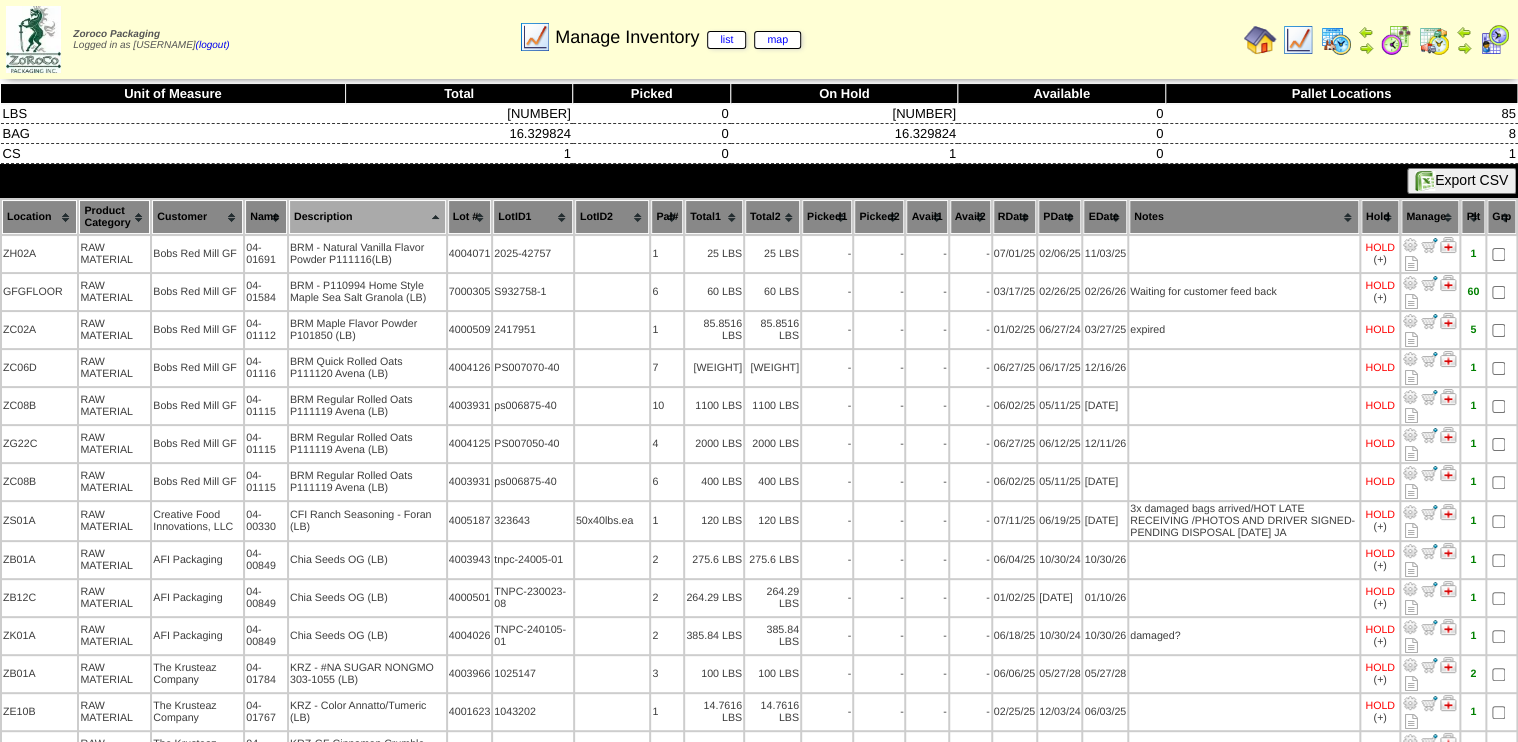 click on "Description" at bounding box center [367, 217] 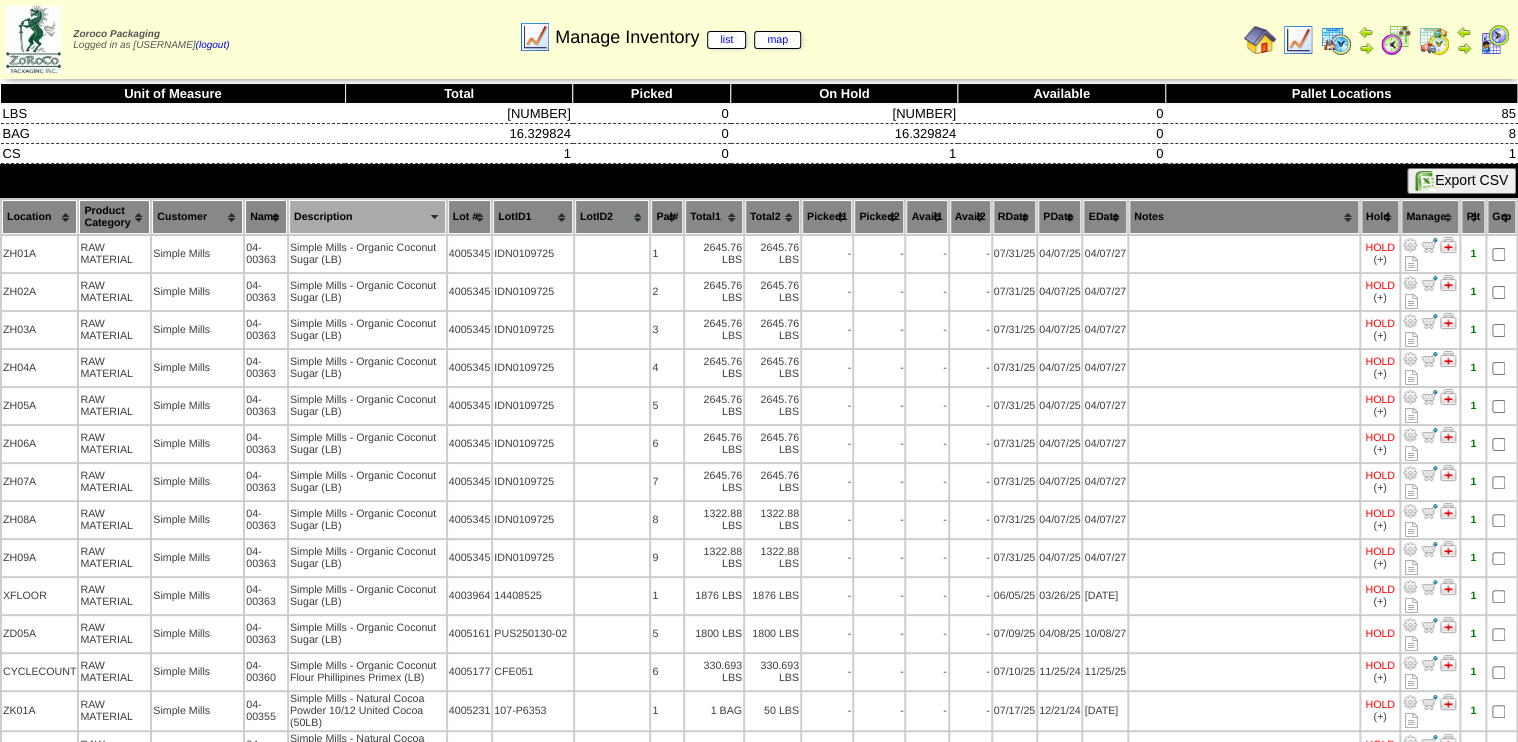 click on "Export CSV" at bounding box center [1461, 181] 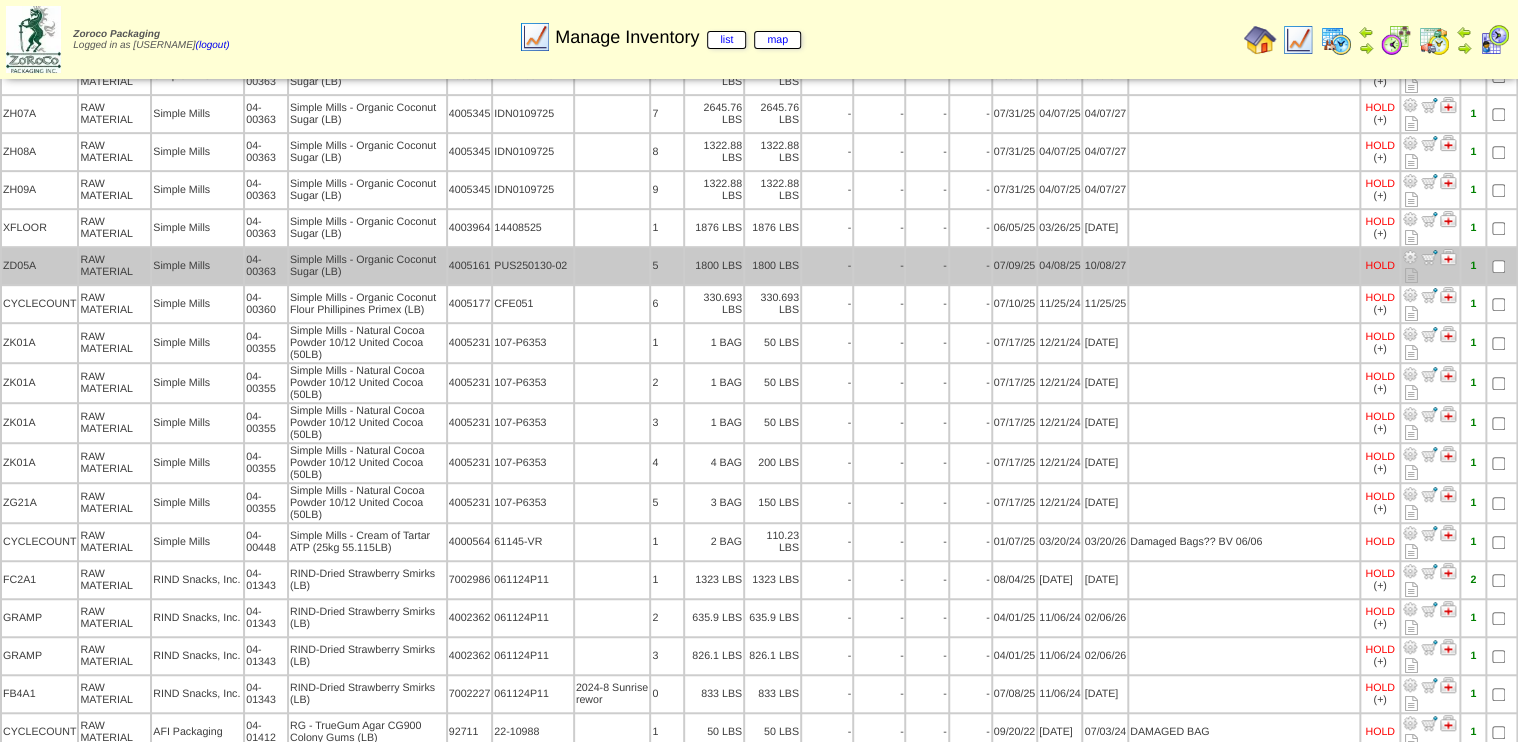 scroll, scrollTop: 560, scrollLeft: 0, axis: vertical 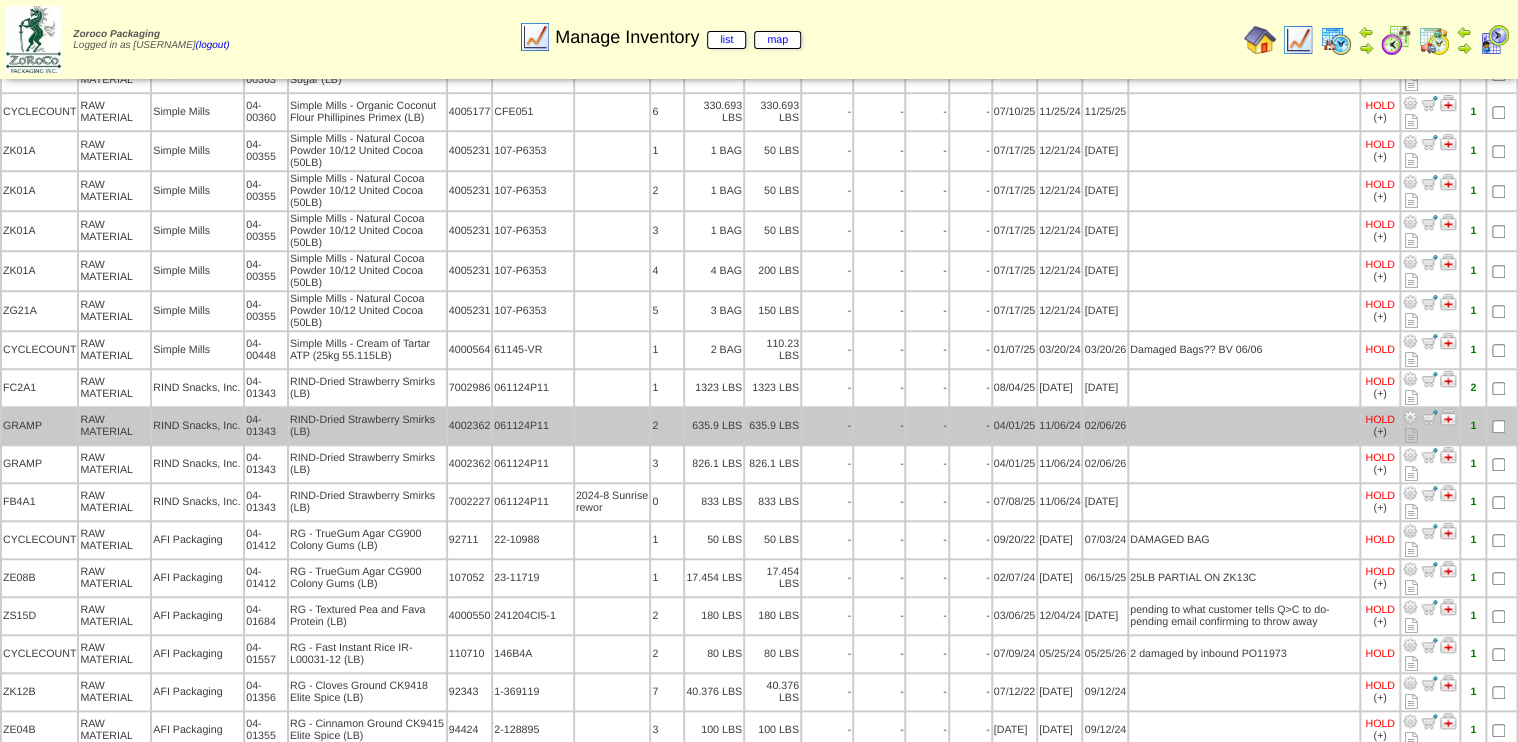 click at bounding box center [1244, 426] 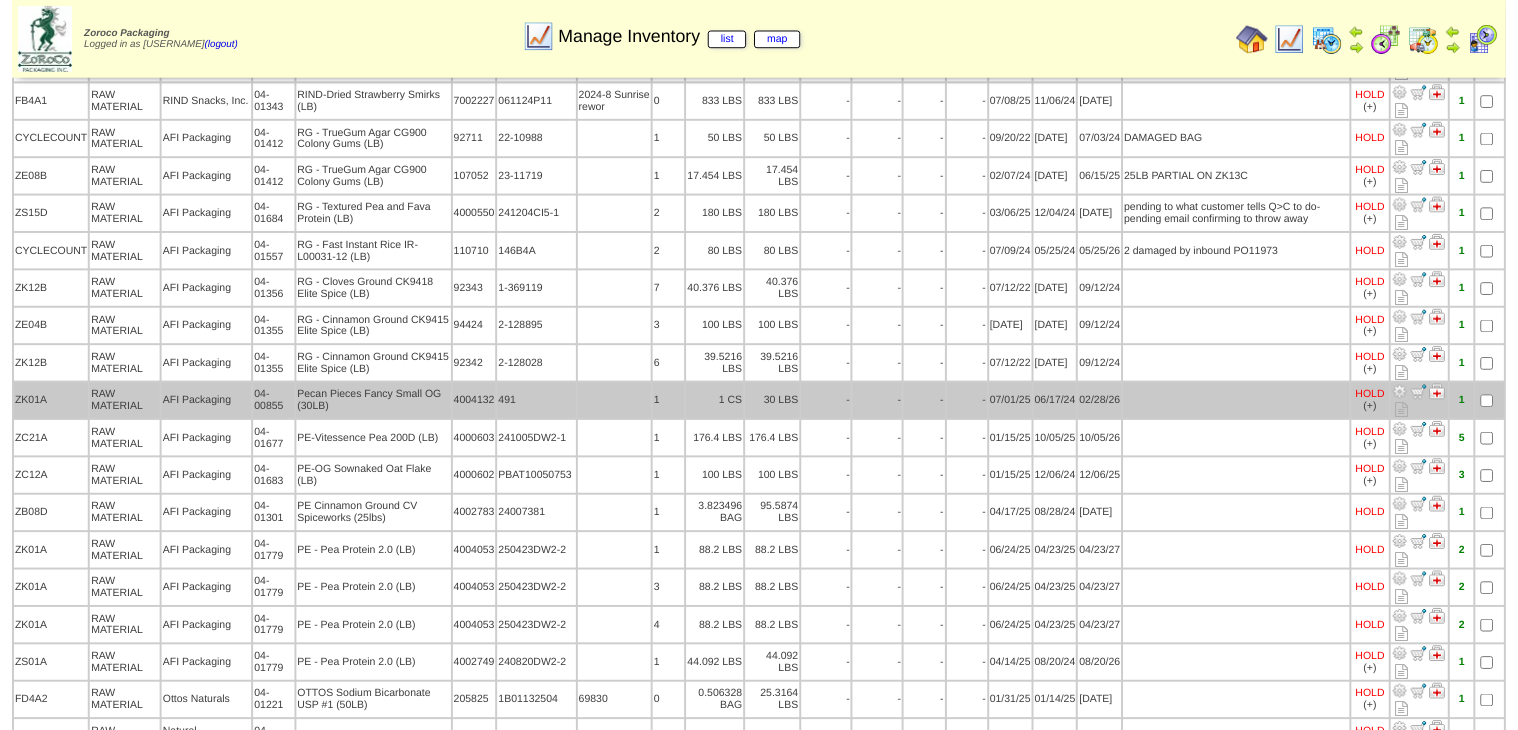 scroll, scrollTop: 960, scrollLeft: 0, axis: vertical 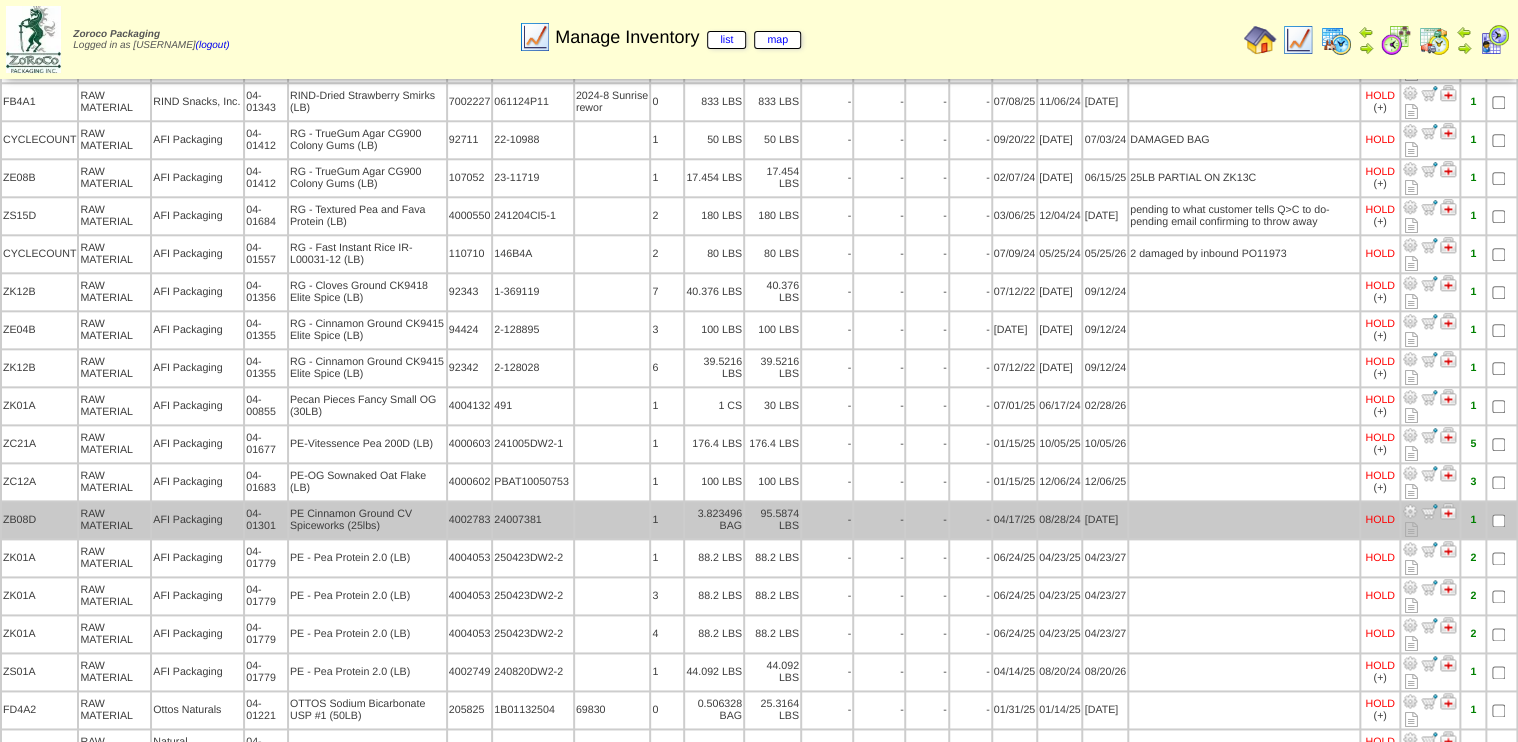 click at bounding box center [1410, 511] 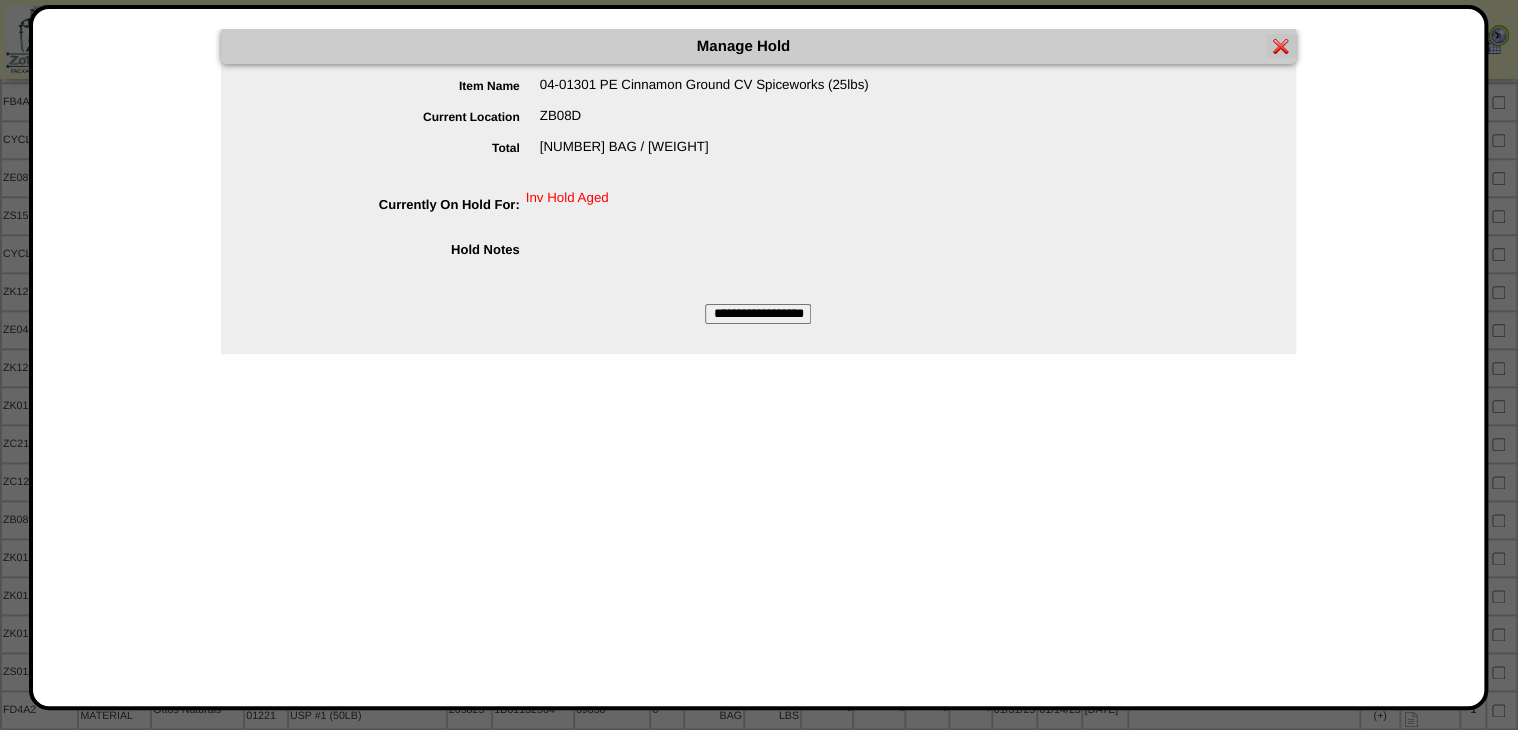 drag, startPoint x: 766, startPoint y: 306, endPoint x: 765, endPoint y: 316, distance: 10.049875 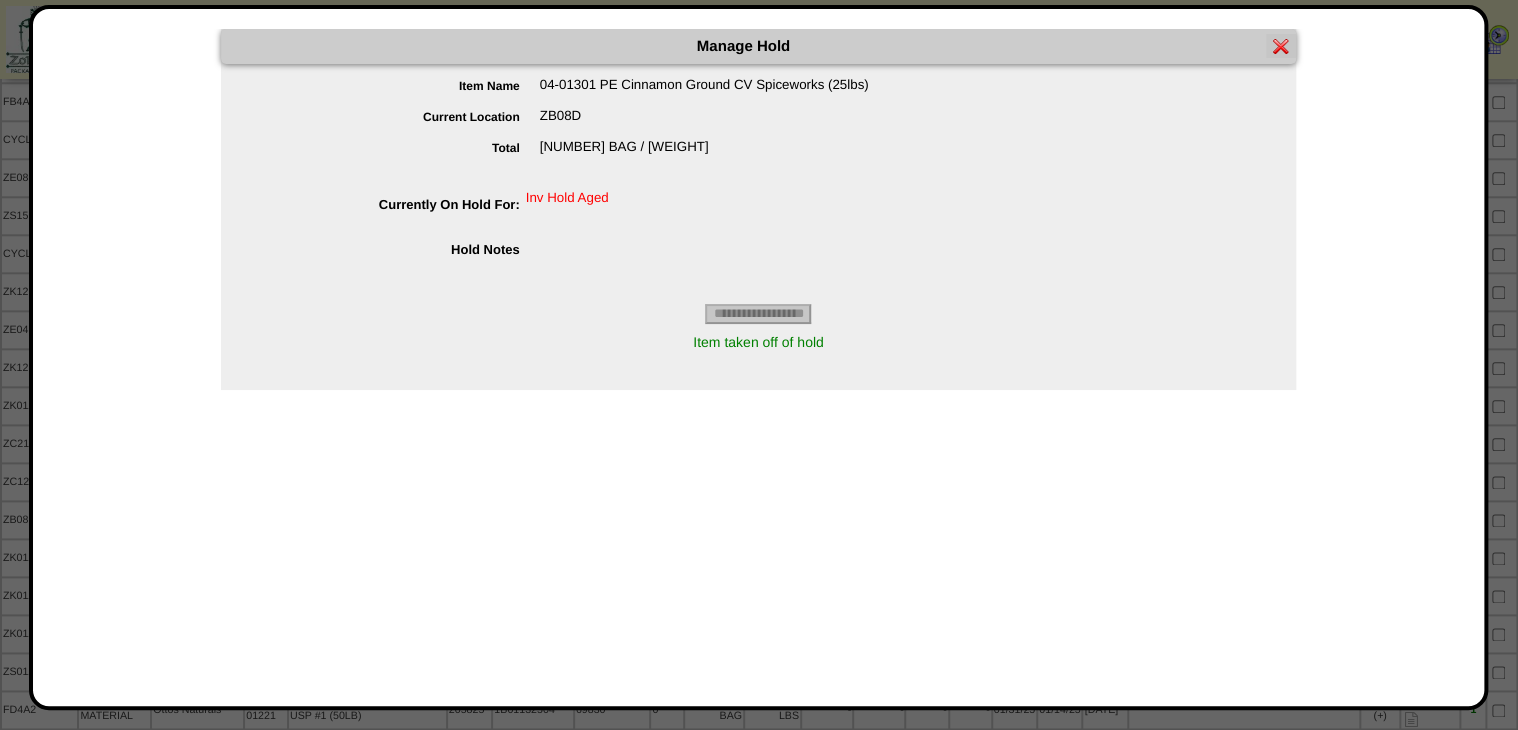 click at bounding box center (1281, 46) 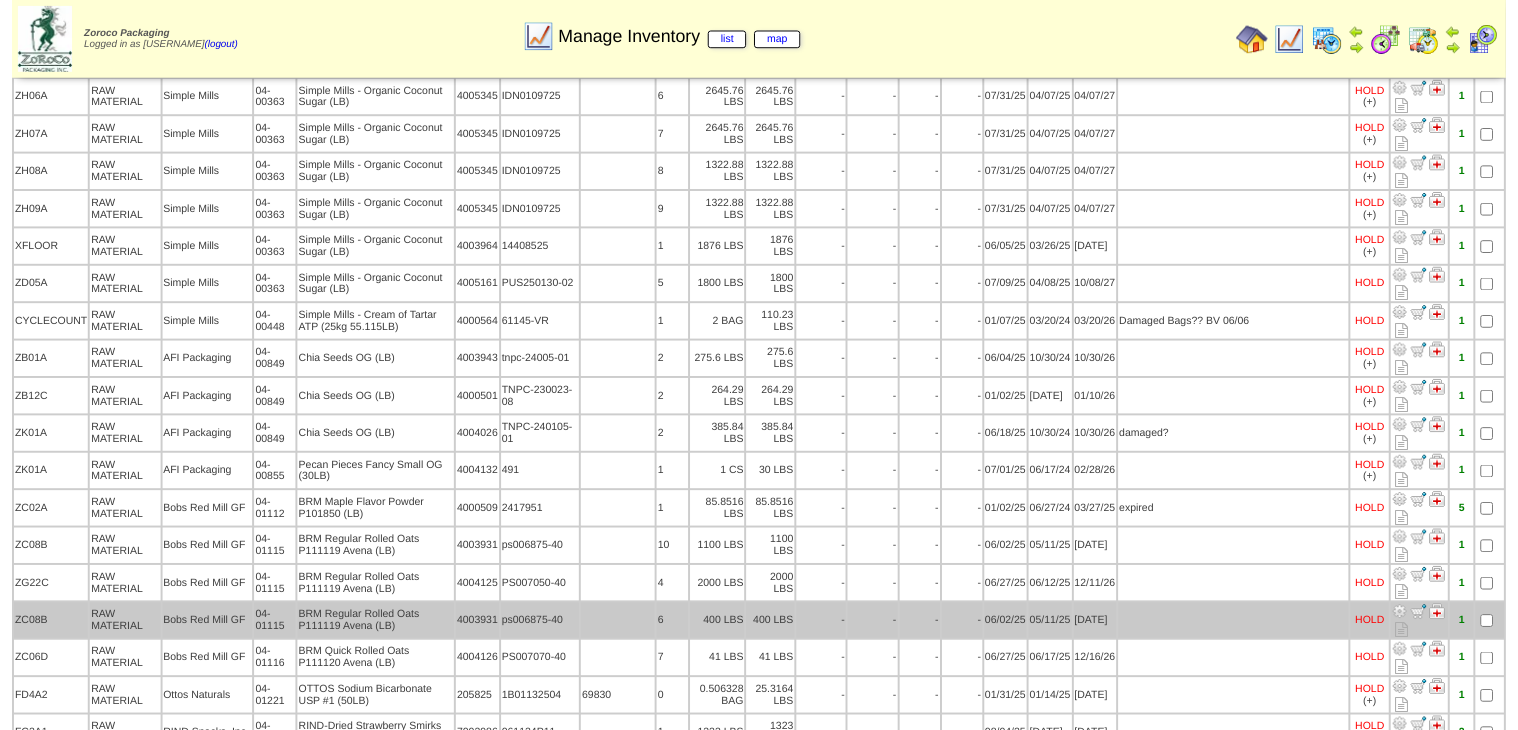 scroll, scrollTop: 640, scrollLeft: 0, axis: vertical 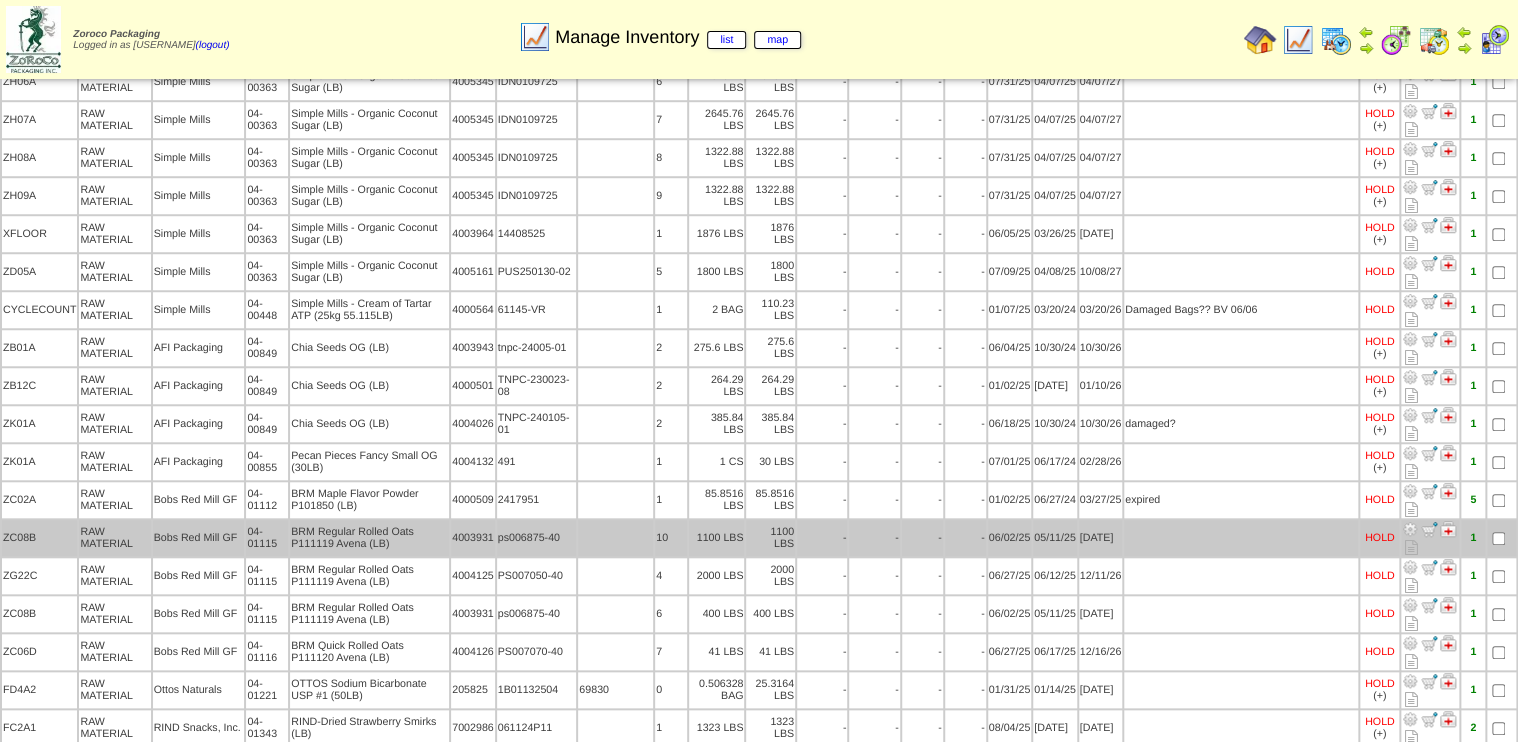 click at bounding box center [1410, 529] 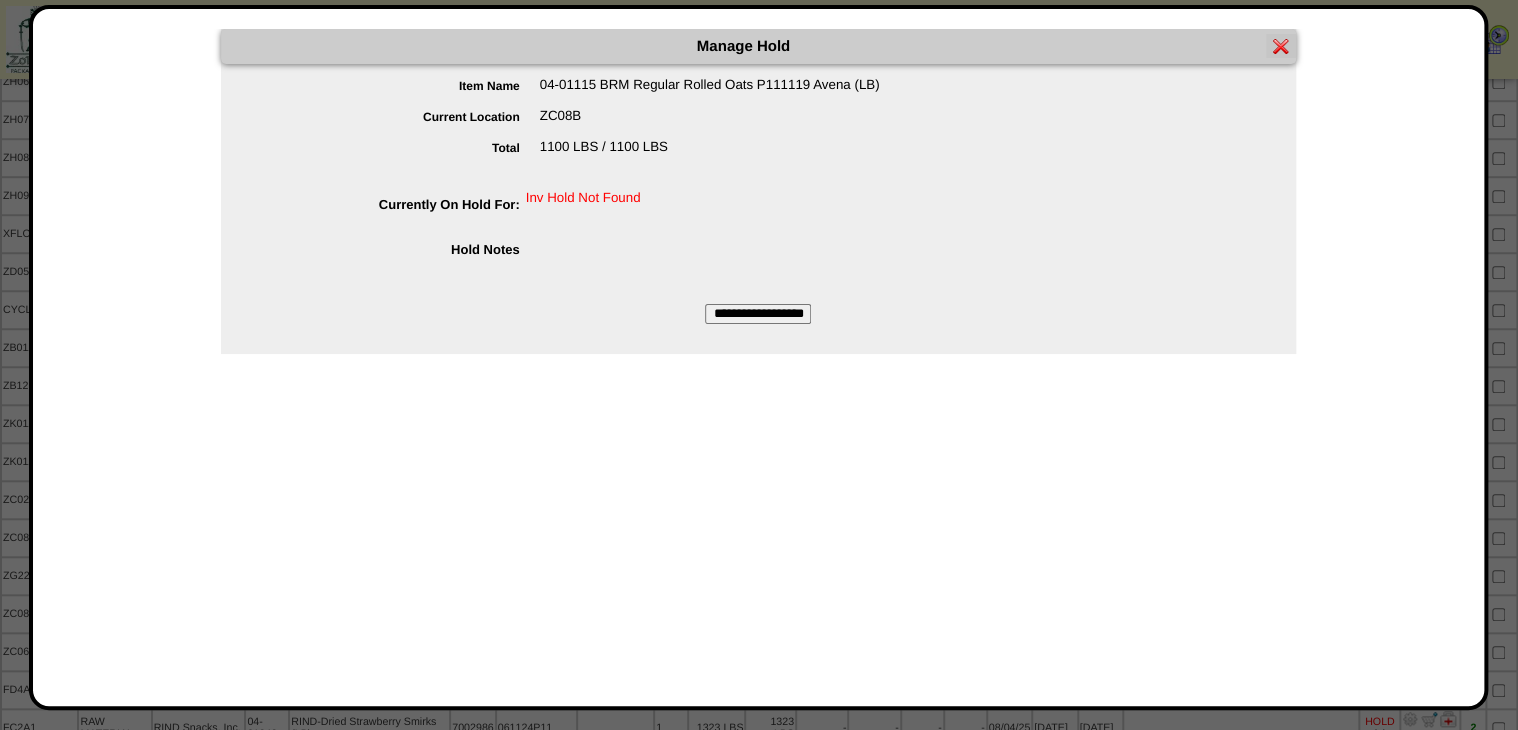 drag, startPoint x: 734, startPoint y: 306, endPoint x: 784, endPoint y: 316, distance: 50.990196 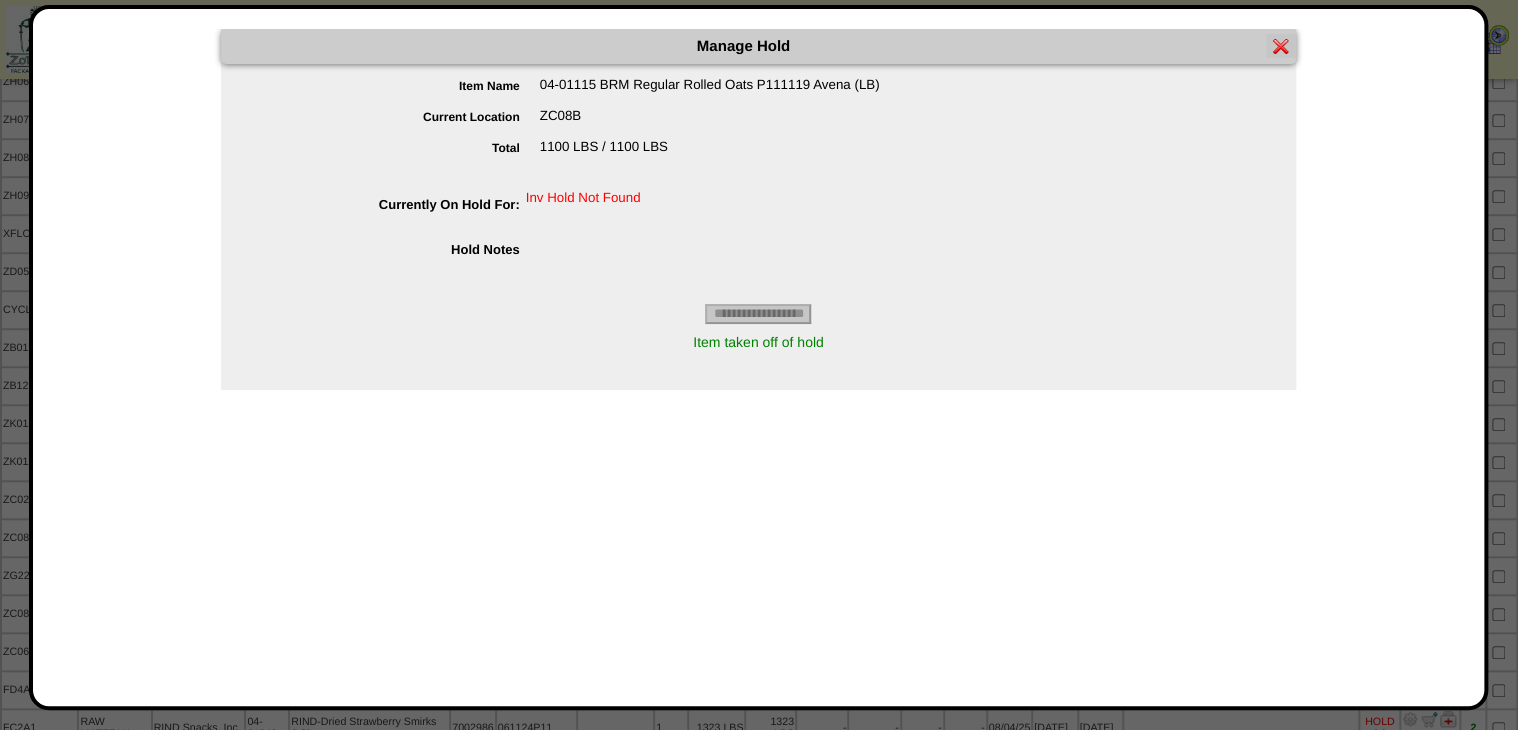 click at bounding box center [759, 535] 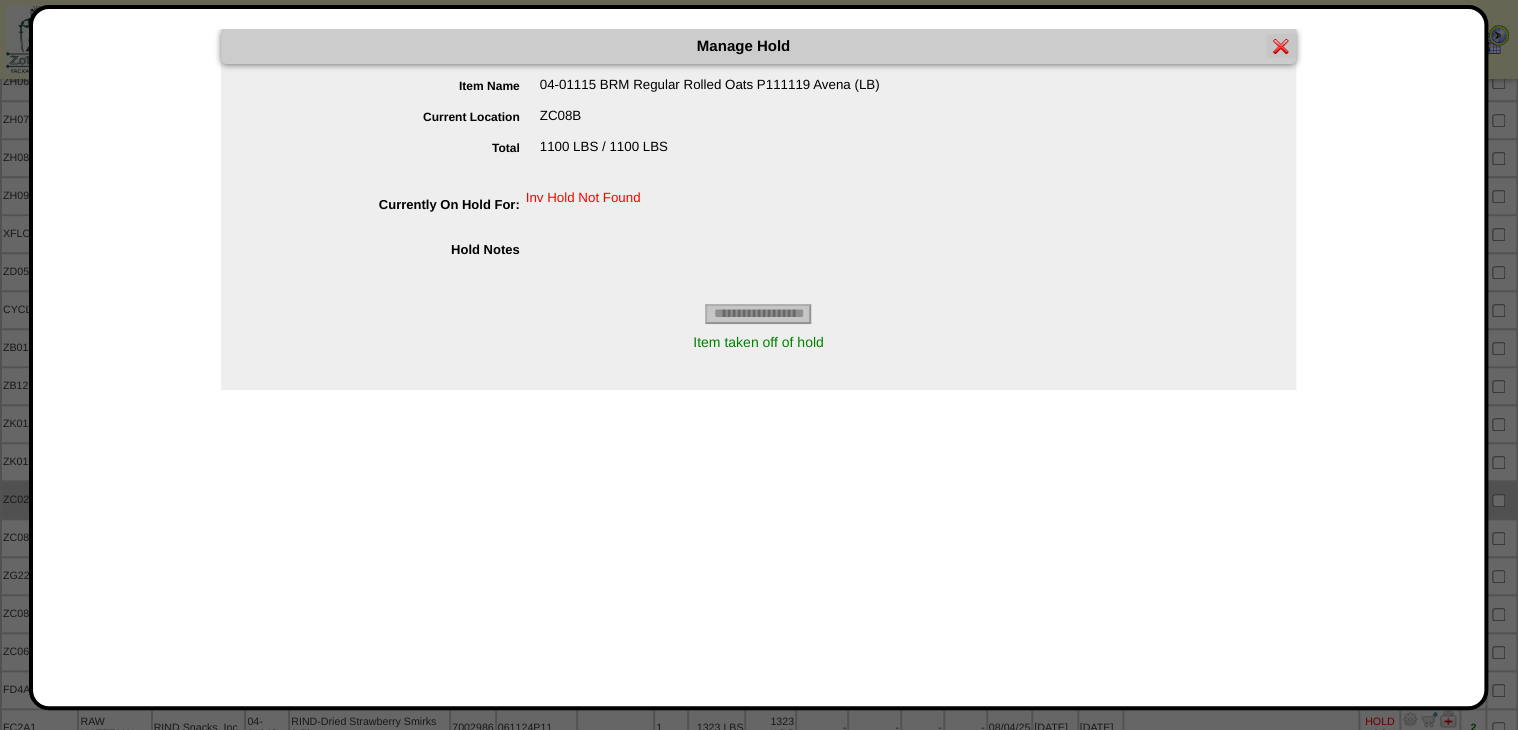 click at bounding box center (759, 535) 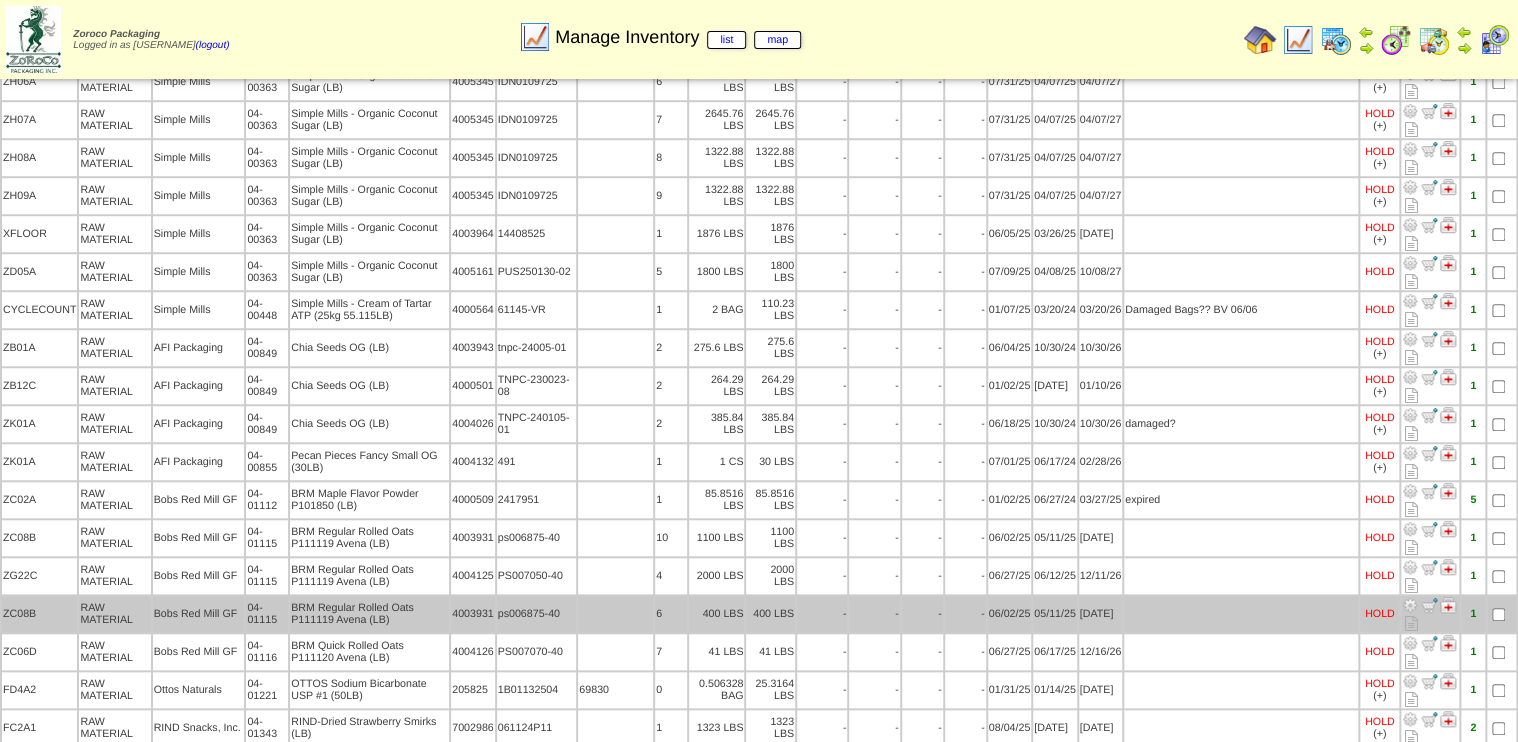 click at bounding box center [1410, 605] 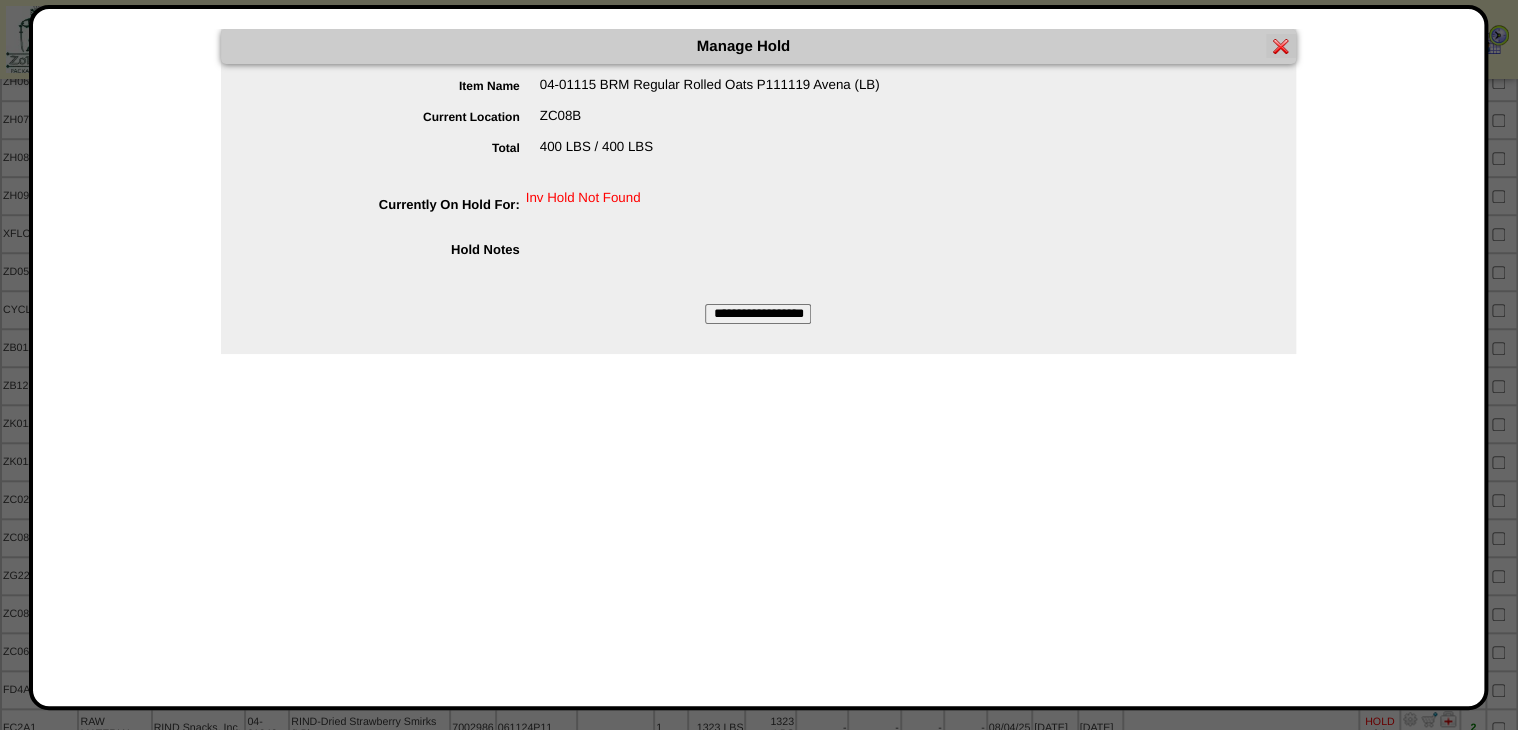 click on "**********" at bounding box center [758, 314] 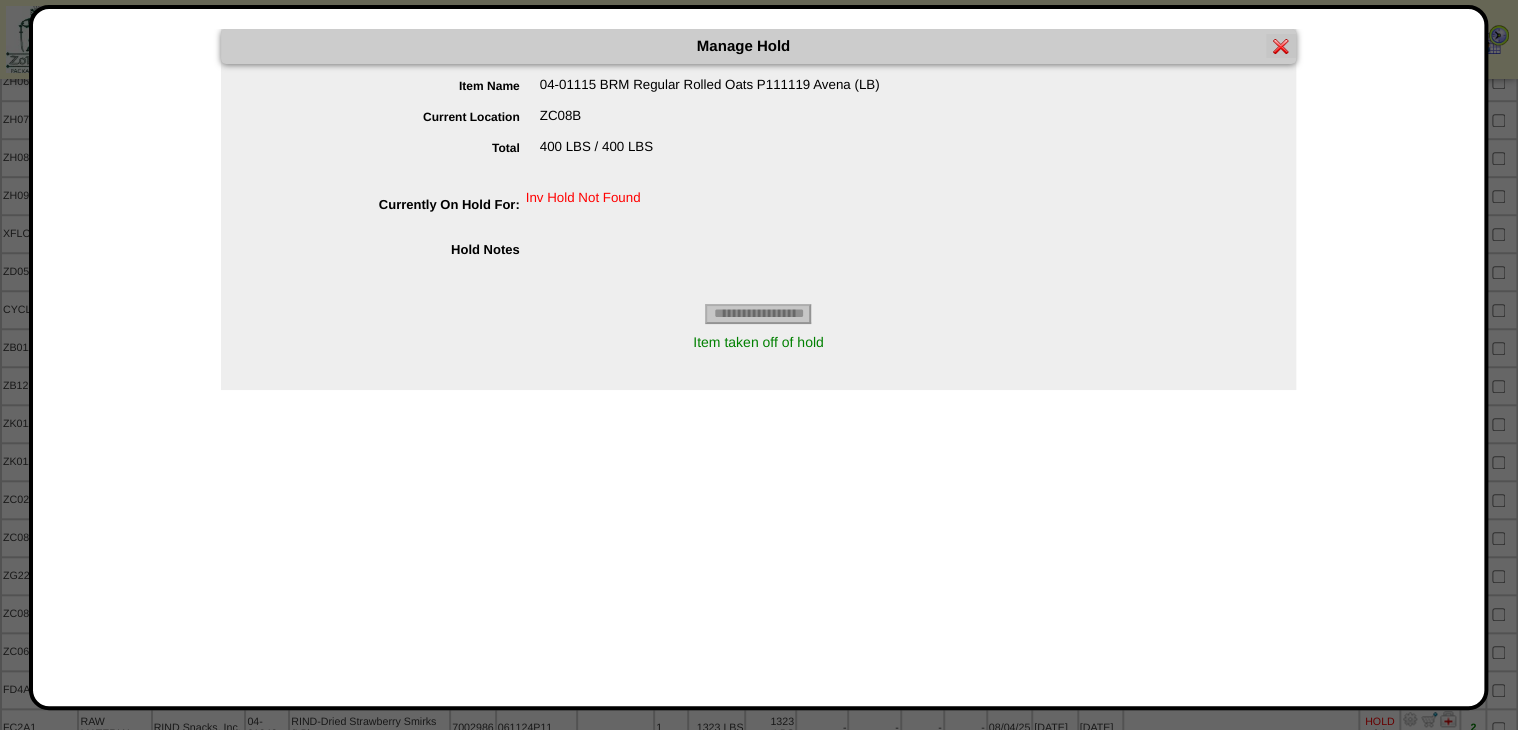click at bounding box center (759, 535) 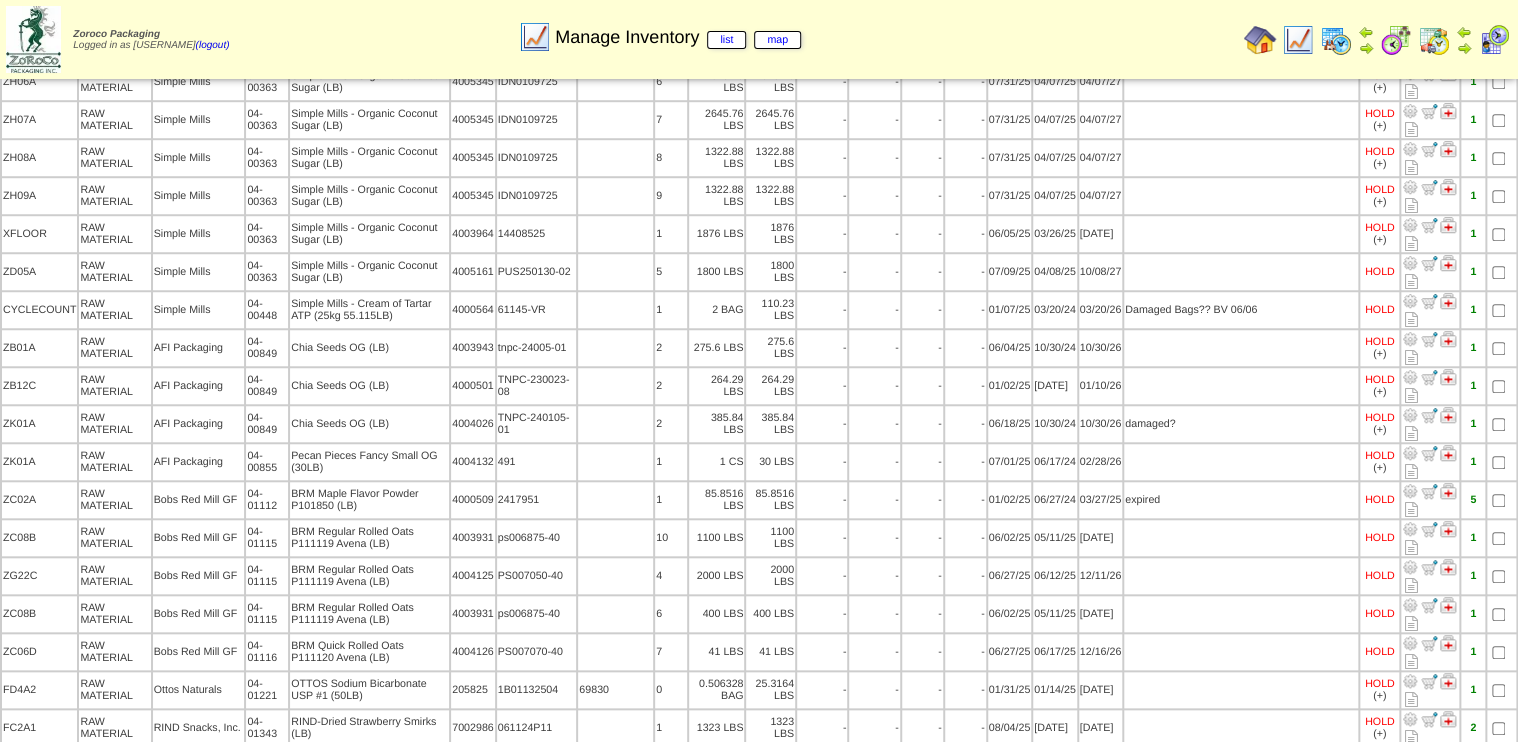 click at bounding box center [1501, 424] 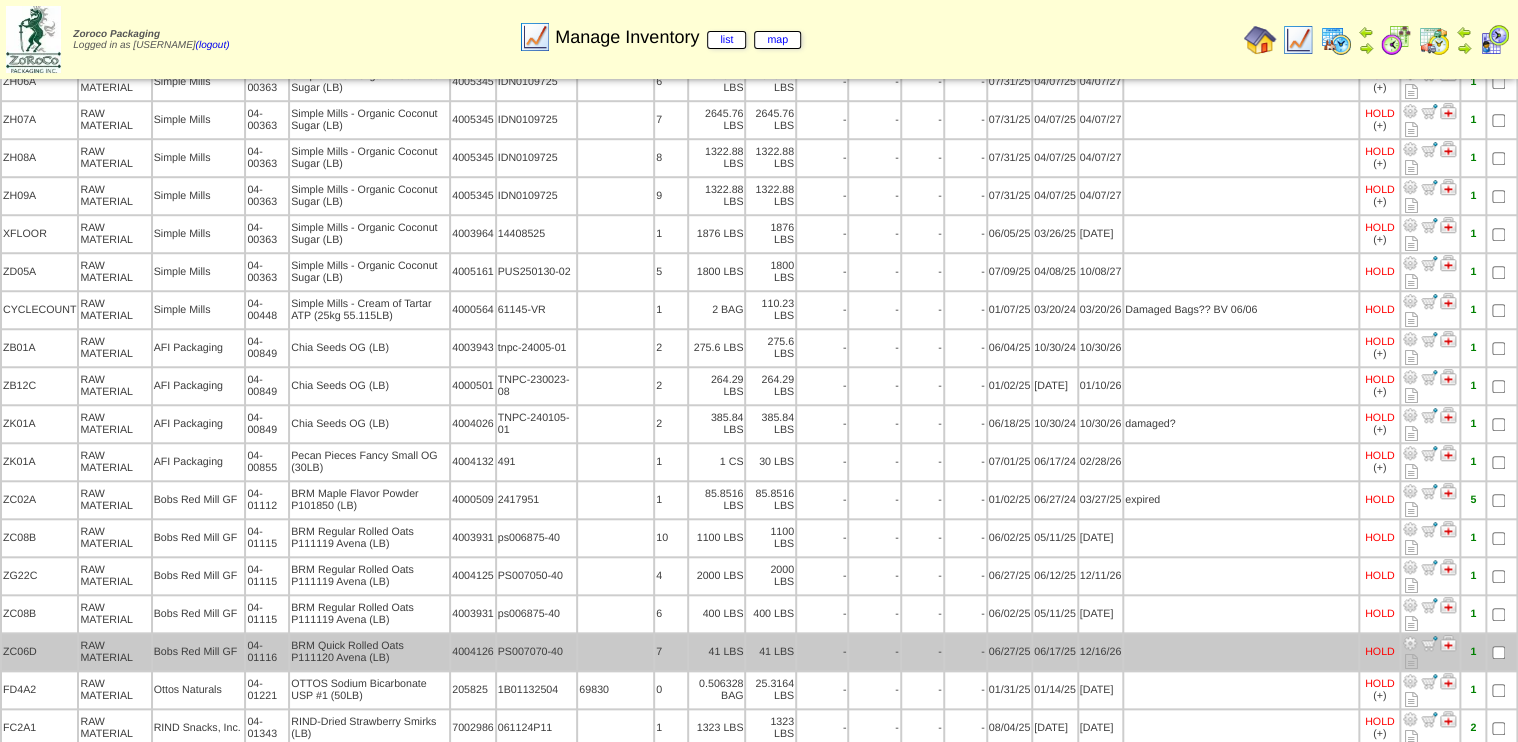 click at bounding box center [1410, 643] 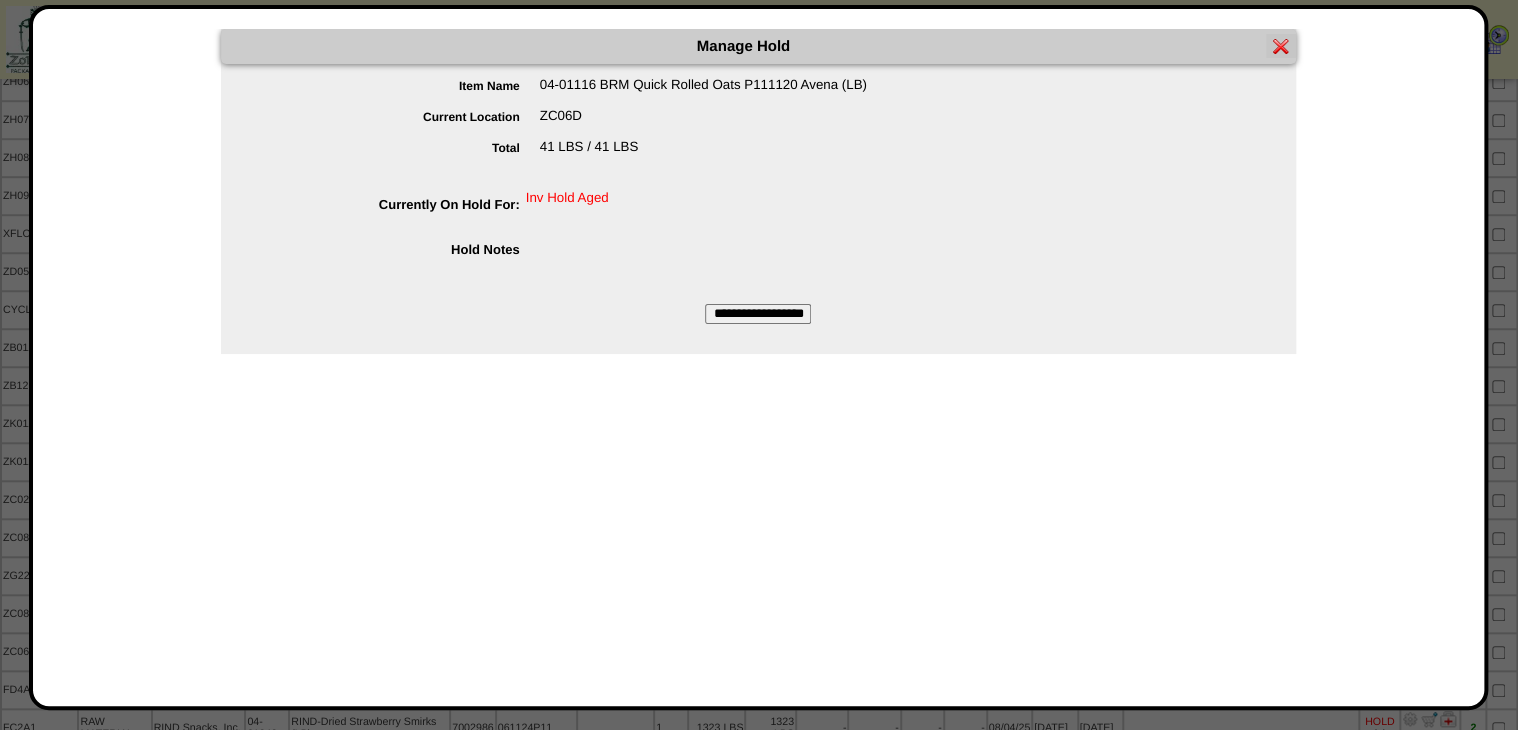 click on "**********" at bounding box center [758, 314] 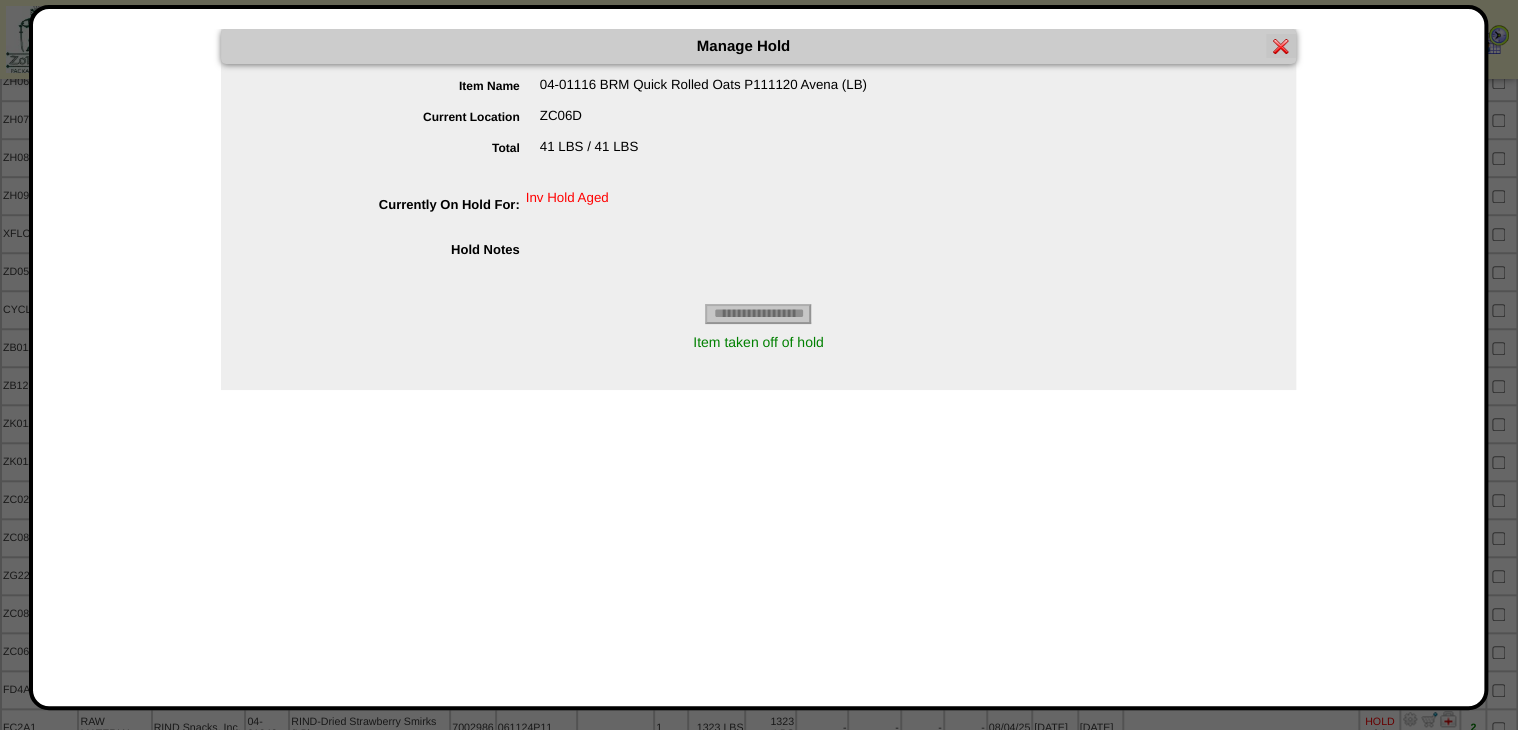 click at bounding box center [1281, 49] 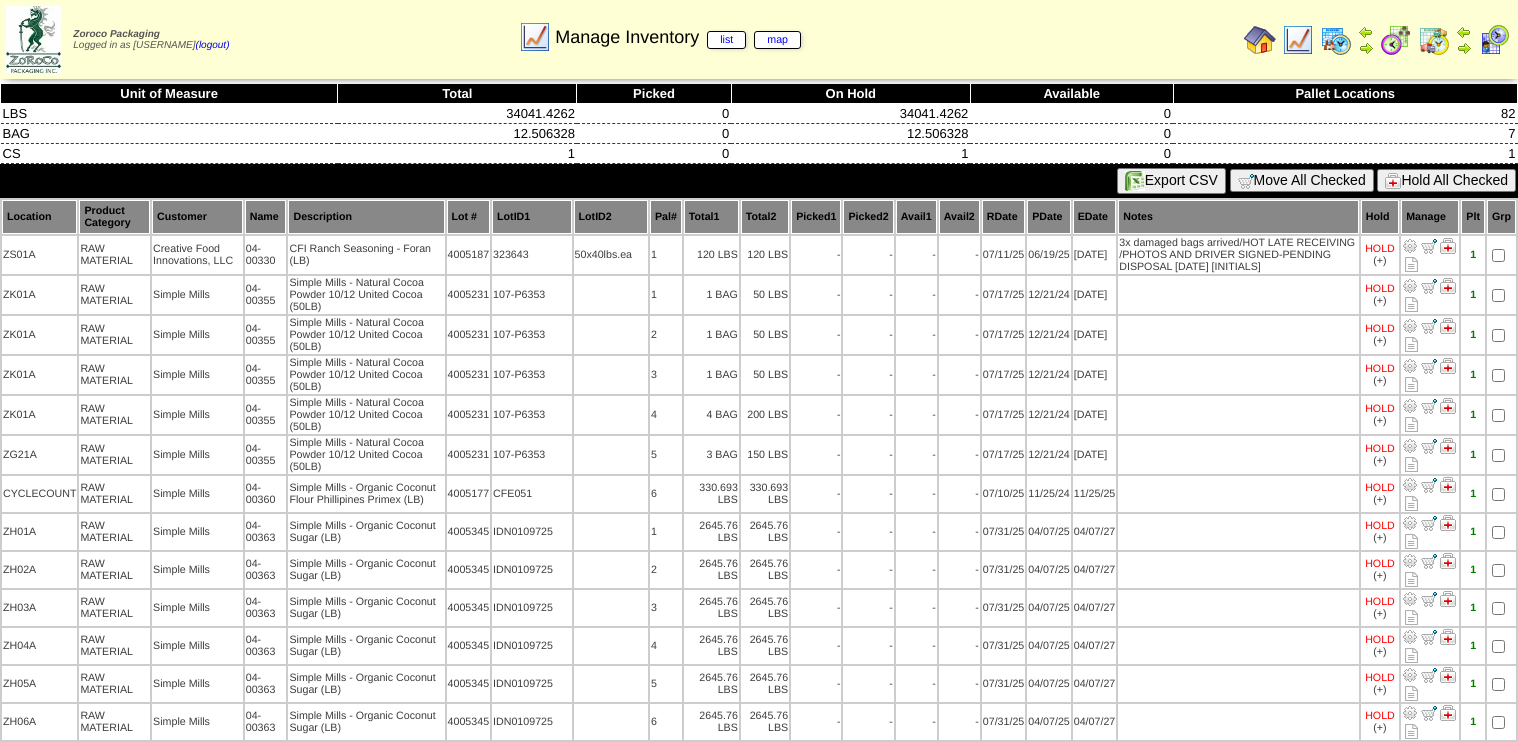 scroll, scrollTop: 0, scrollLeft: 0, axis: both 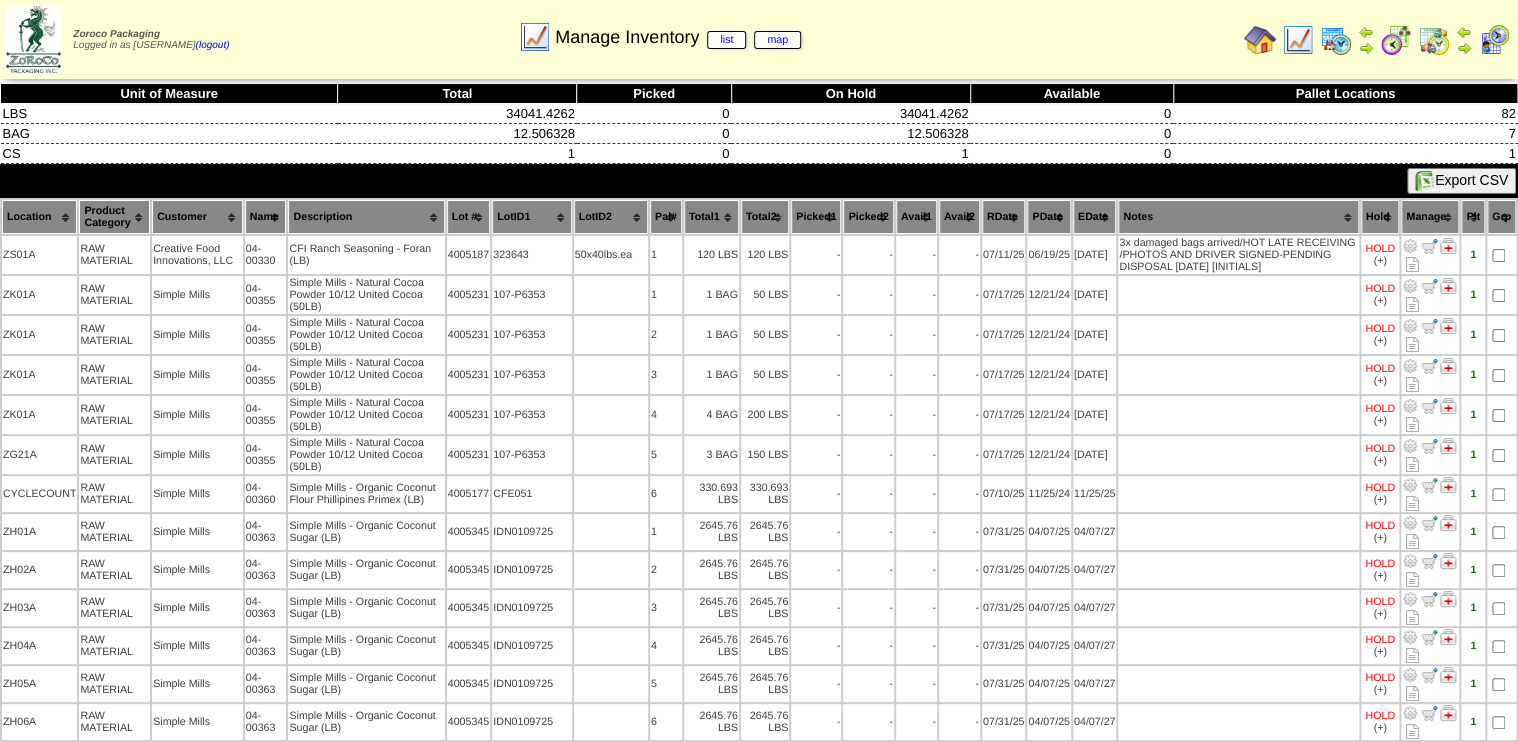 click on "Lot #" at bounding box center (469, 217) 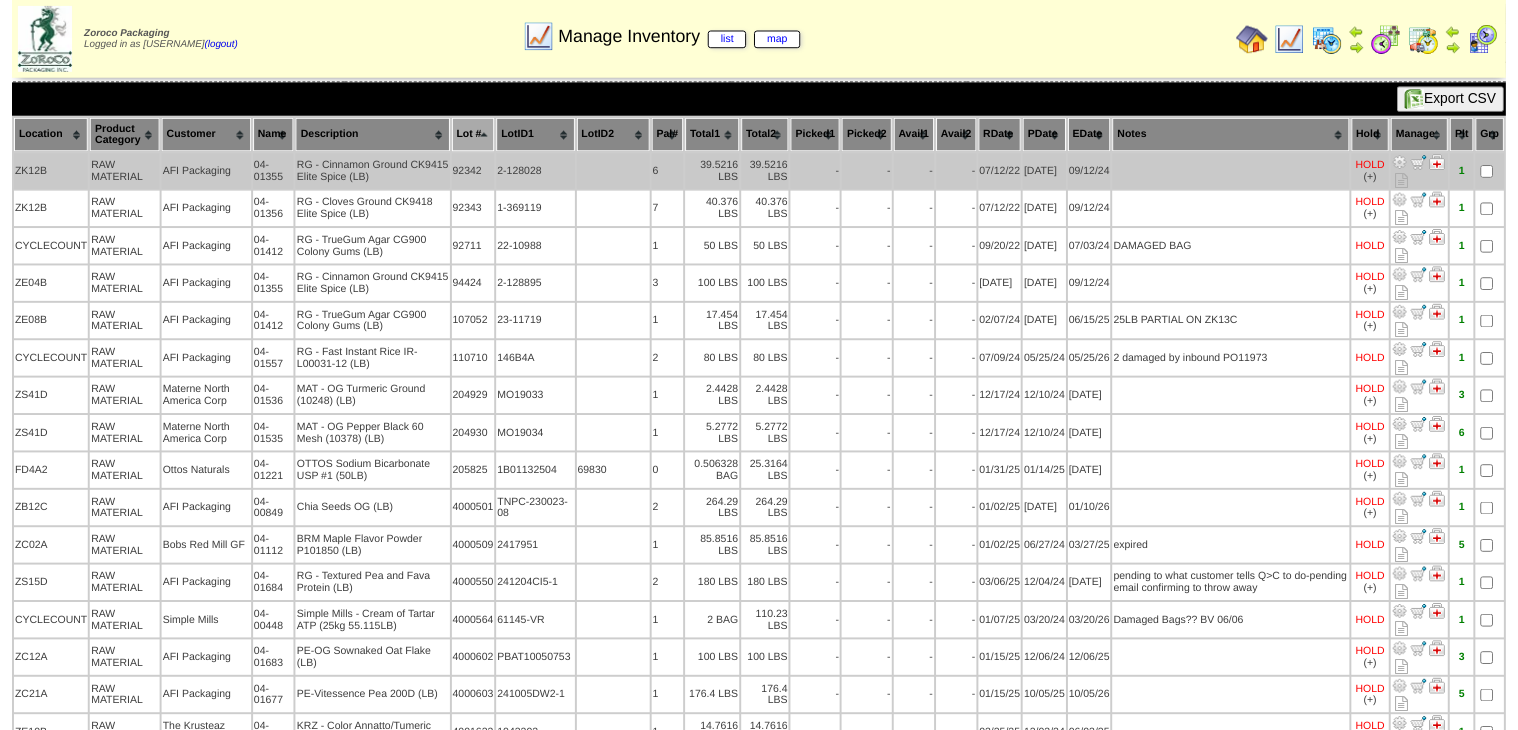 scroll, scrollTop: 80, scrollLeft: 0, axis: vertical 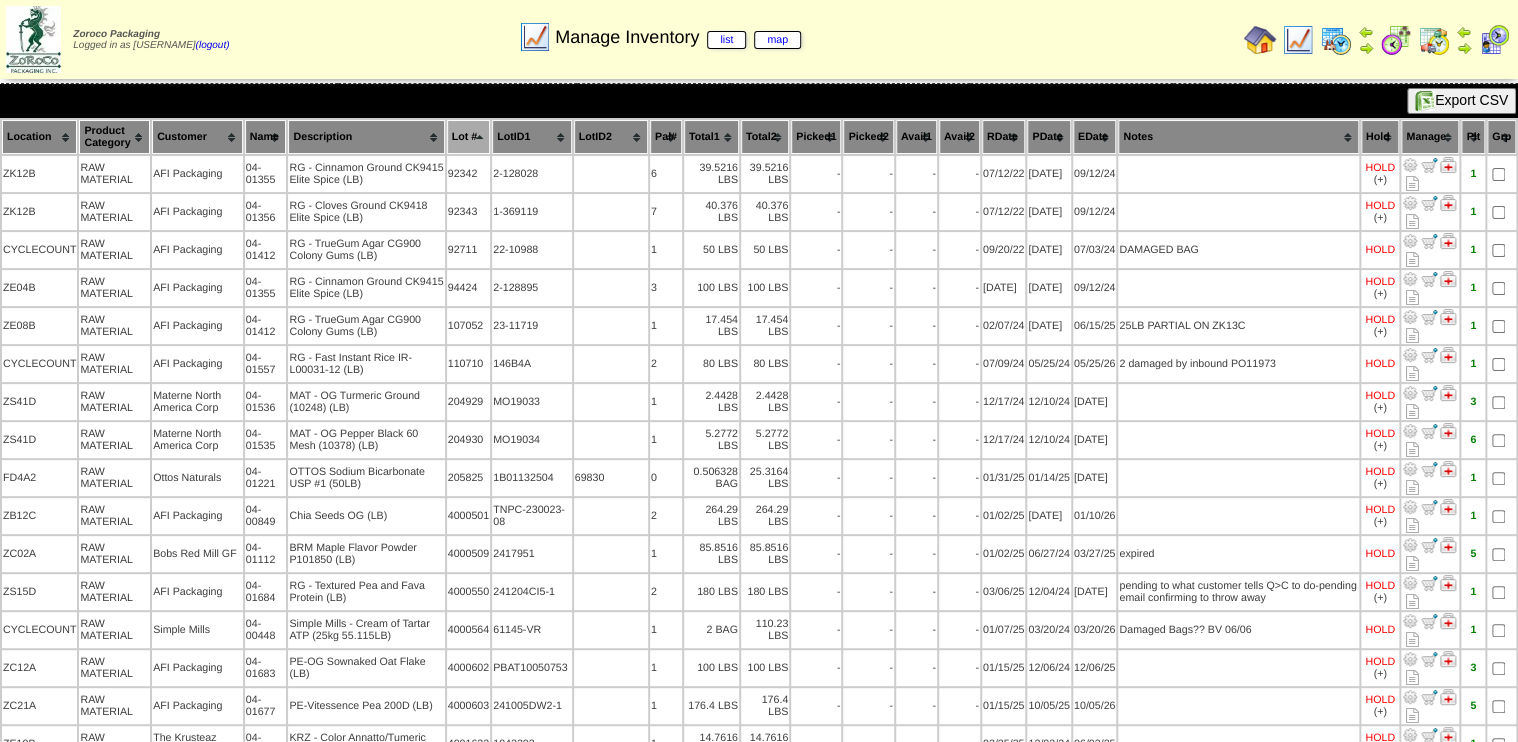 click on "Description" at bounding box center (366, 137) 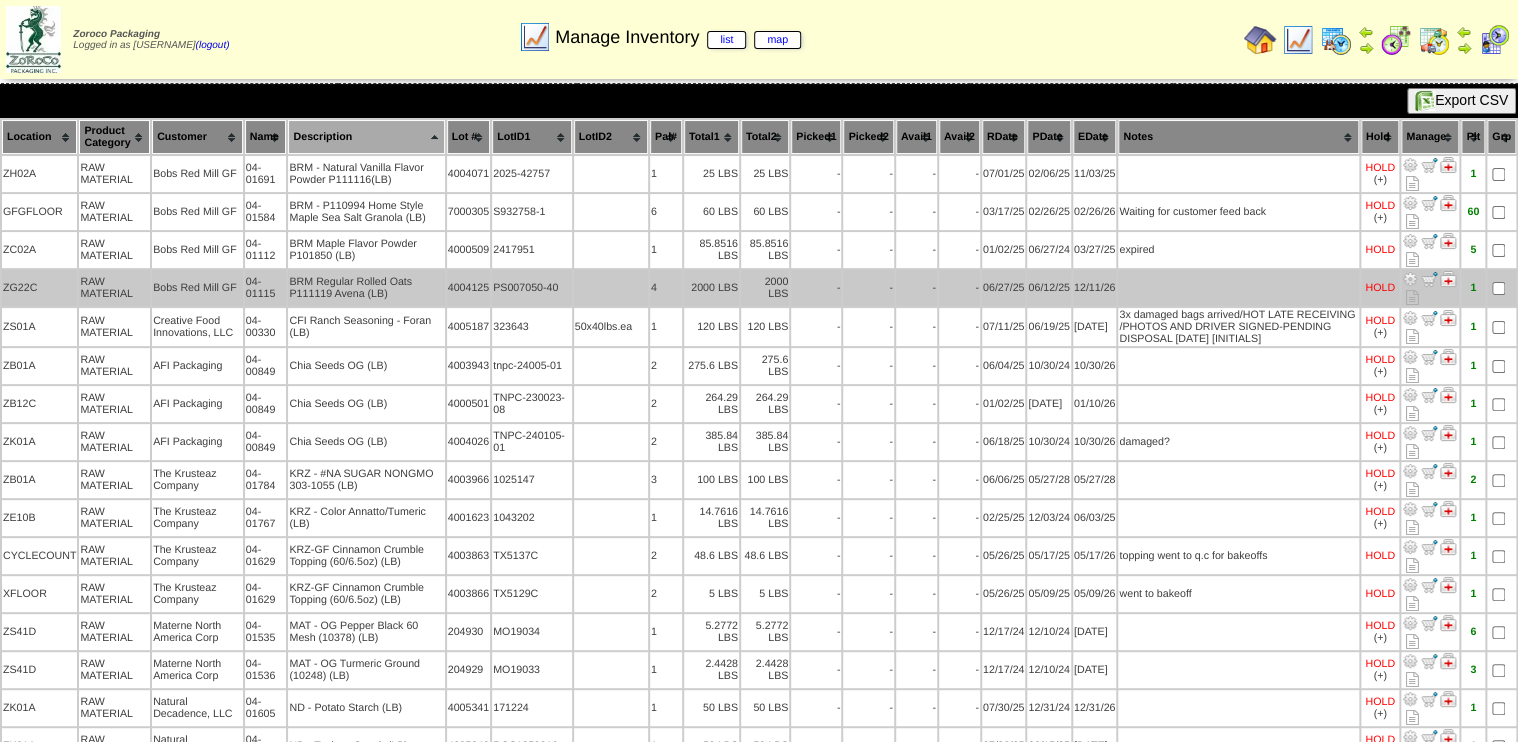 click at bounding box center [1410, 279] 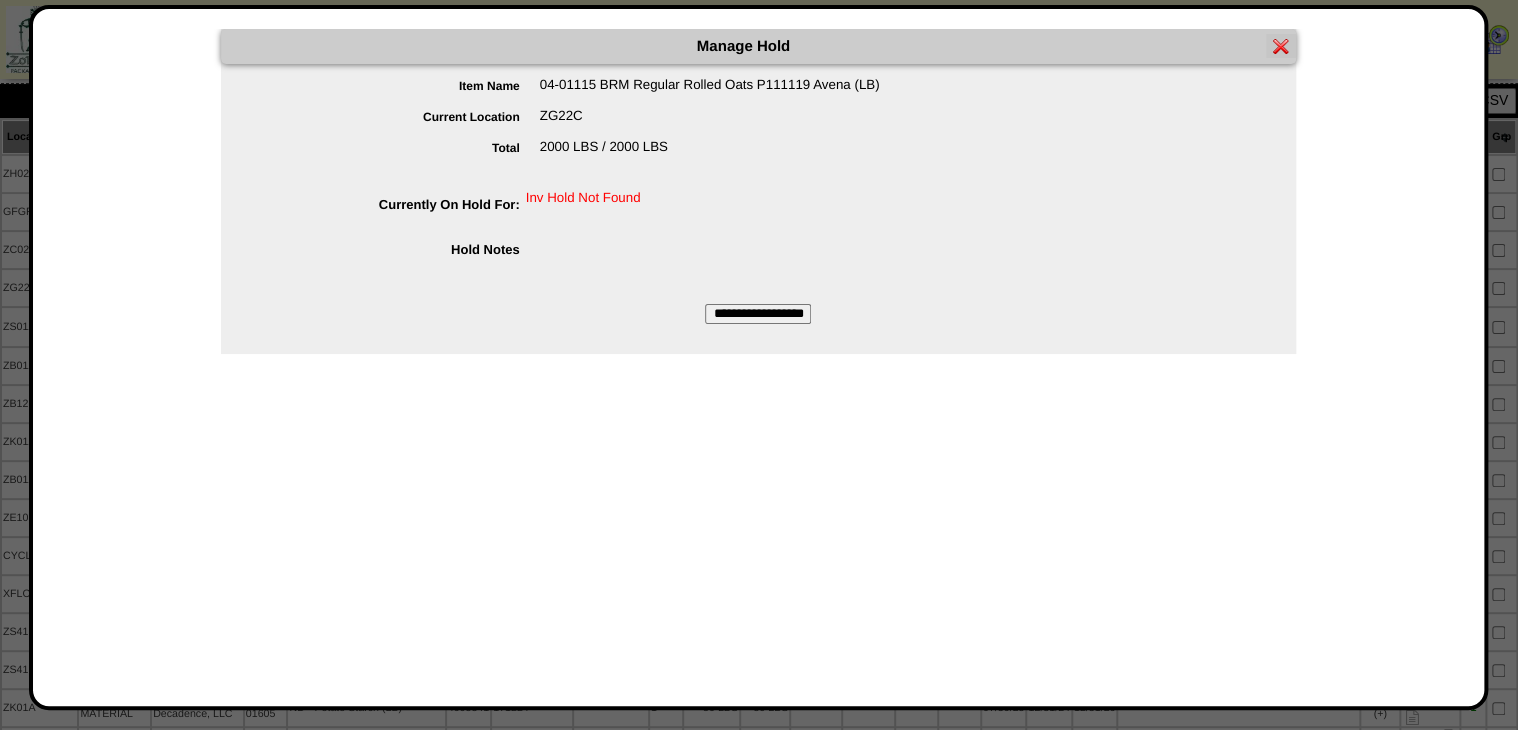 click on "**********" at bounding box center (758, 314) 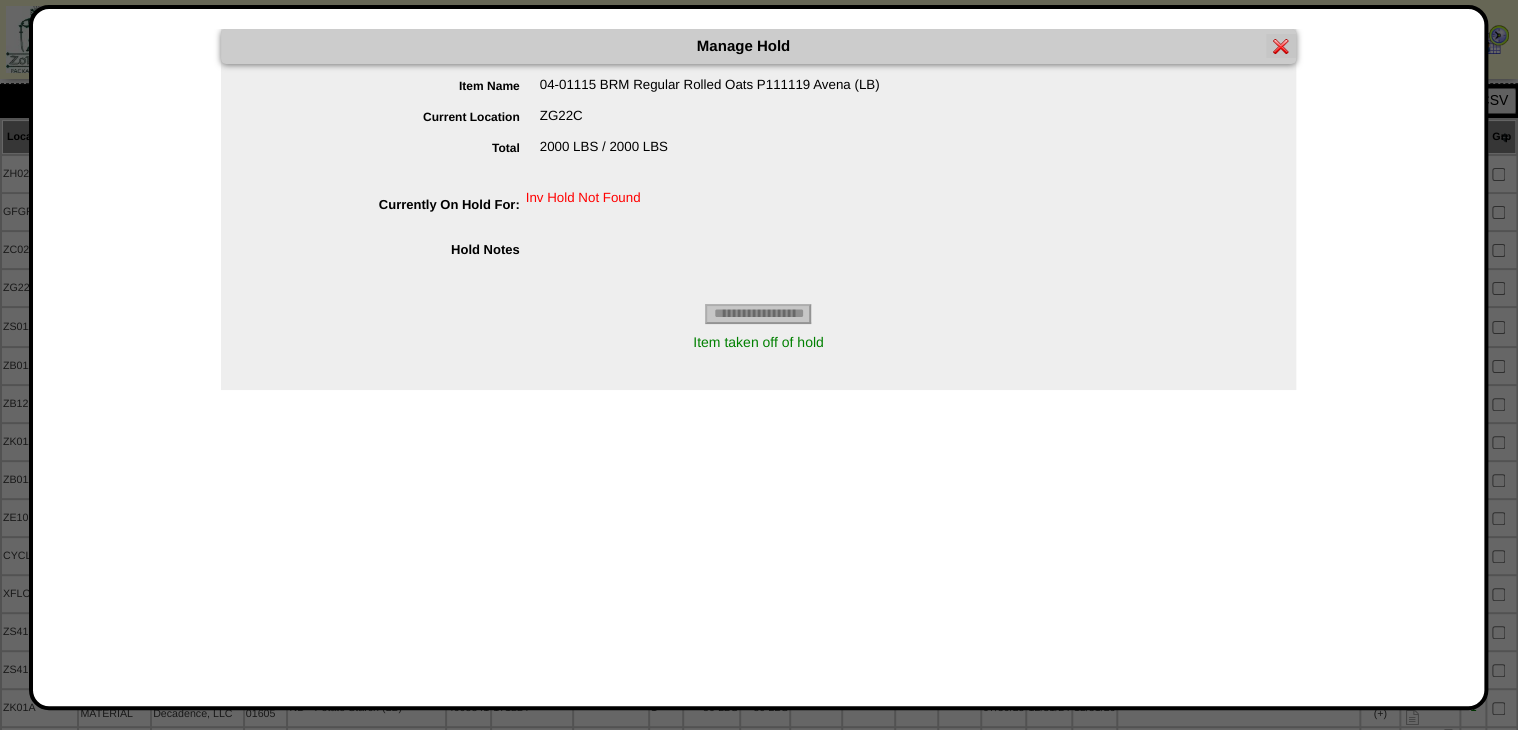 click at bounding box center [1281, 49] 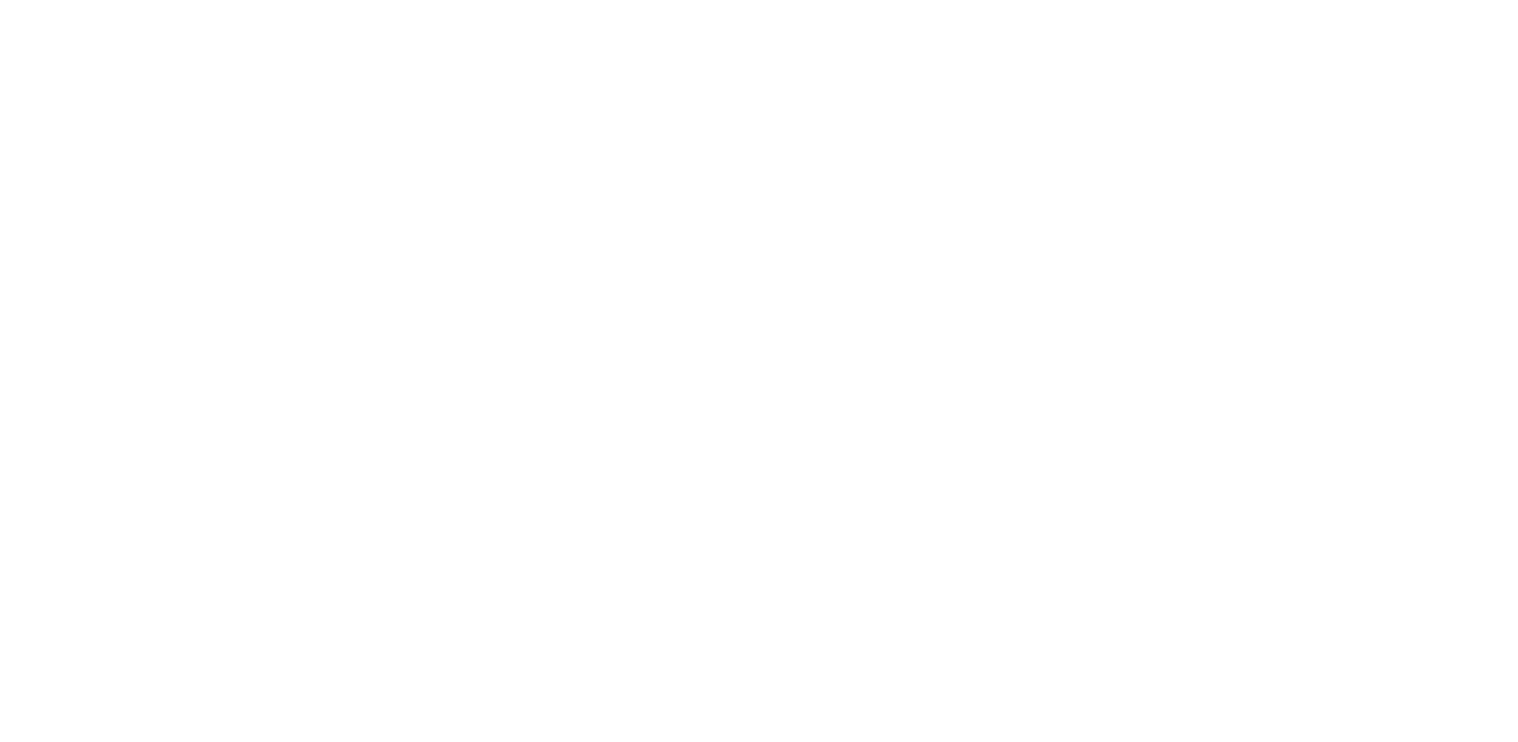 scroll, scrollTop: 0, scrollLeft: 0, axis: both 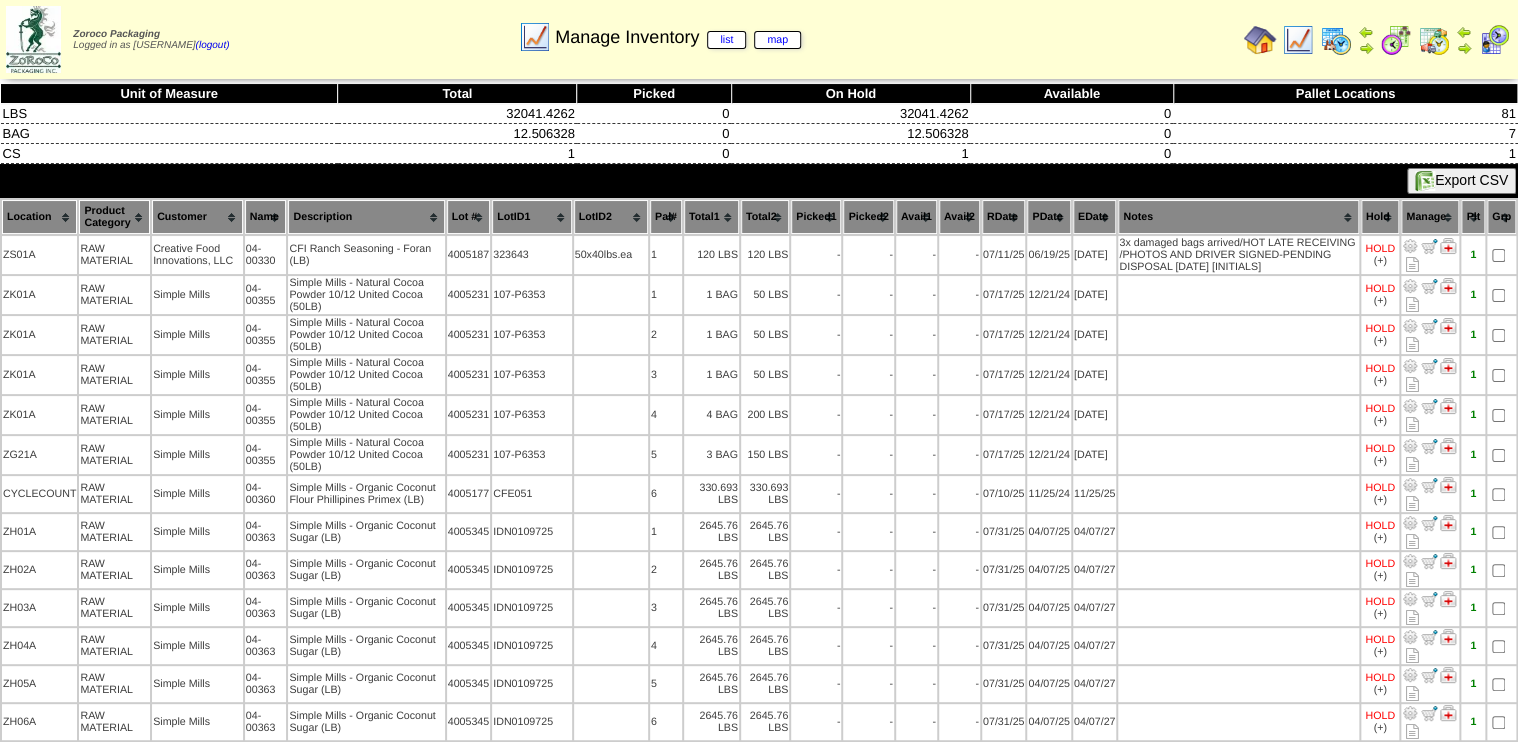 click on "Description" at bounding box center [366, 217] 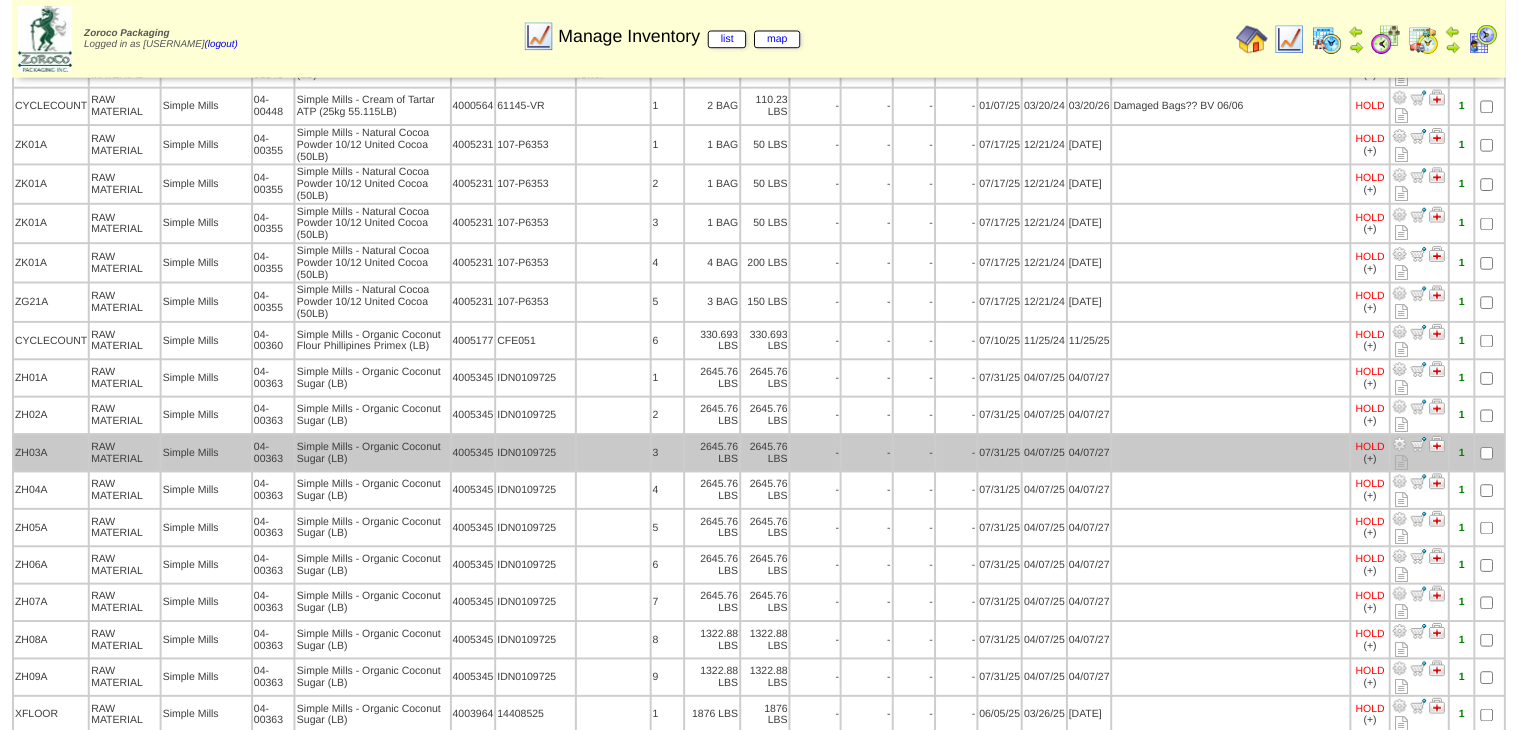 scroll, scrollTop: 1459, scrollLeft: 0, axis: vertical 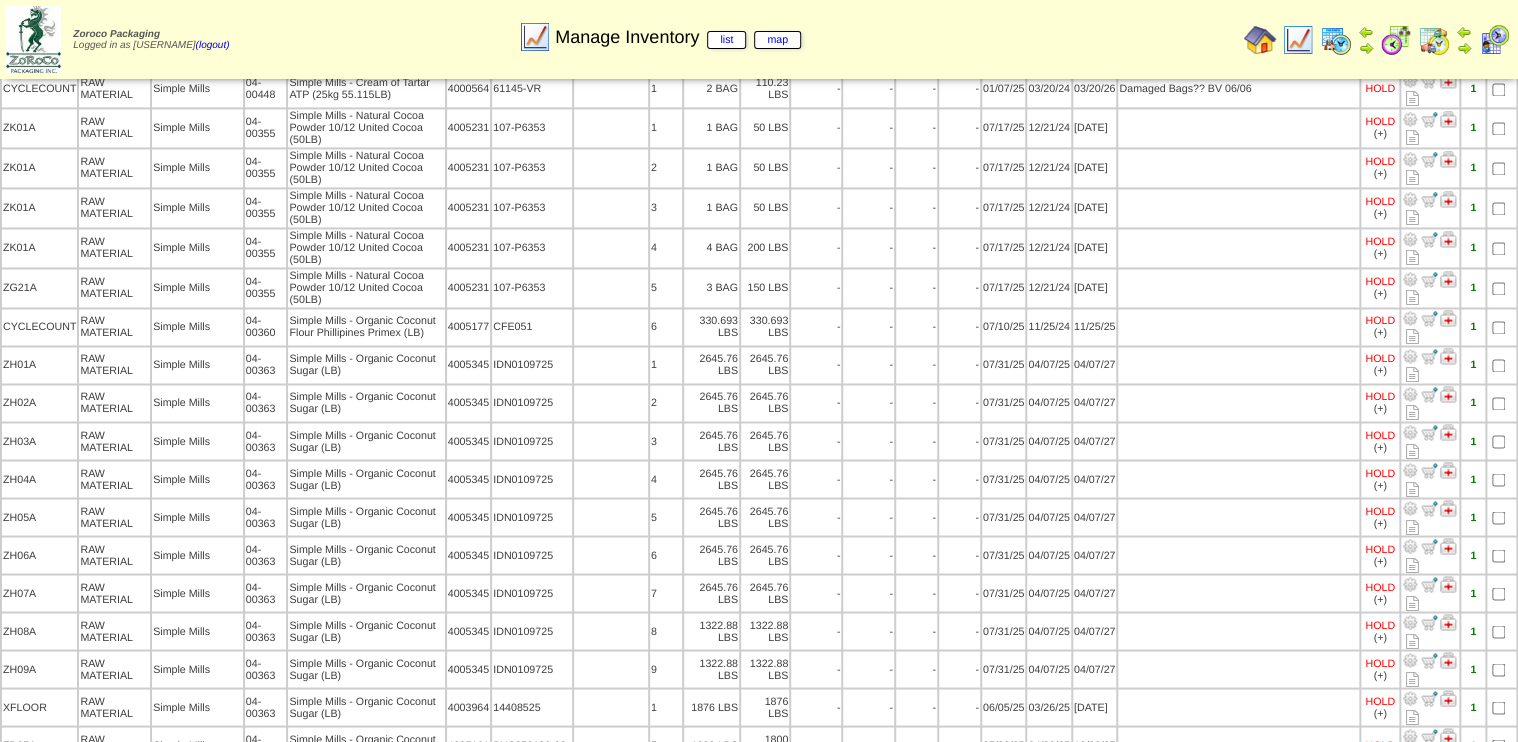 click at bounding box center [1410, 698] 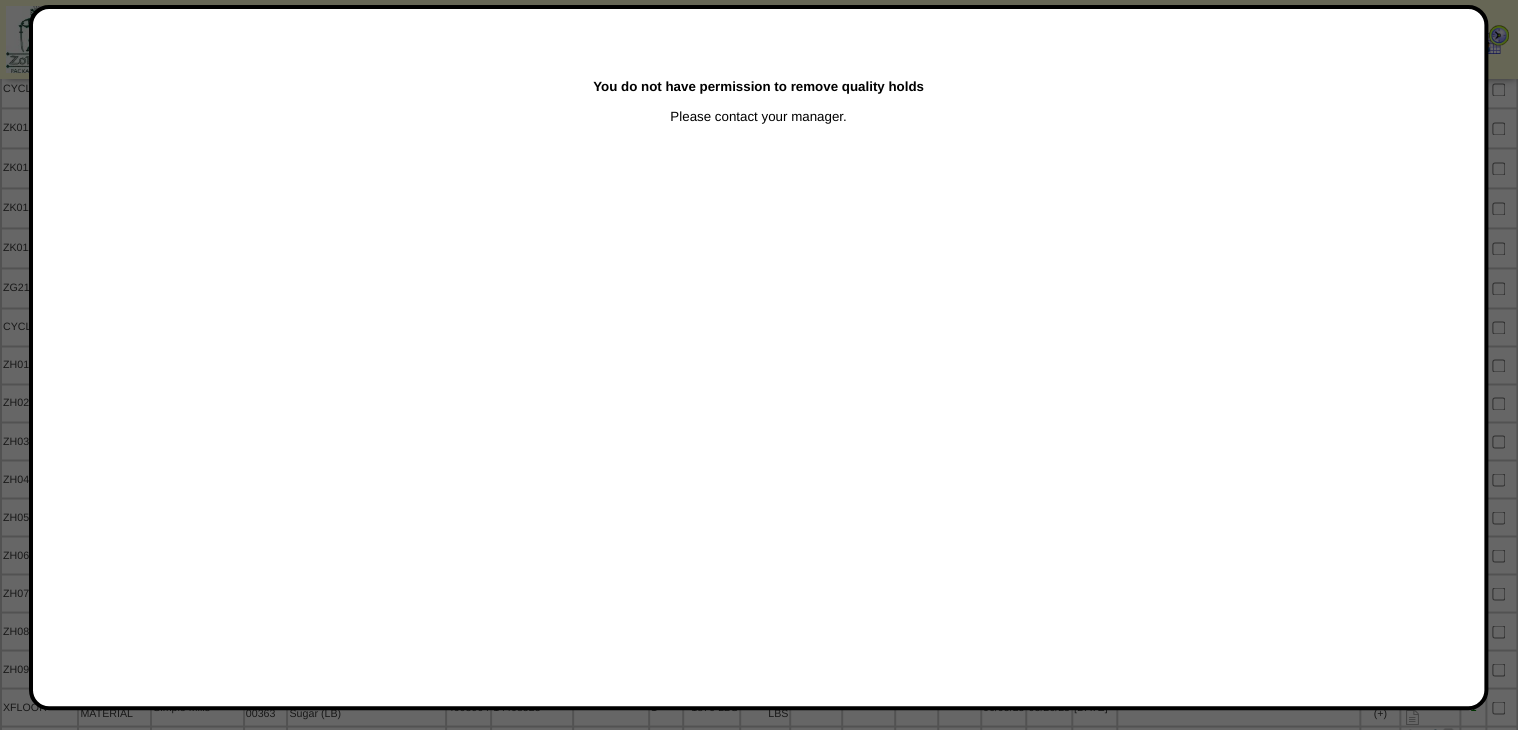 click at bounding box center (759, -358) 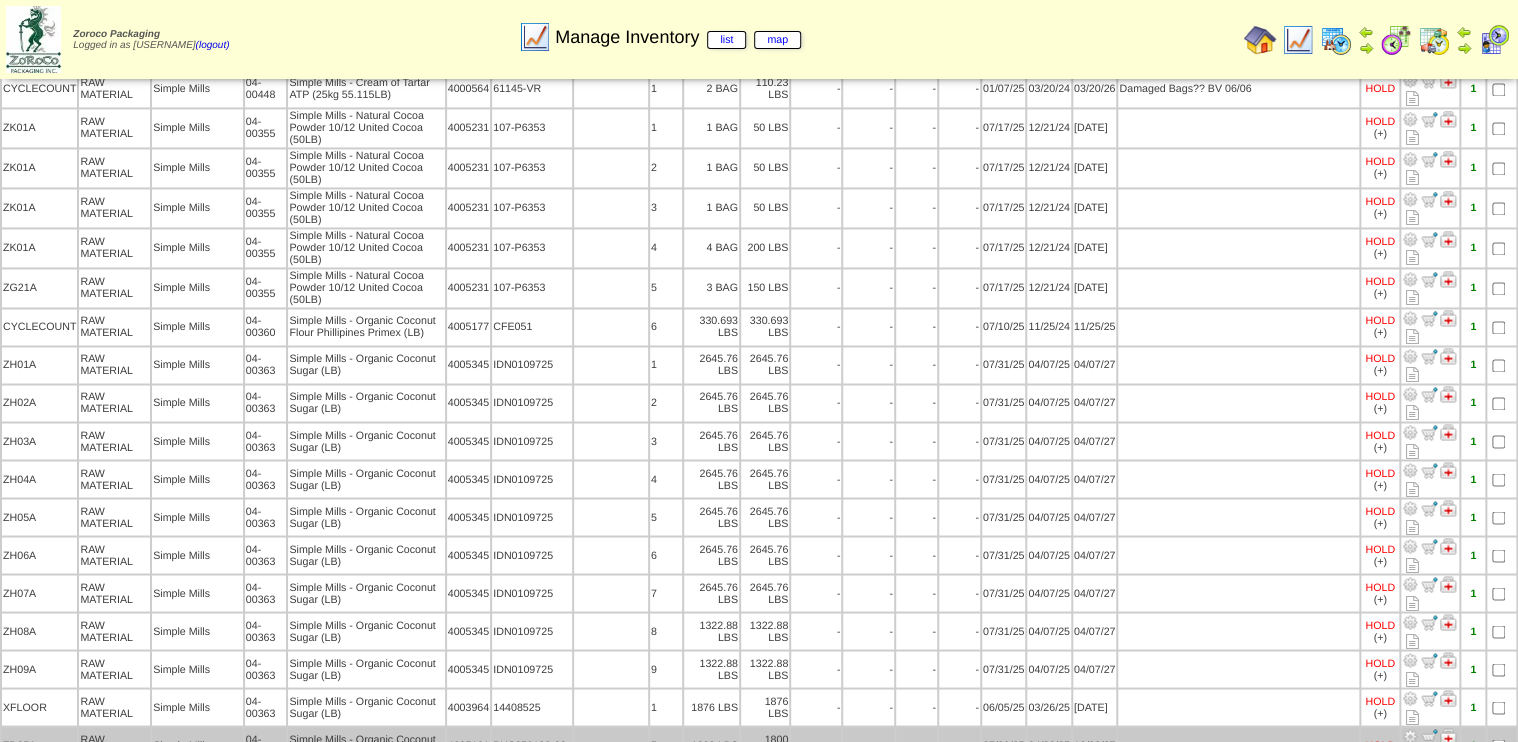 click at bounding box center (1410, 736) 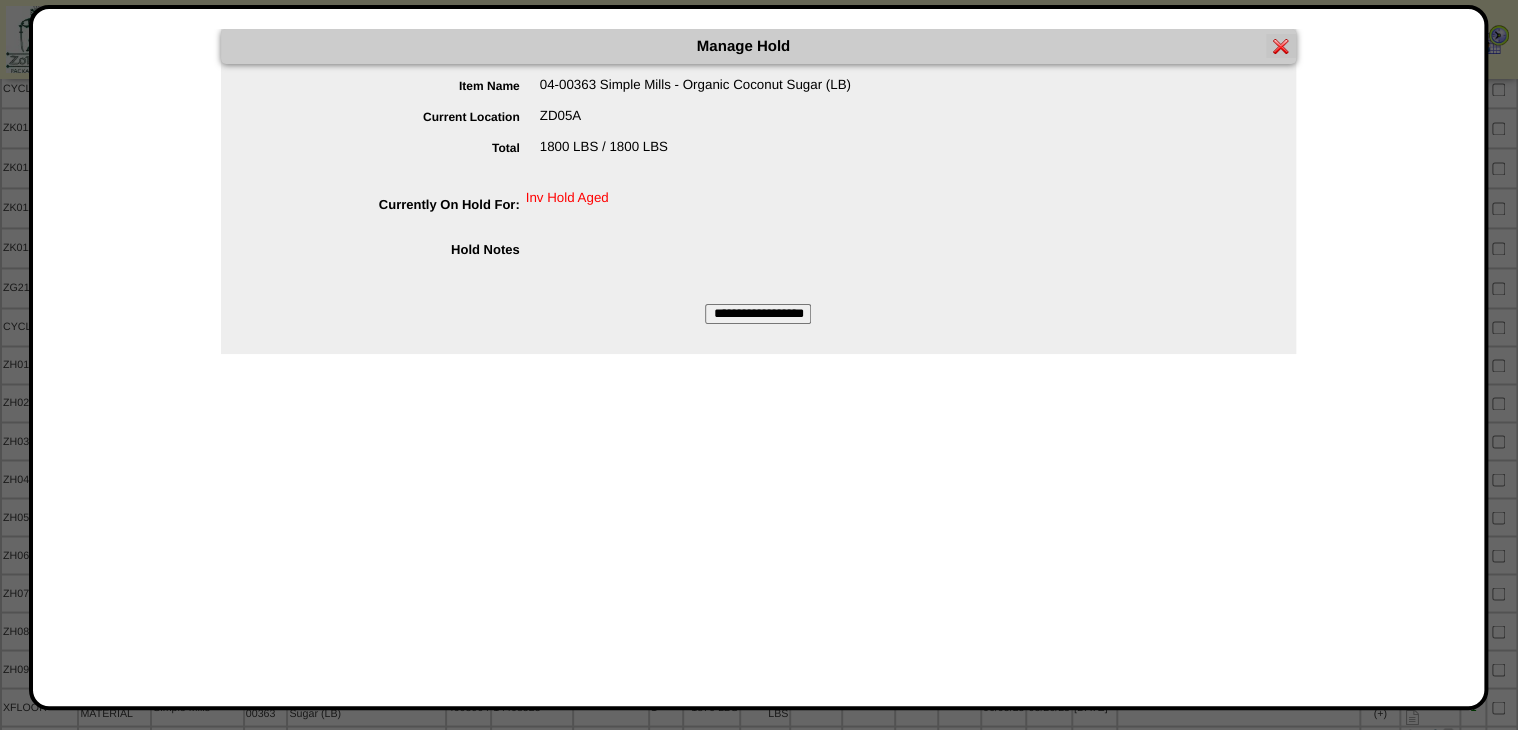 click on "**********" at bounding box center (758, 314) 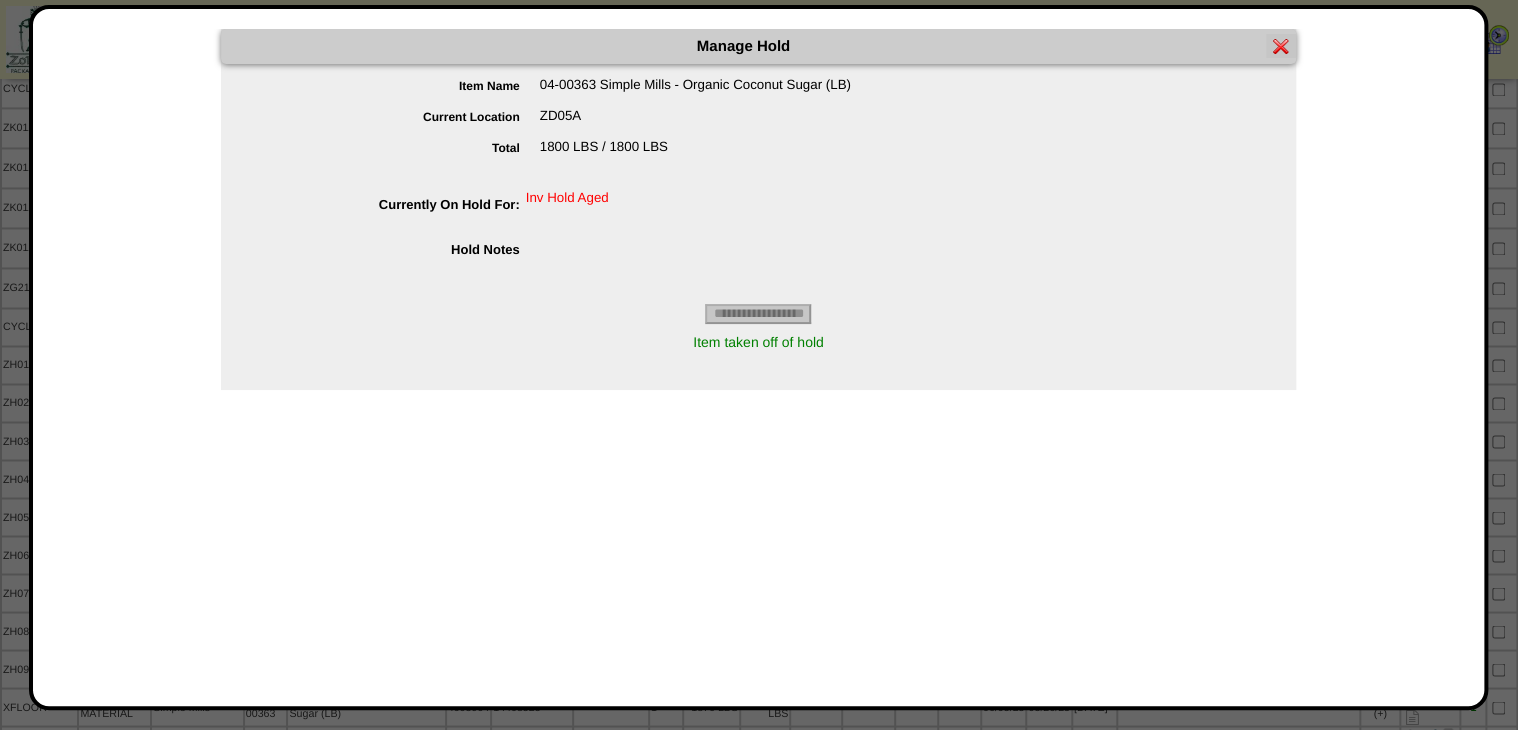 click at bounding box center (1281, 46) 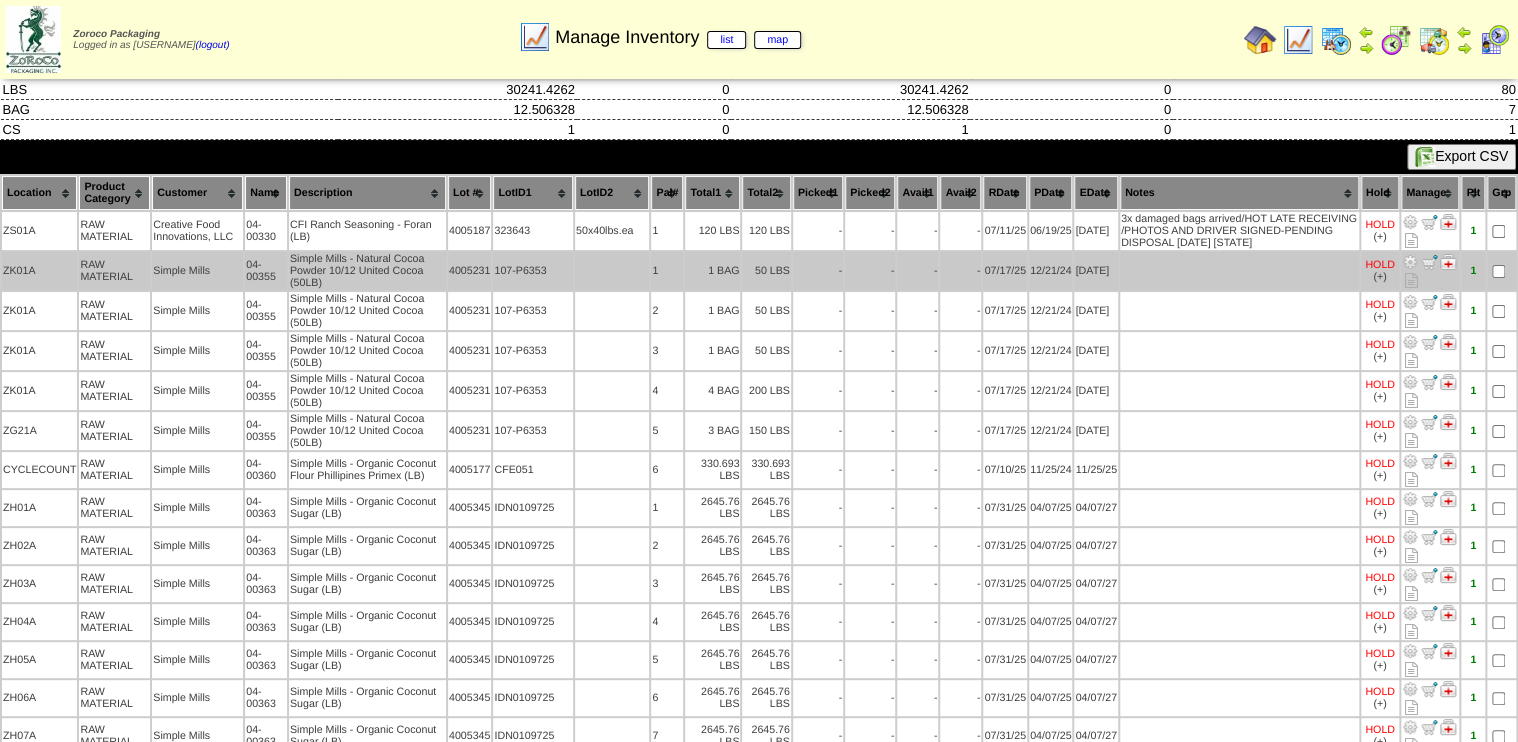 scroll, scrollTop: 0, scrollLeft: 0, axis: both 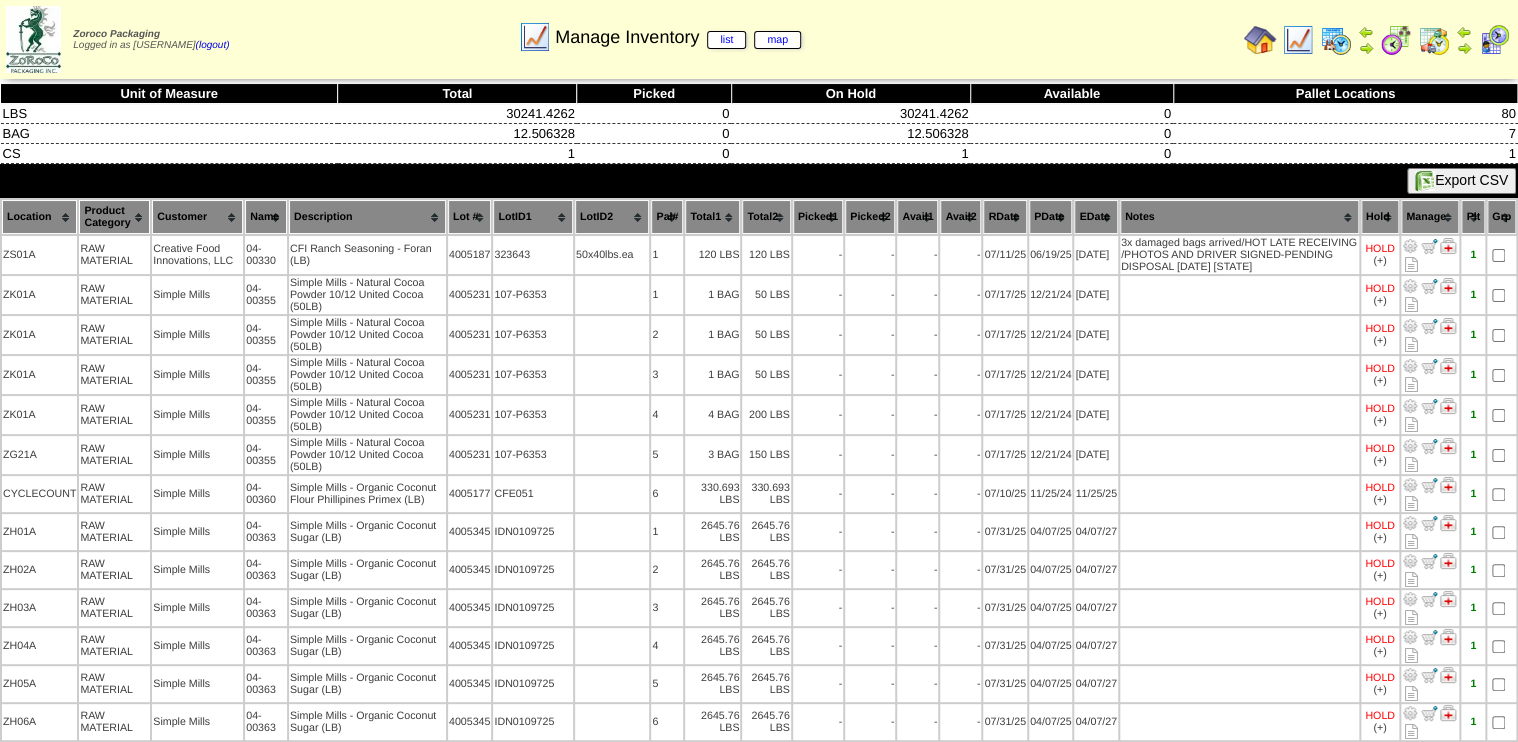 click on "Description" at bounding box center [367, 217] 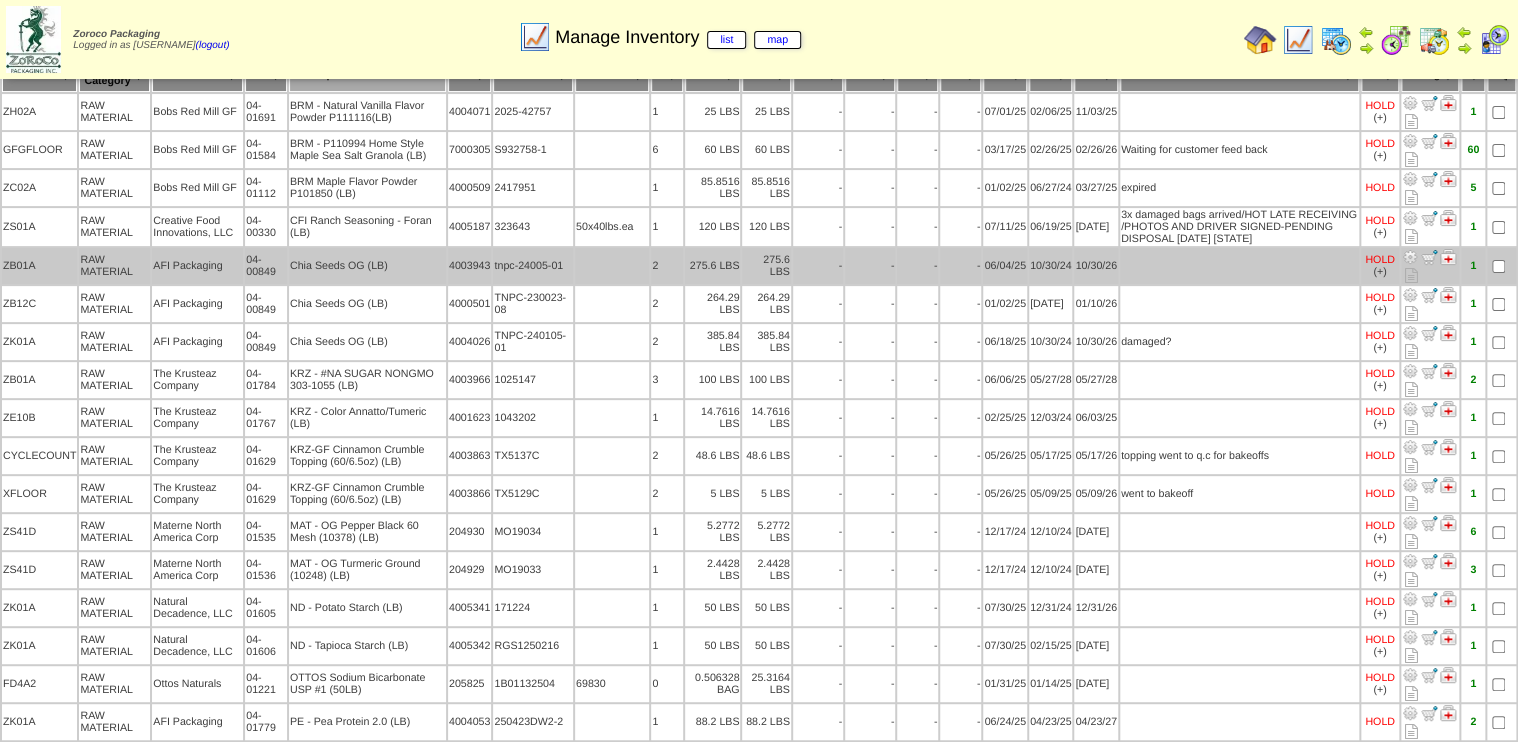 scroll, scrollTop: 0, scrollLeft: 0, axis: both 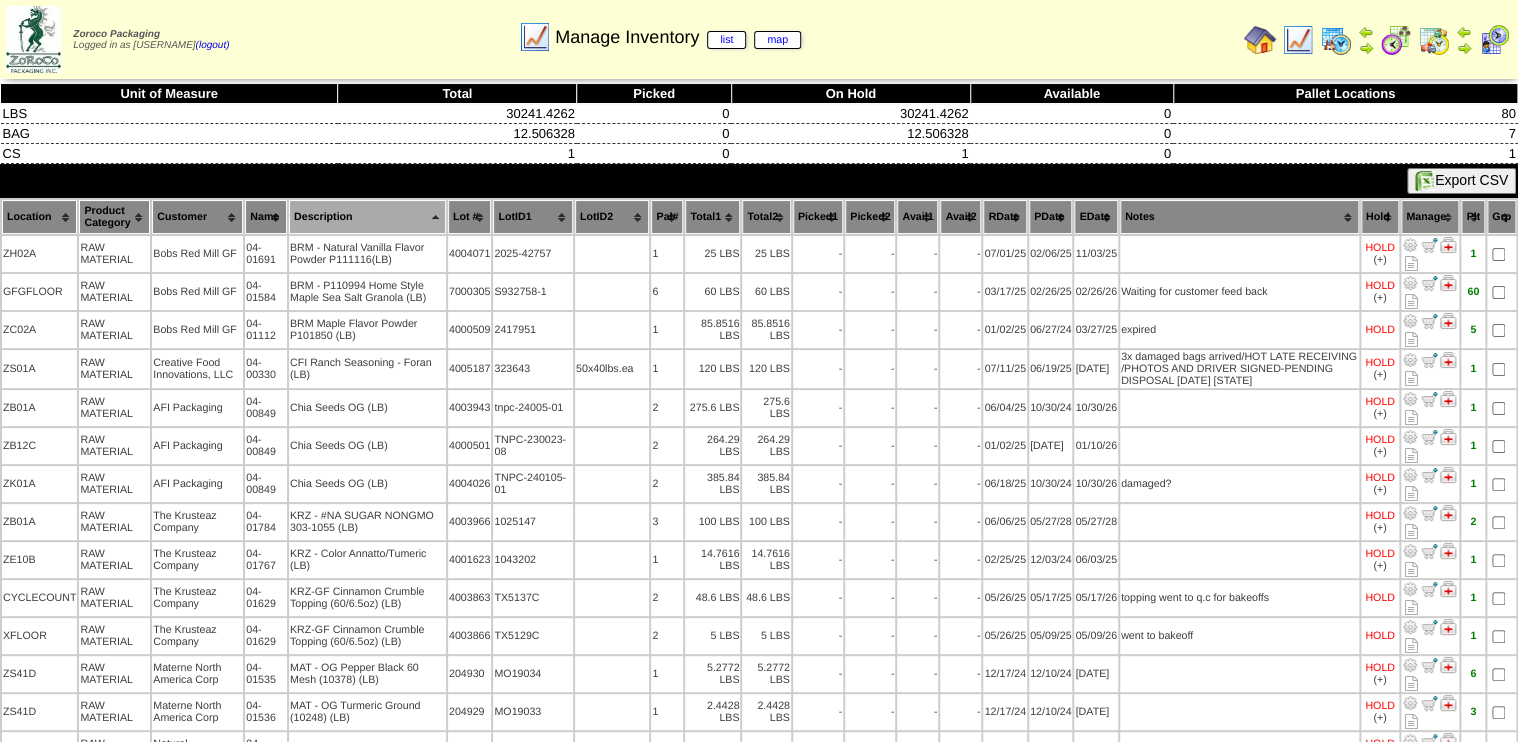 click on "Description" at bounding box center (367, 217) 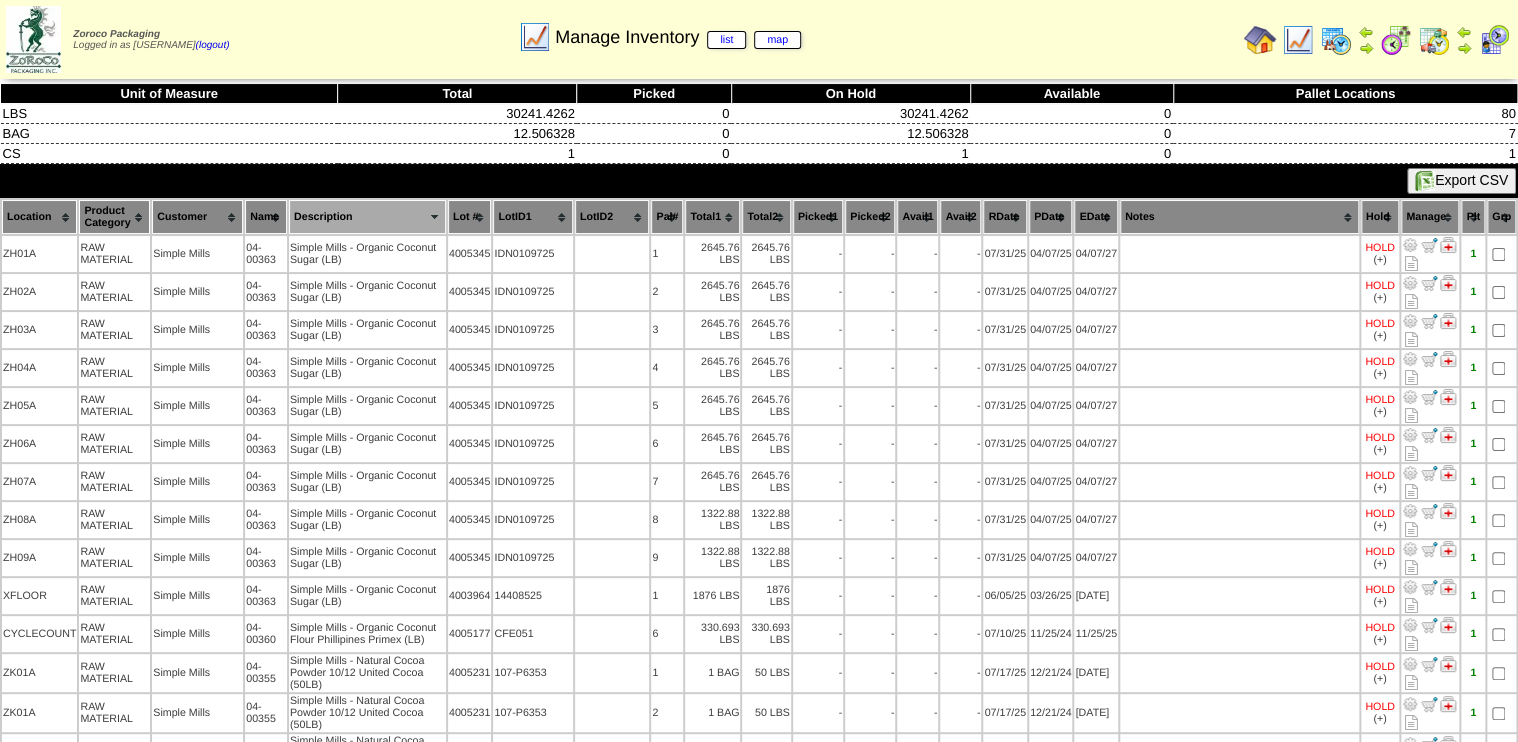 click on "Description" at bounding box center [367, 217] 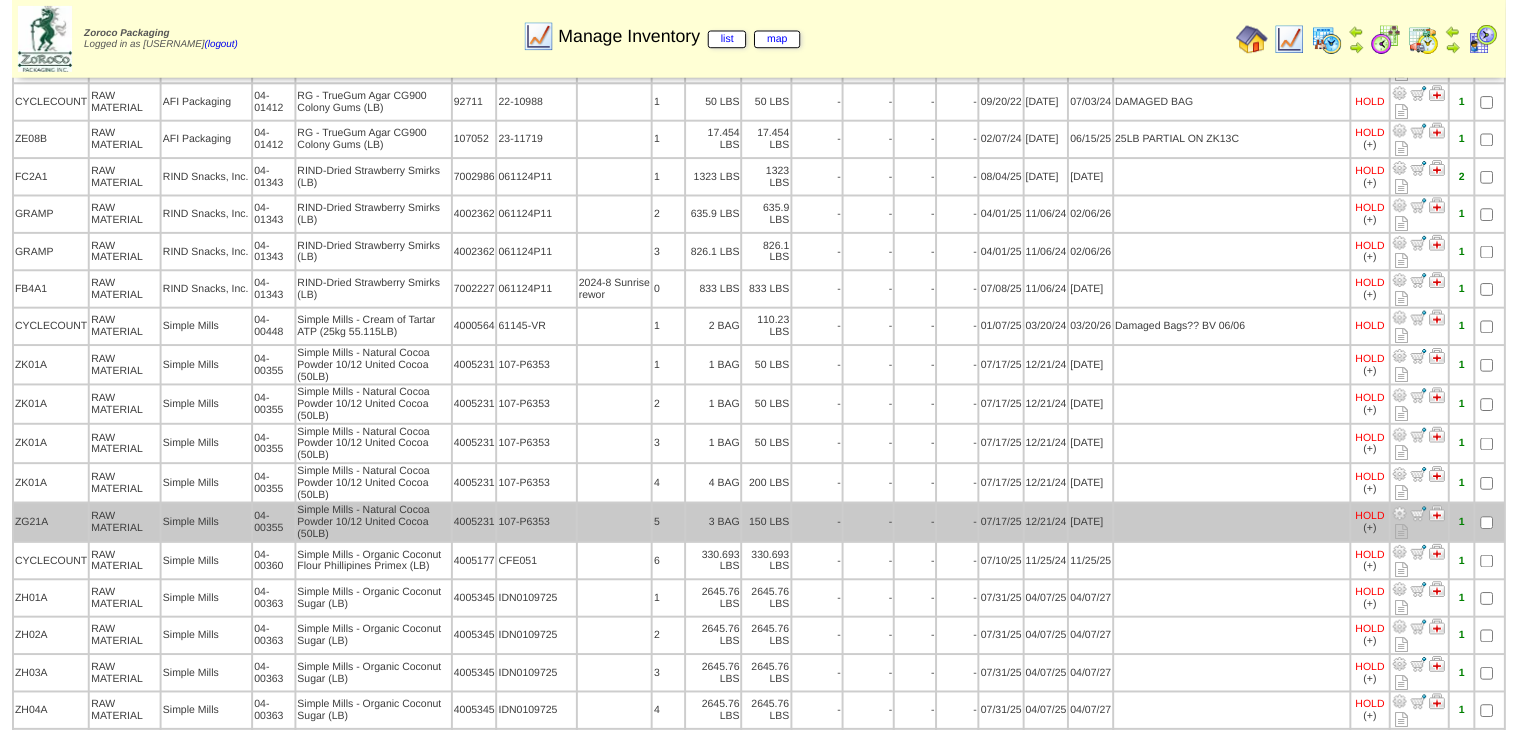scroll, scrollTop: 1342, scrollLeft: 0, axis: vertical 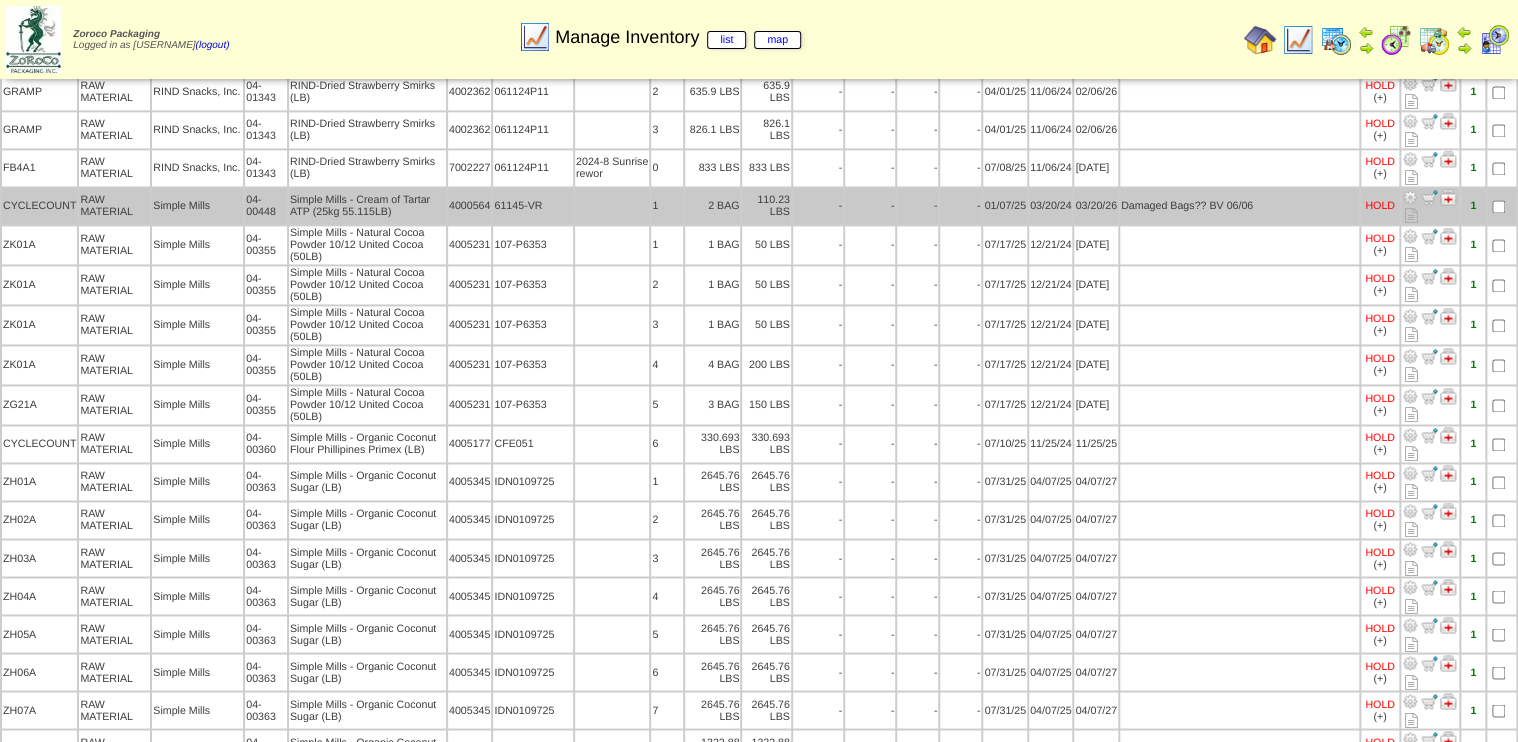 click at bounding box center [1411, 215] 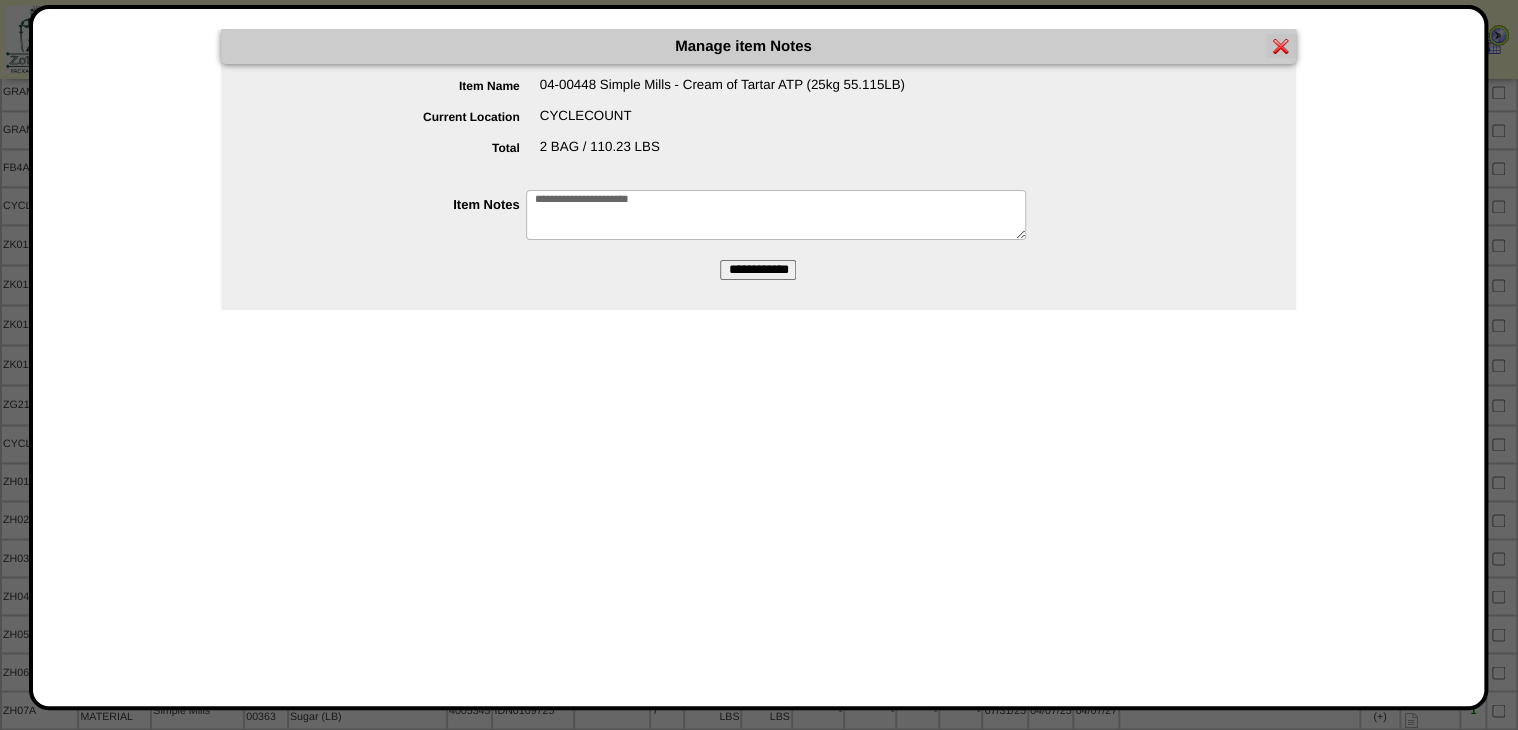 drag, startPoint x: 618, startPoint y: 208, endPoint x: 607, endPoint y: 209, distance: 11.045361 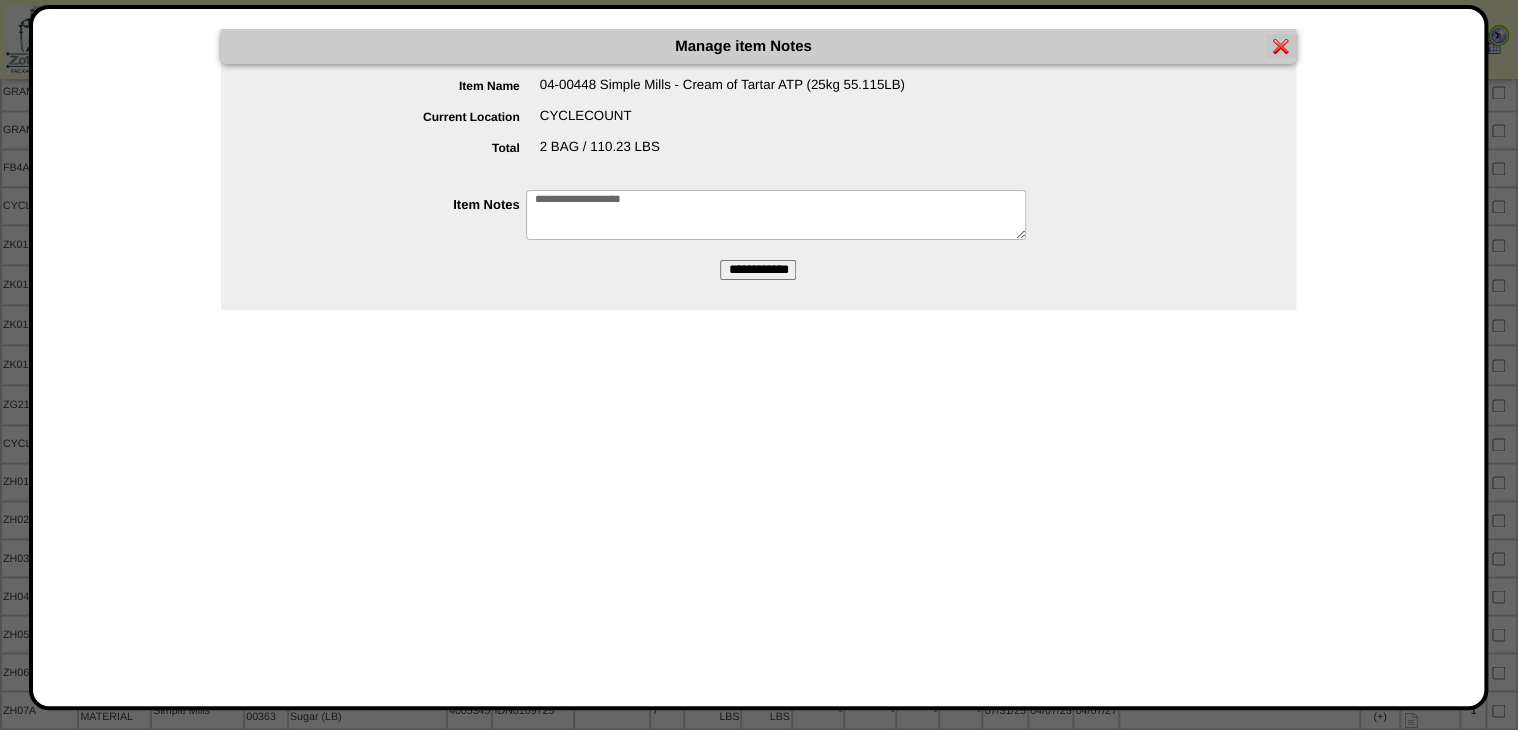 type on "**********" 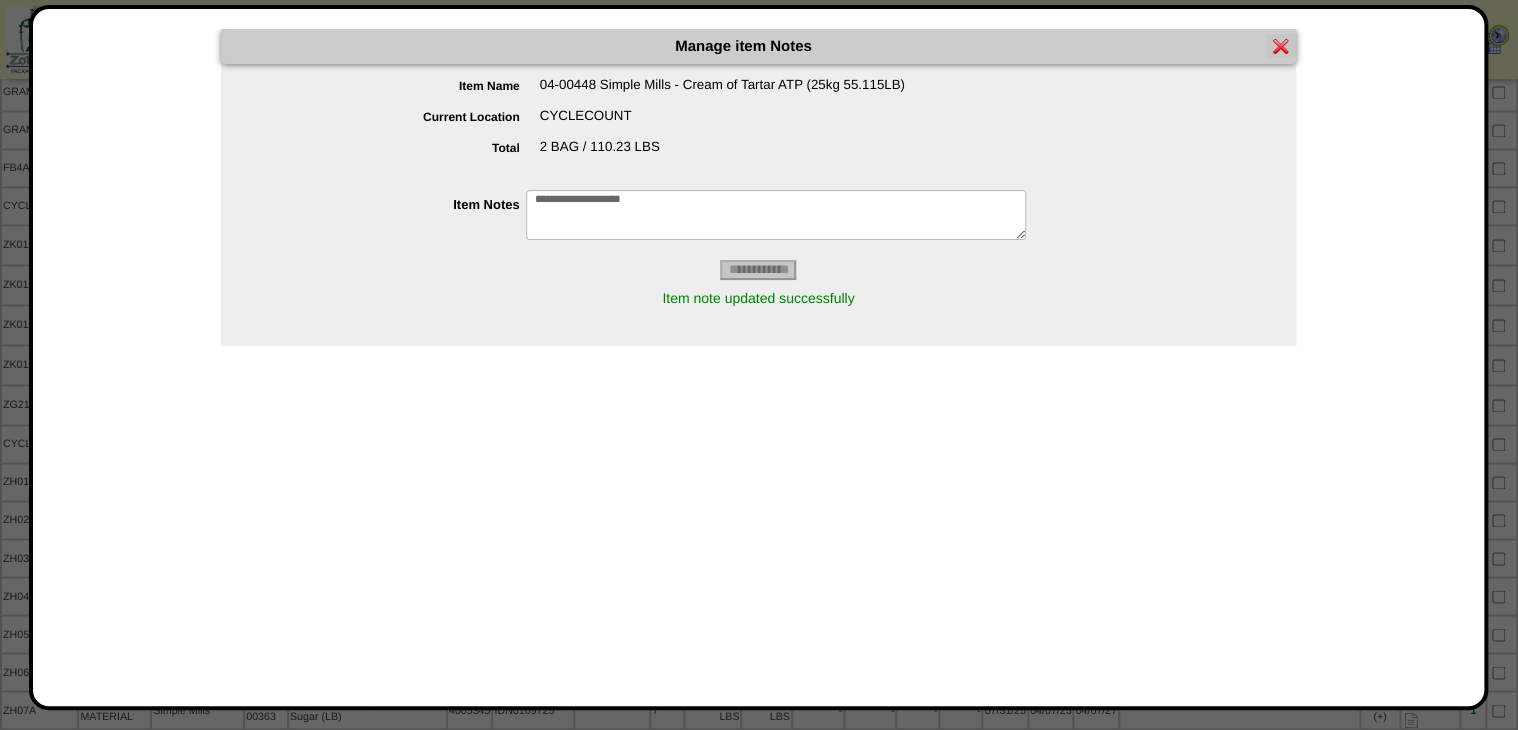 click at bounding box center [1281, 46] 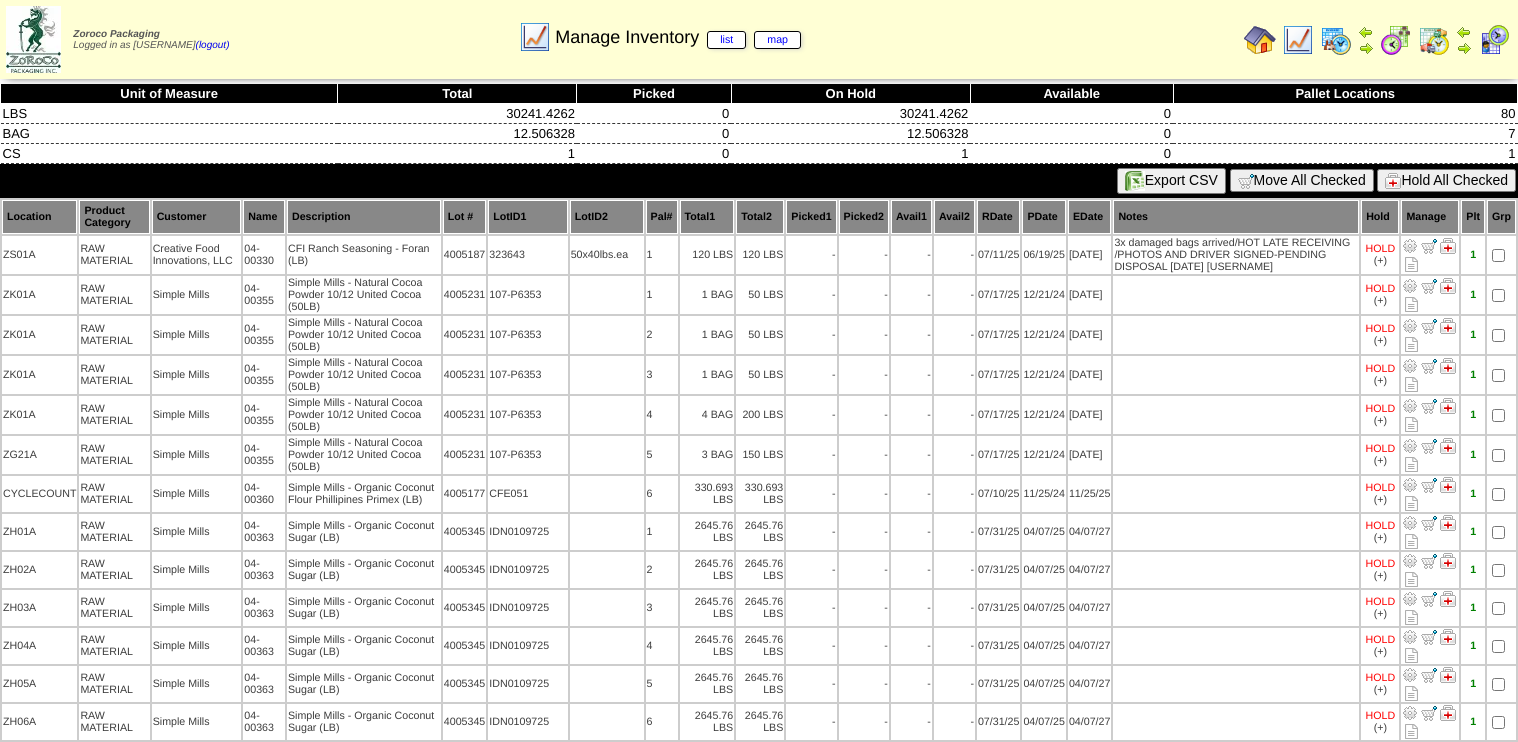 scroll, scrollTop: 0, scrollLeft: 0, axis: both 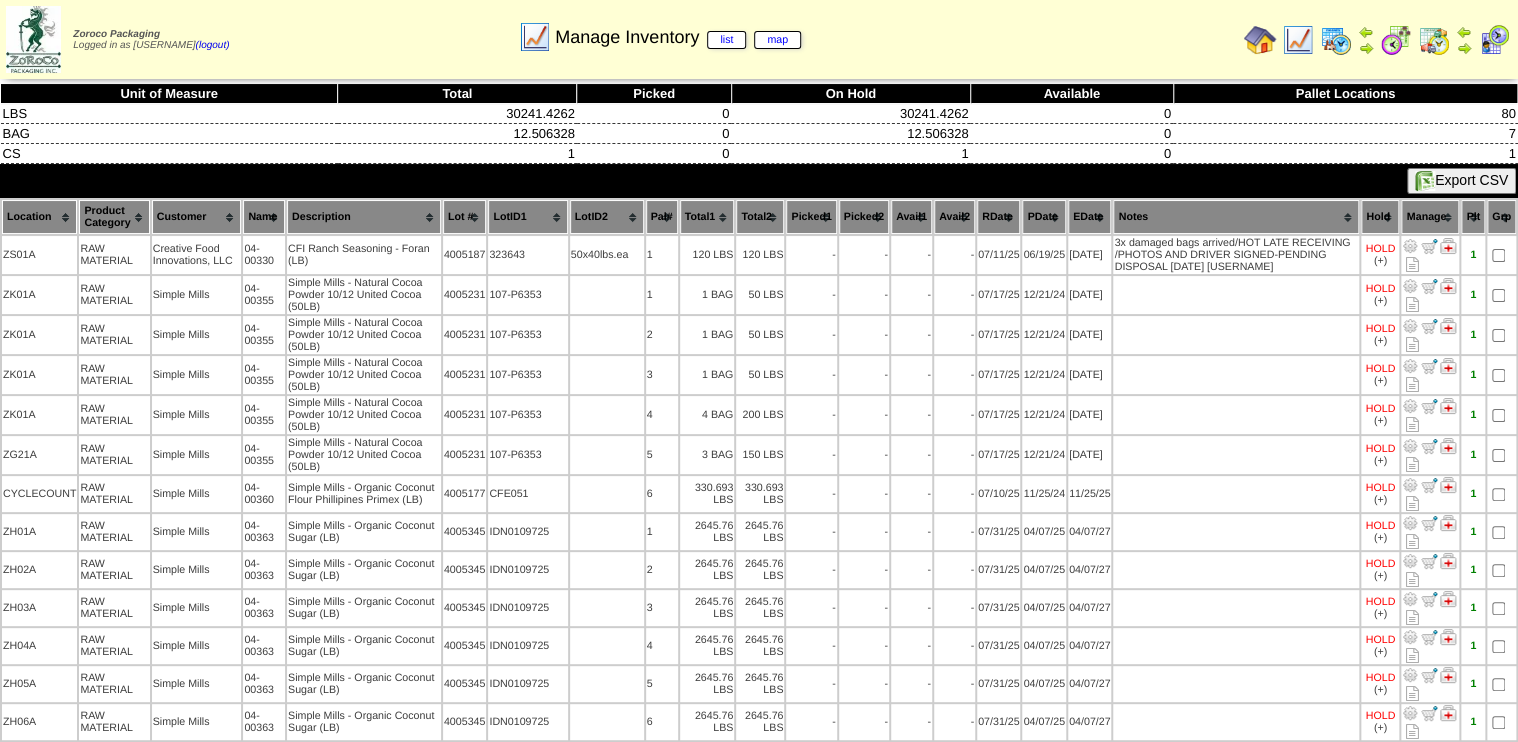 click on "Customer" at bounding box center (197, 217) 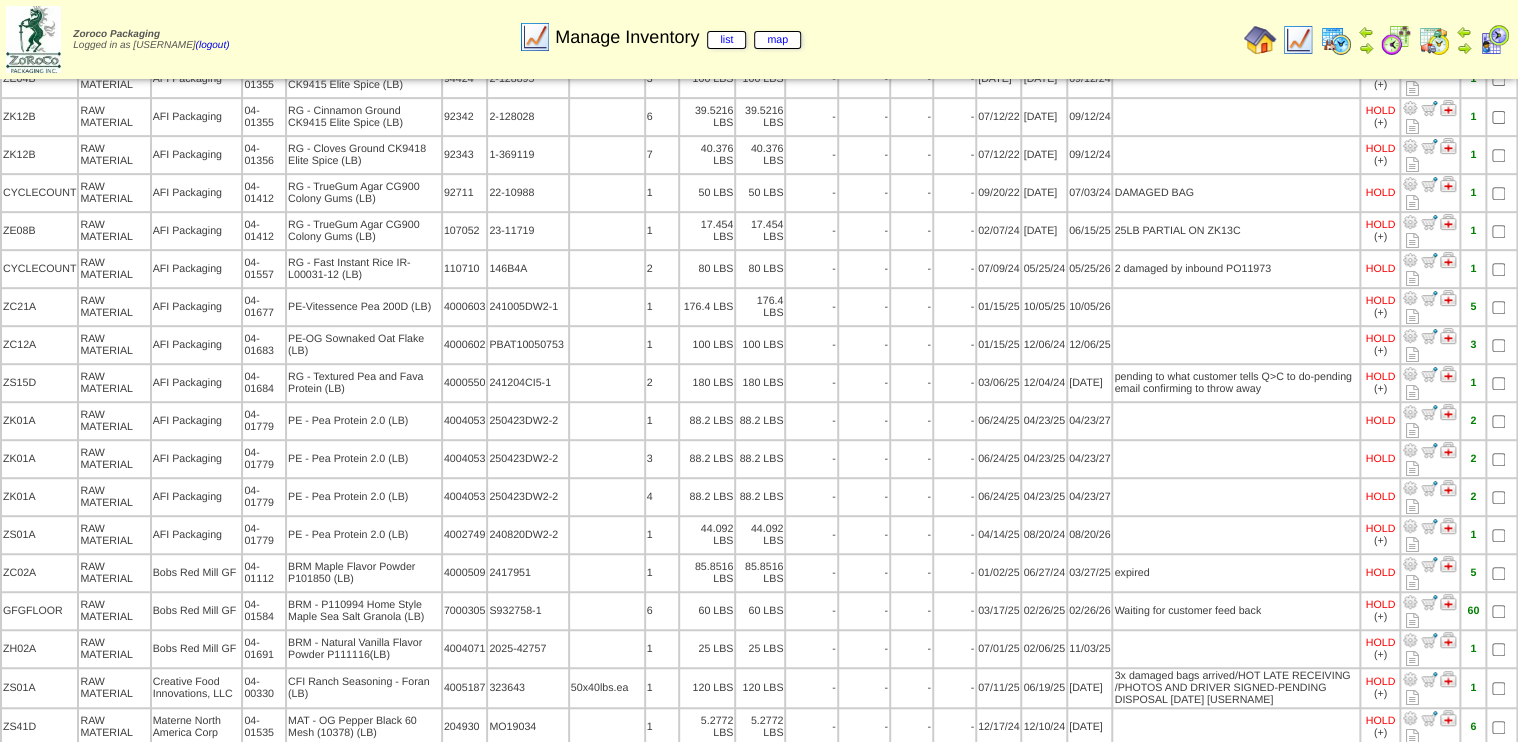 scroll, scrollTop: 160, scrollLeft: 0, axis: vertical 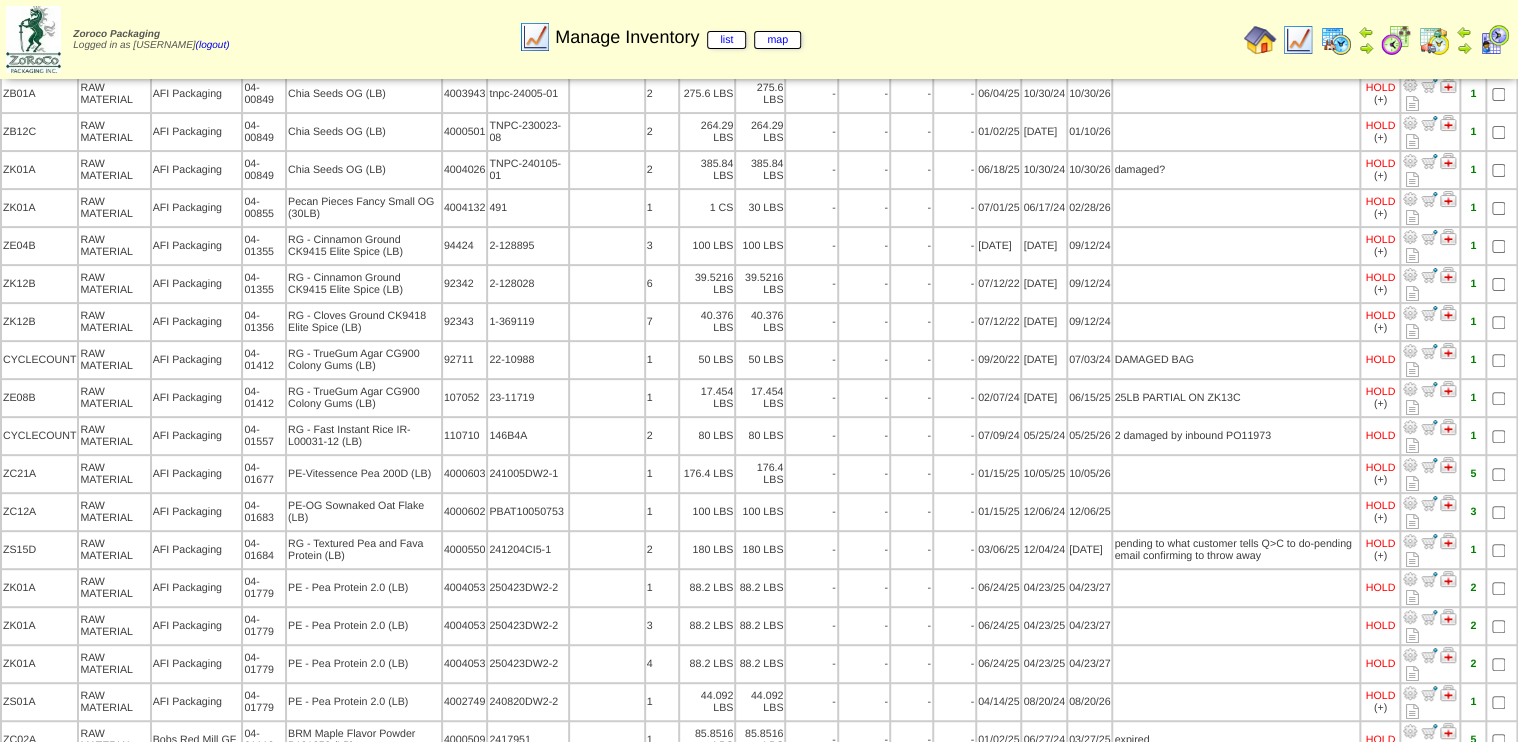 click at bounding box center [1298, 40] 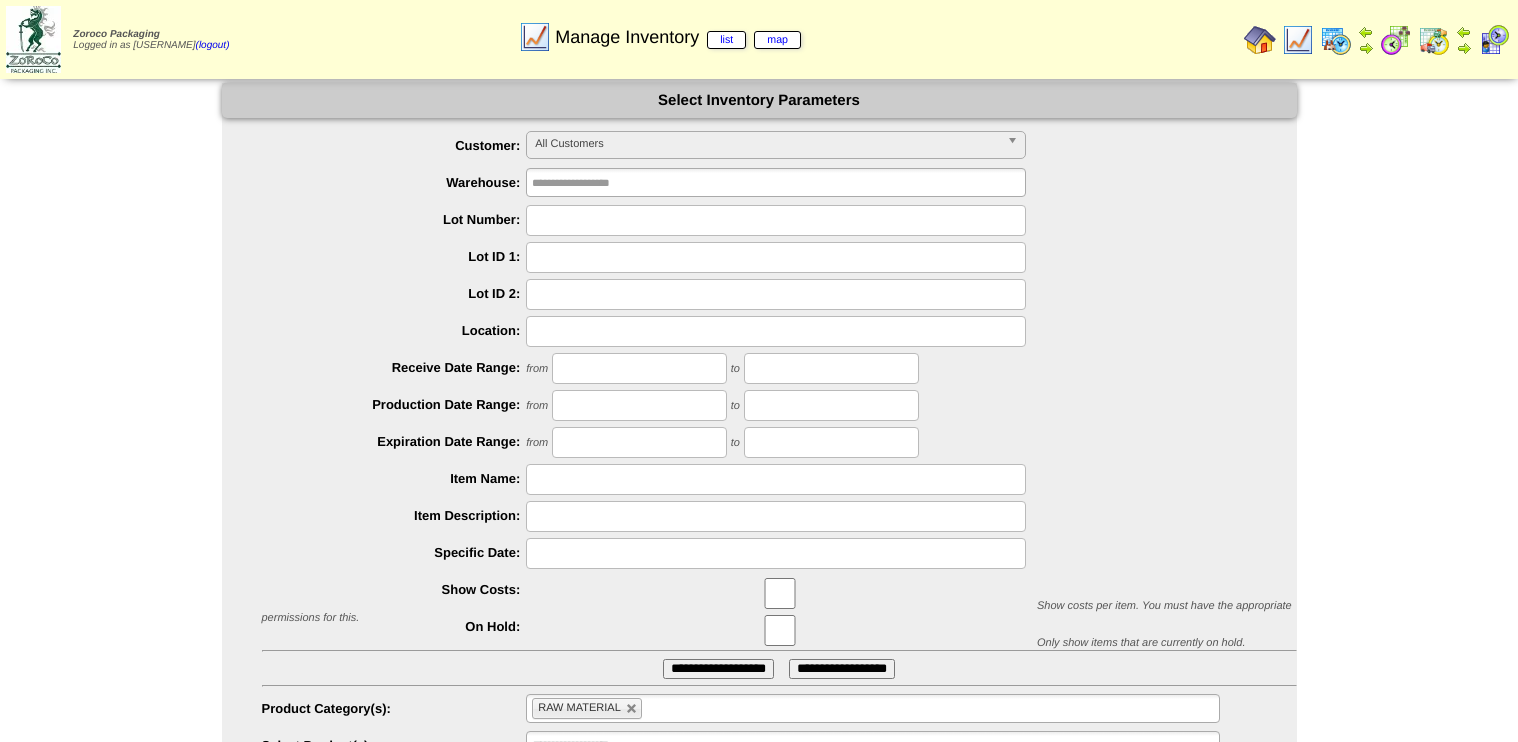 scroll, scrollTop: 0, scrollLeft: 0, axis: both 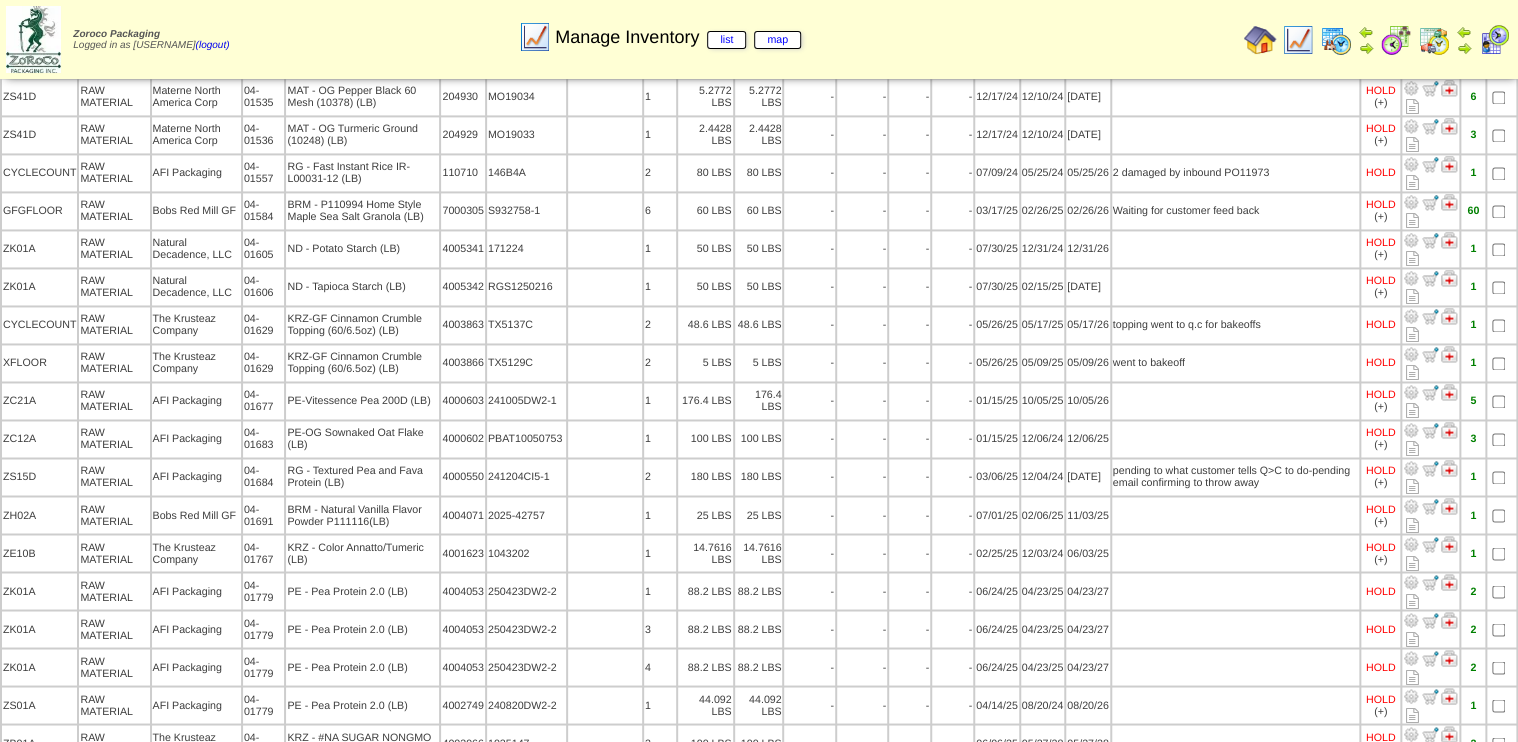 click at bounding box center (1298, 40) 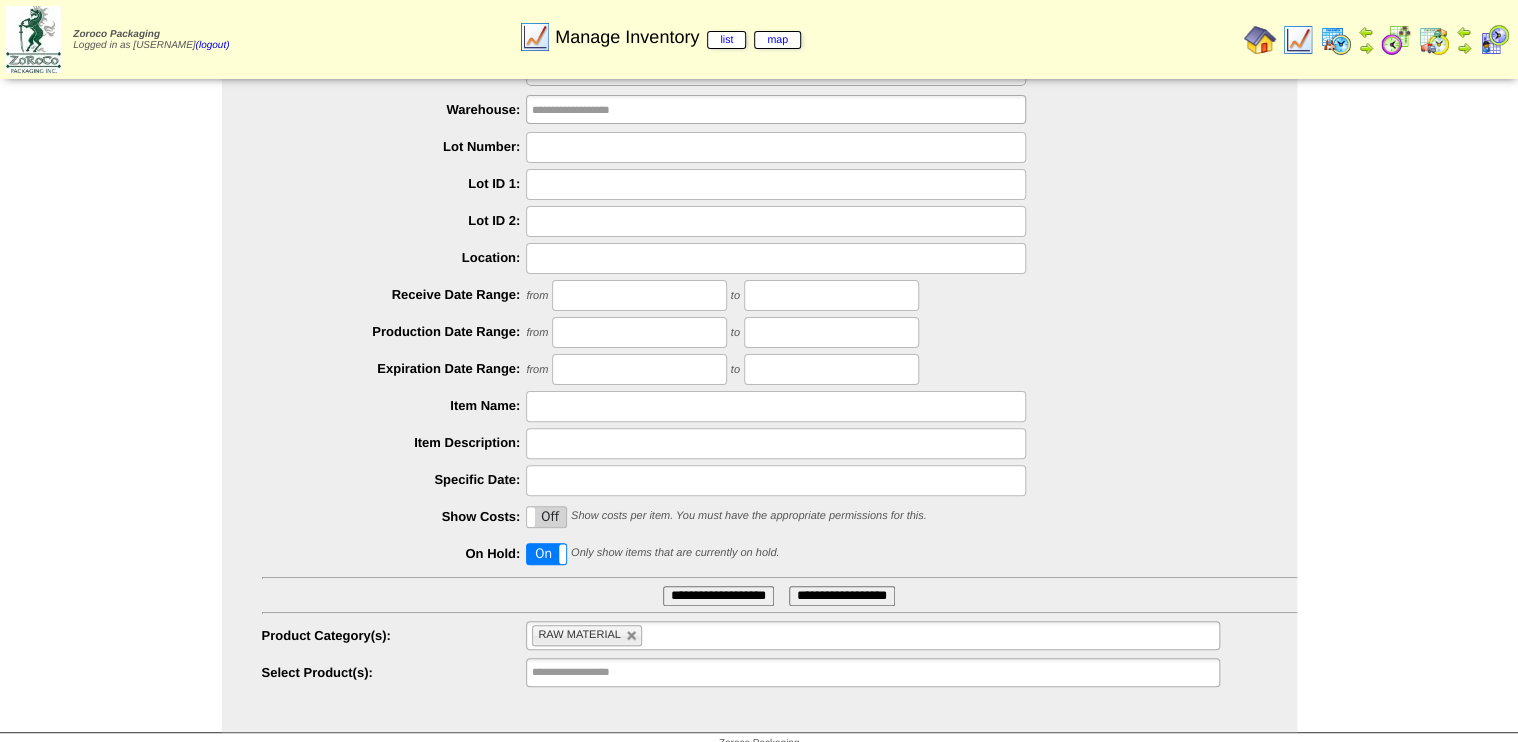 scroll, scrollTop: 91, scrollLeft: 0, axis: vertical 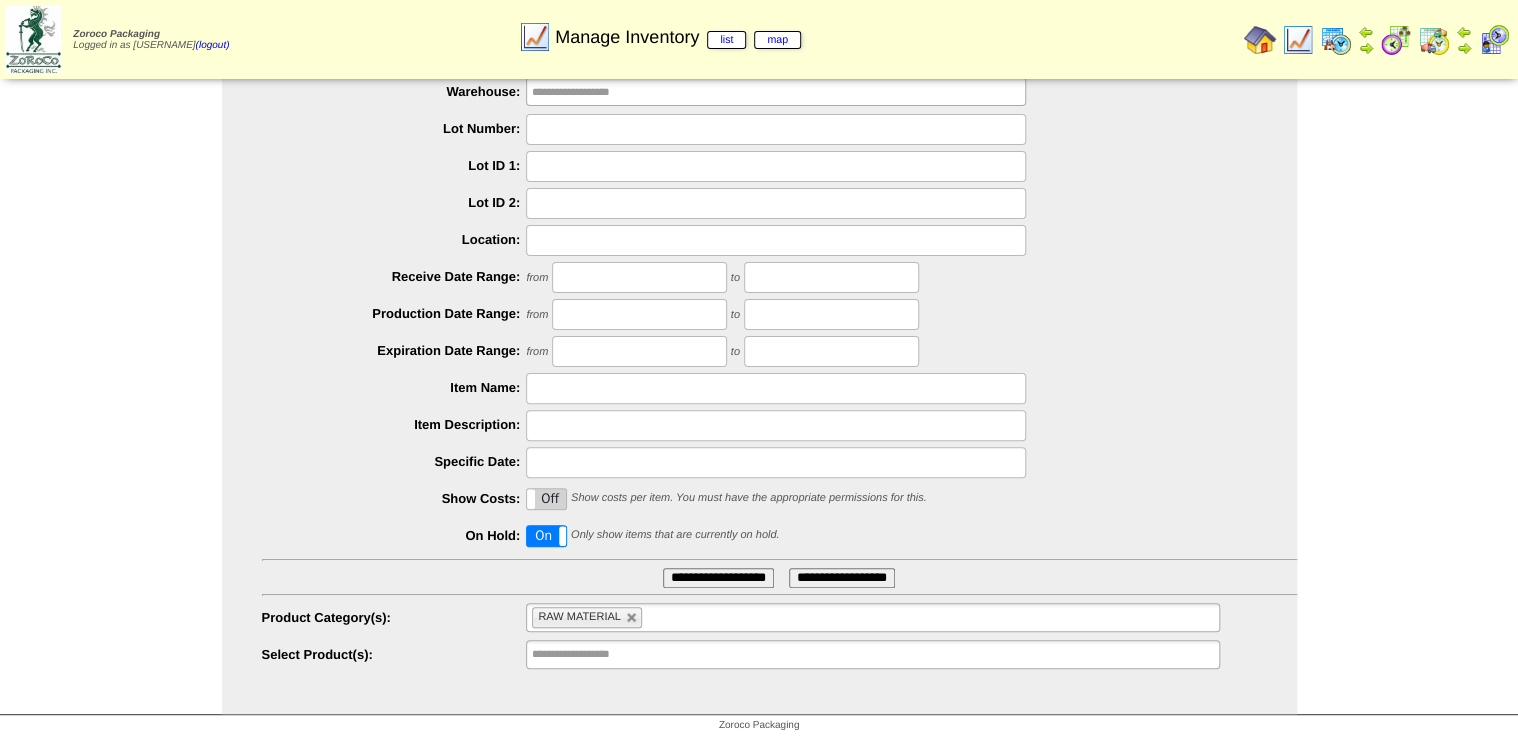 click on "On" at bounding box center [546, 536] 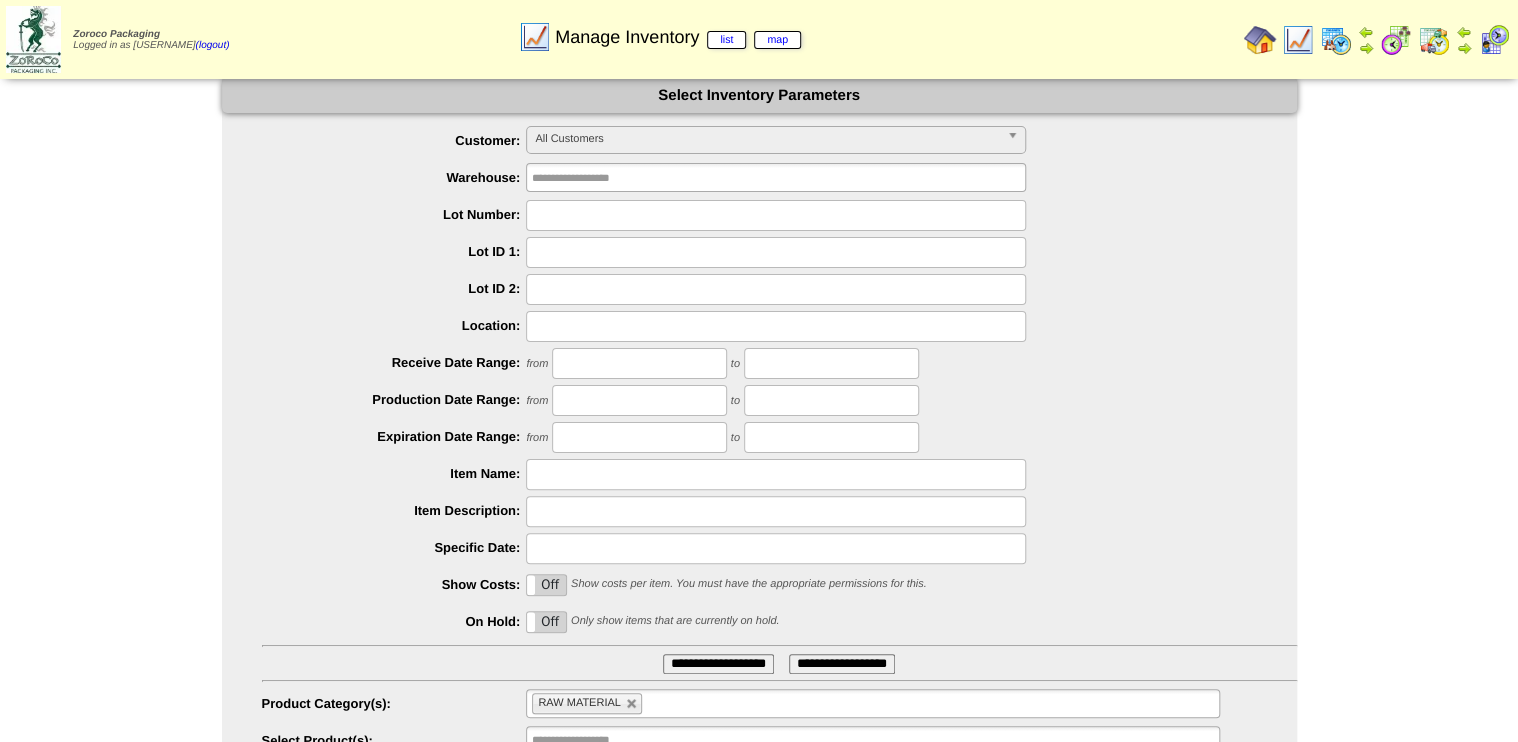 scroll, scrollTop: 0, scrollLeft: 0, axis: both 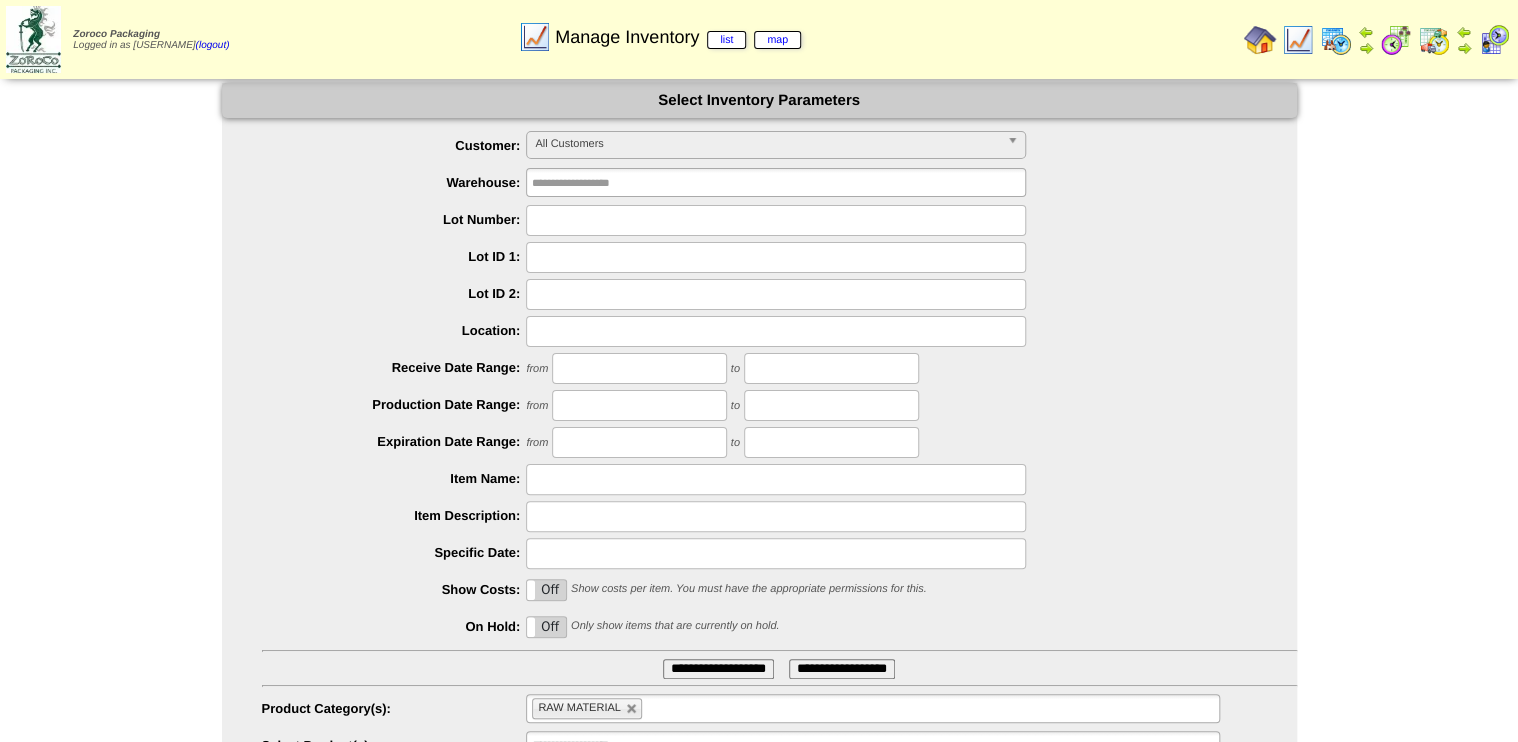 click on "**********" at bounding box center [596, 182] 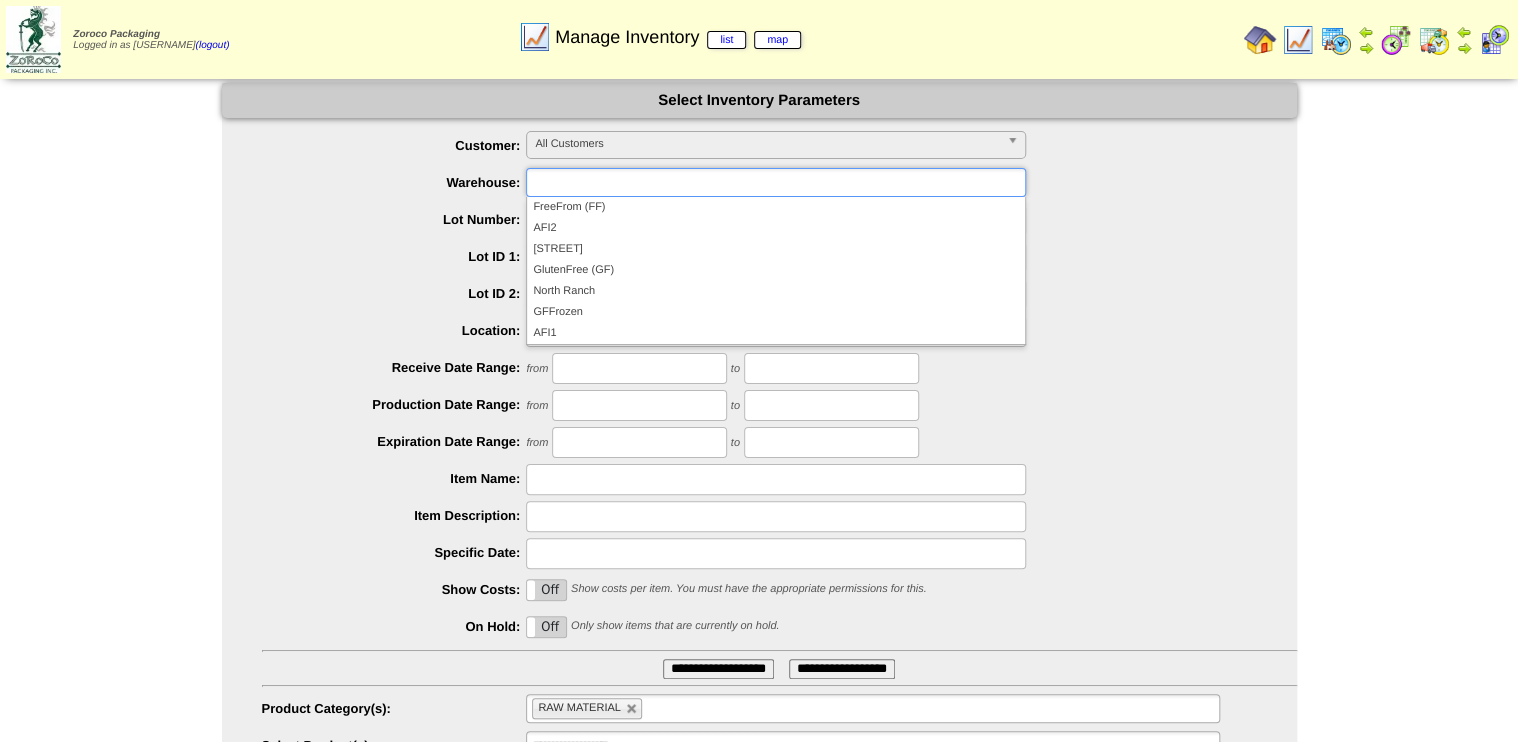 click on "**********" at bounding box center (779, 146) 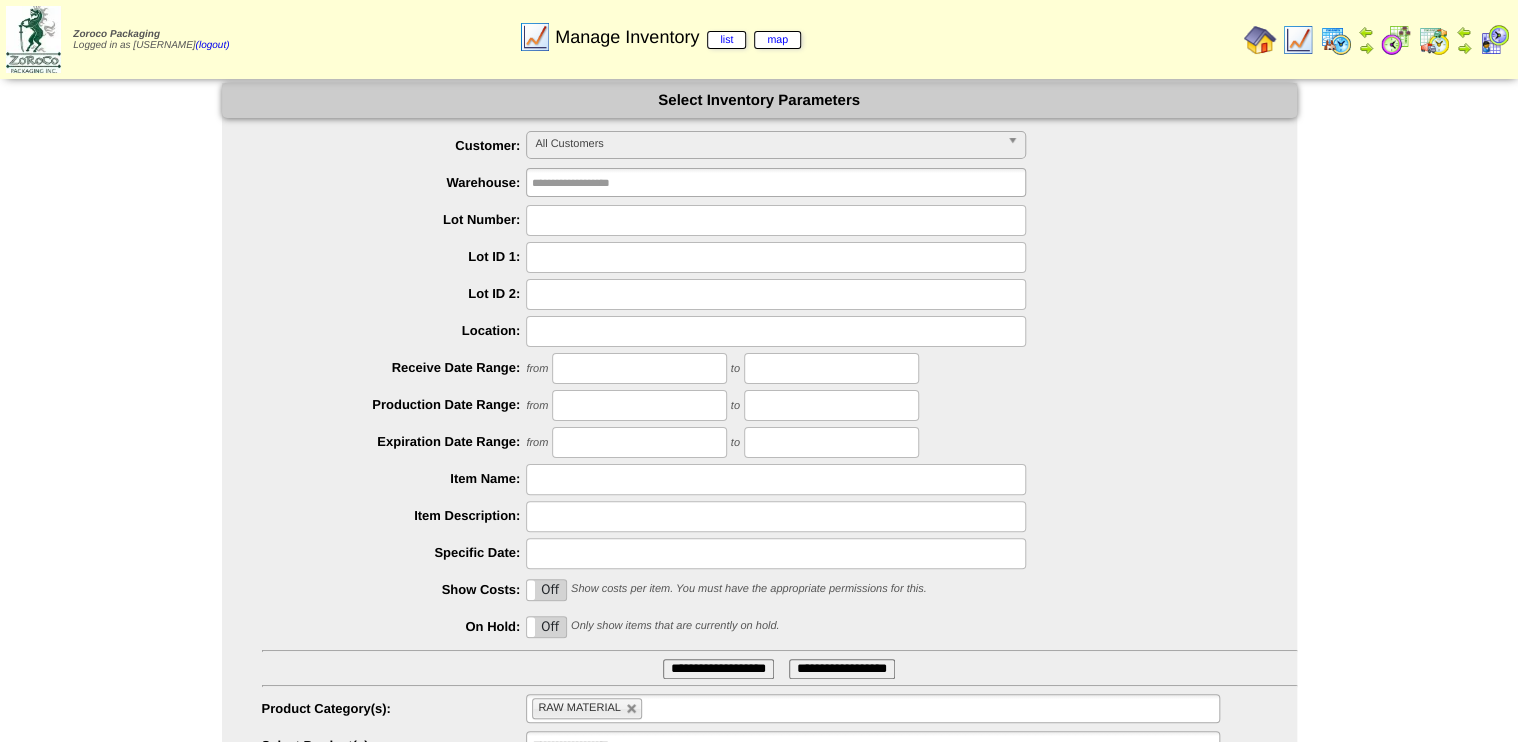 click on "All Customers" at bounding box center [767, 144] 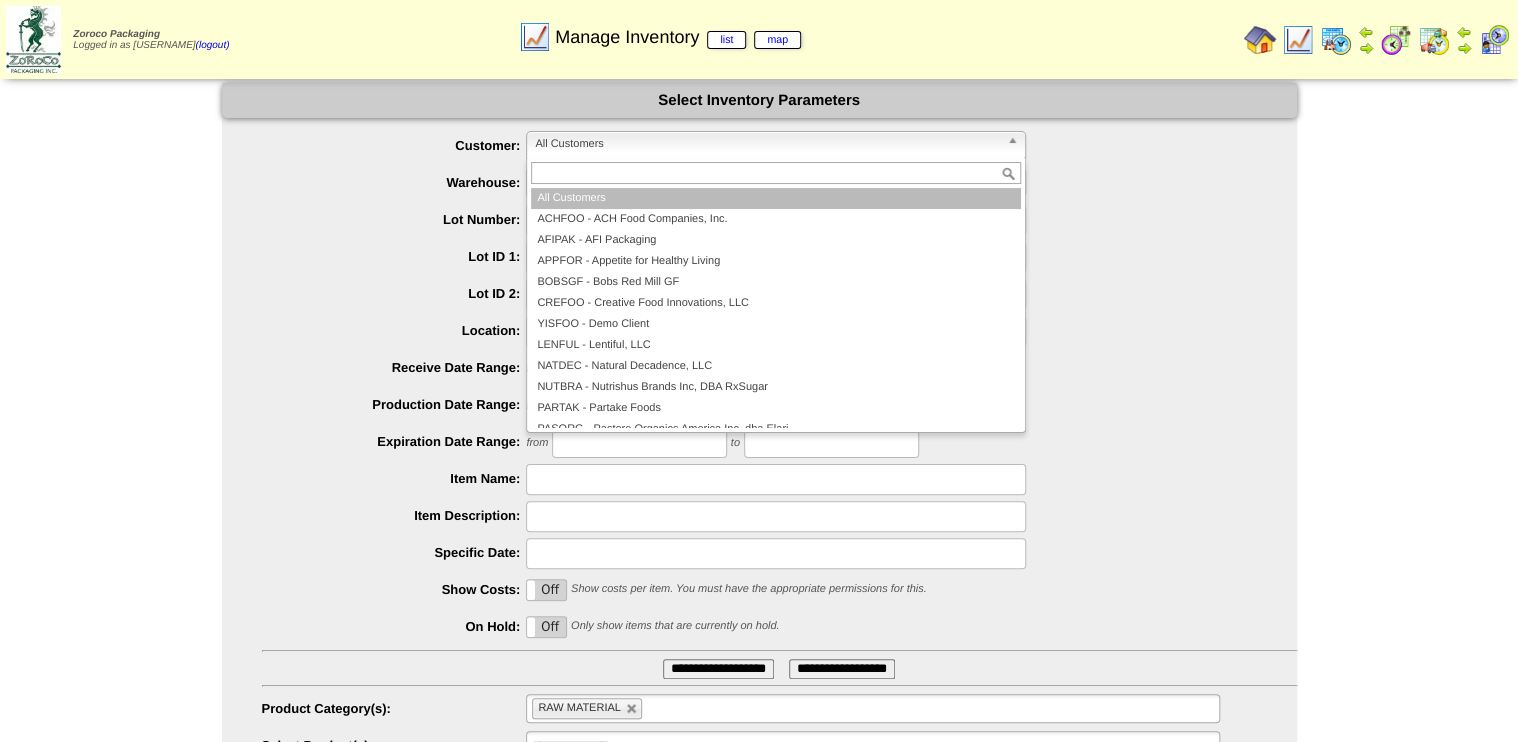 click on "All Customers" at bounding box center (767, 144) 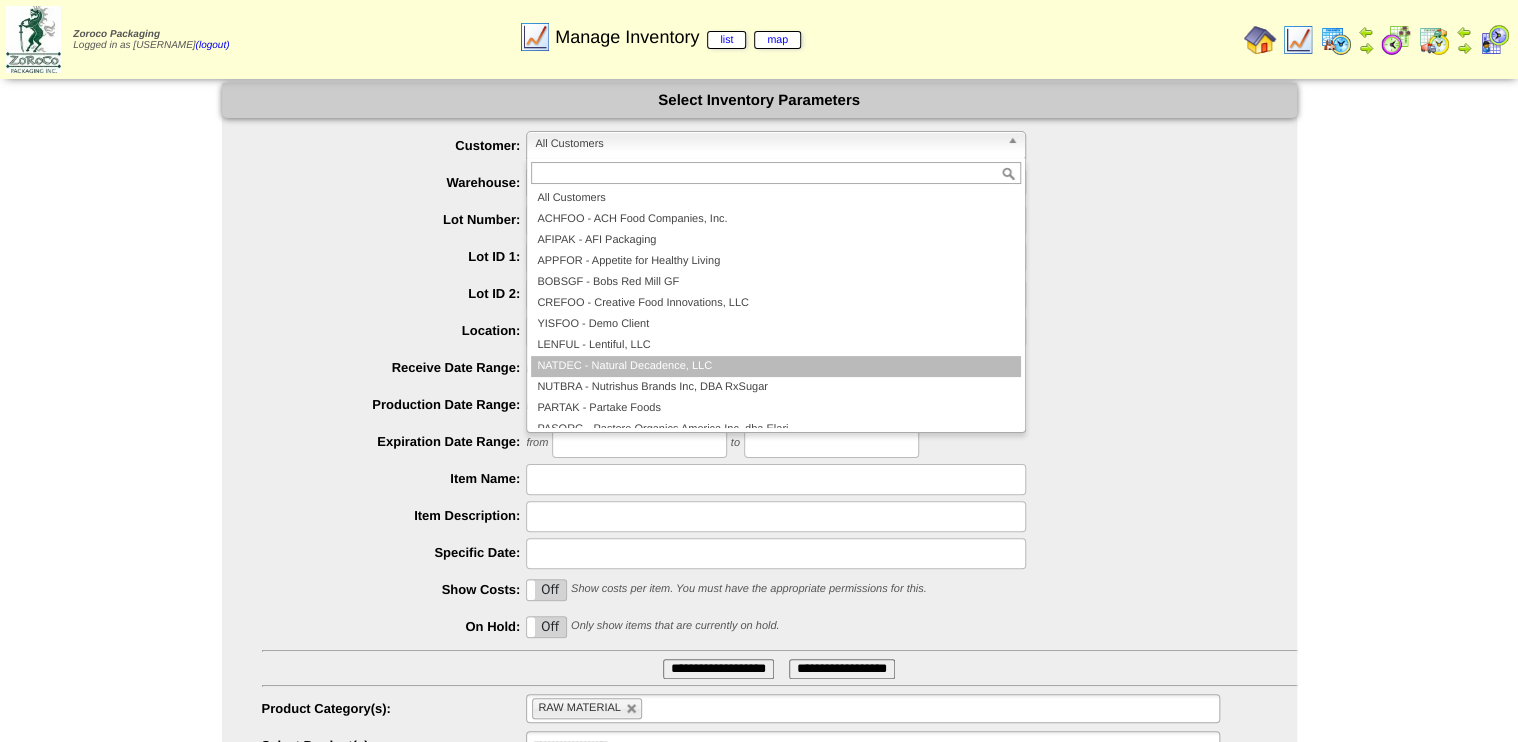 scroll, scrollTop: 116, scrollLeft: 0, axis: vertical 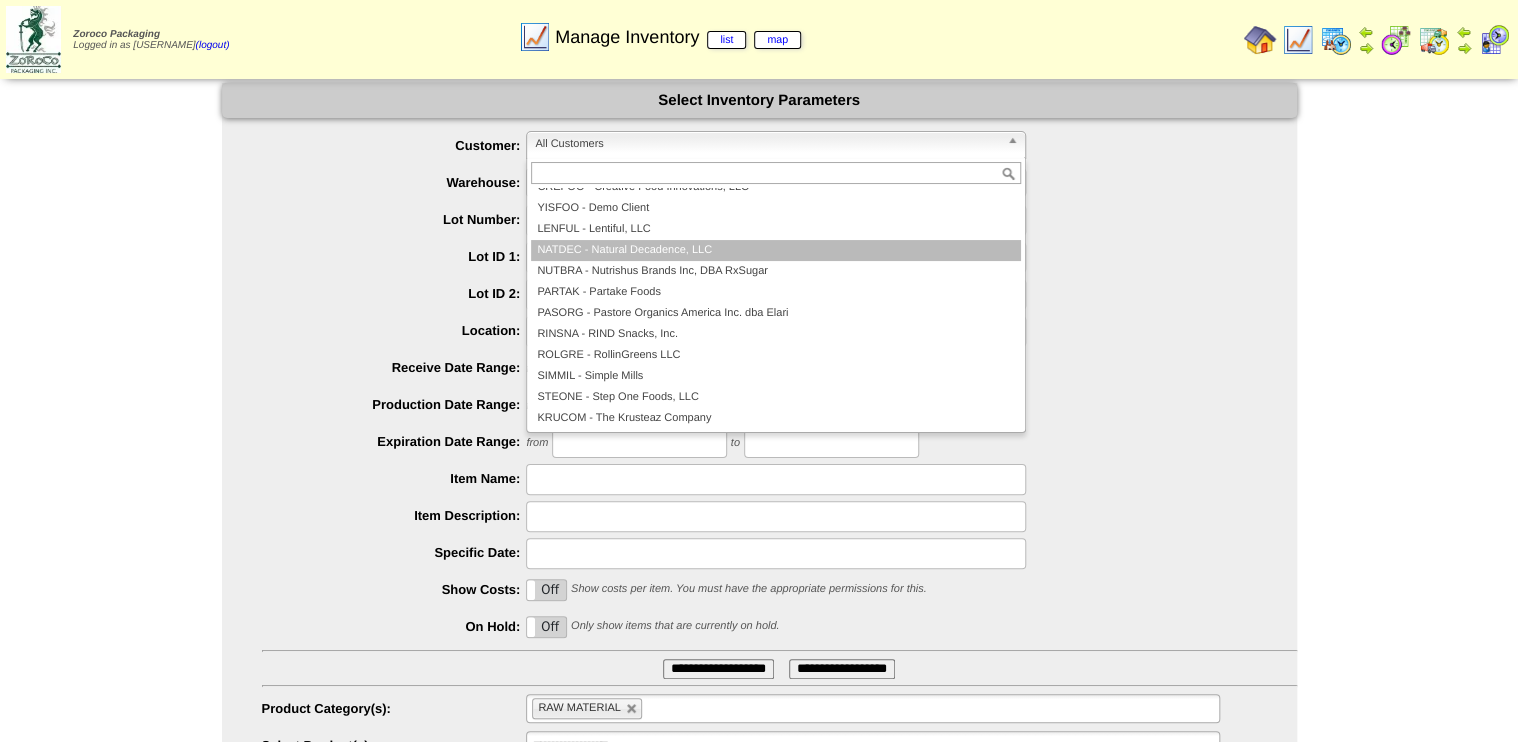 click on "NATDEC - Natural Decadence, LLC" at bounding box center [776, 250] 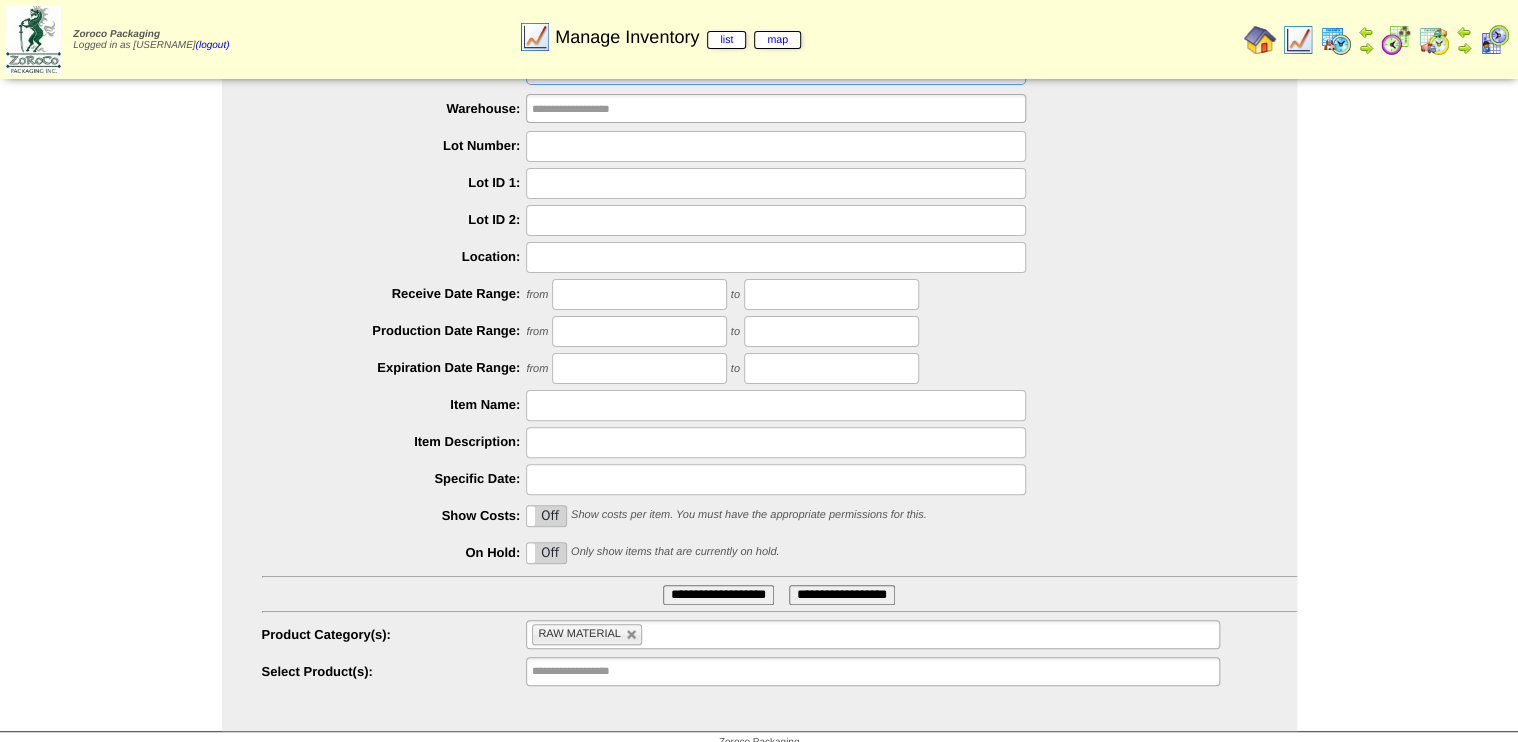 scroll, scrollTop: 91, scrollLeft: 0, axis: vertical 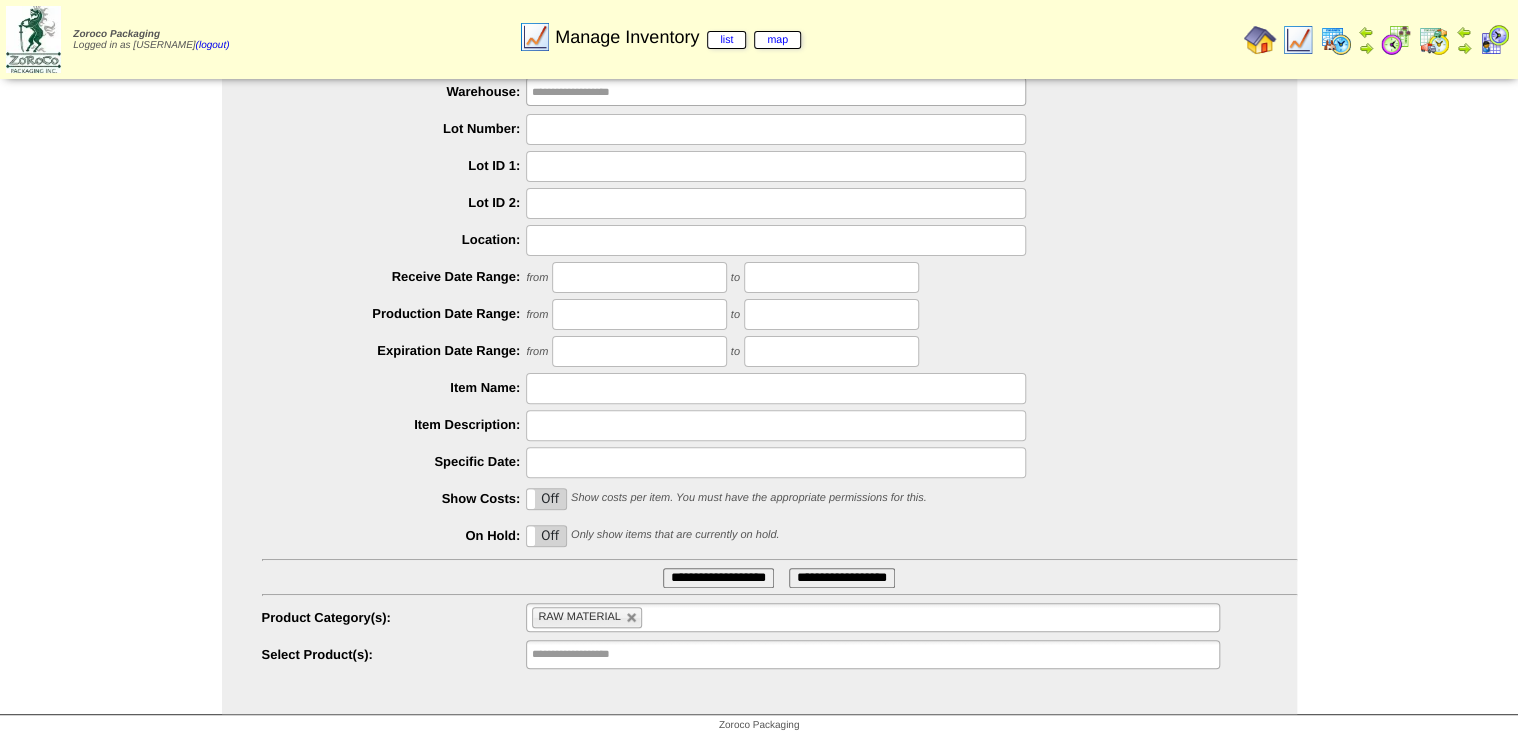 click on "**********" at bounding box center [718, 578] 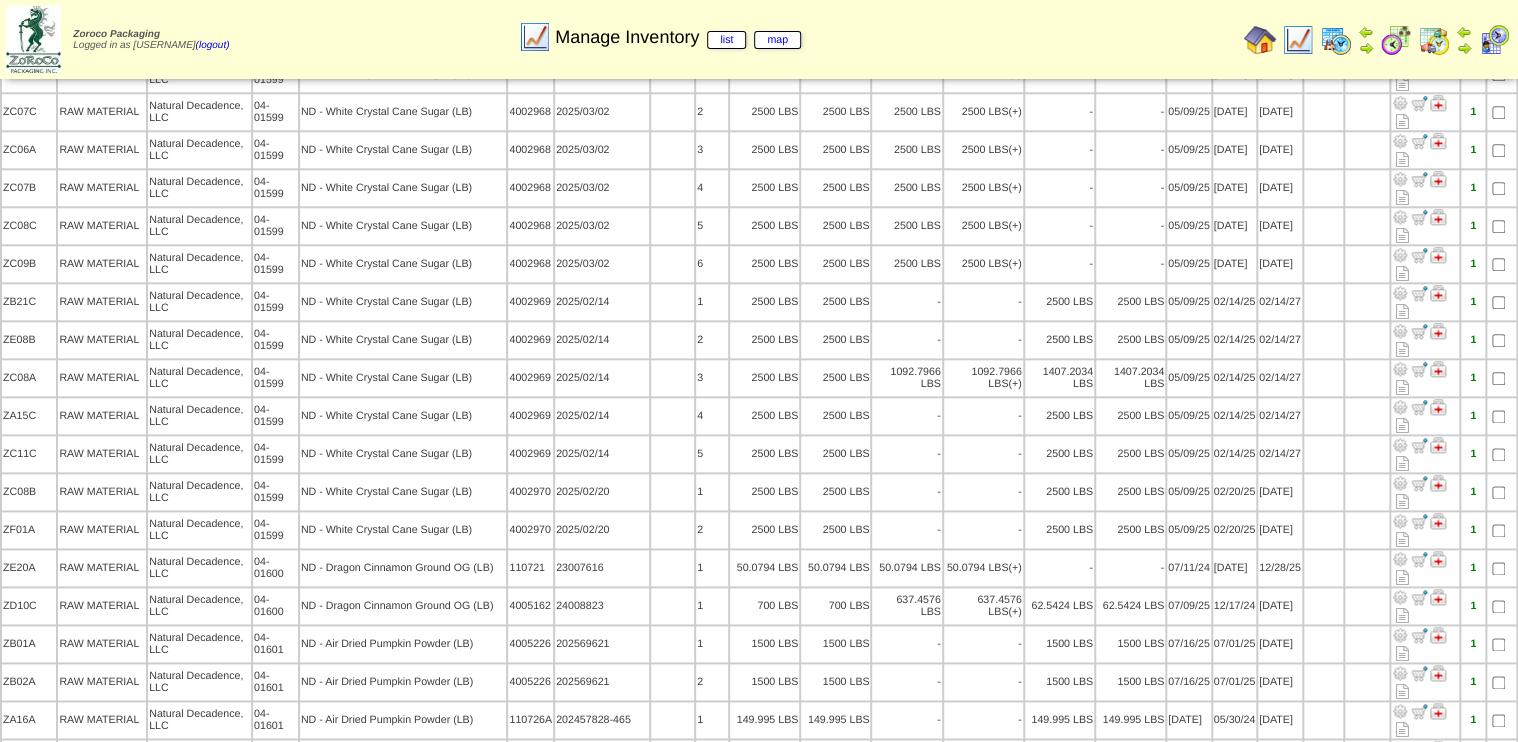 scroll, scrollTop: 1040, scrollLeft: 0, axis: vertical 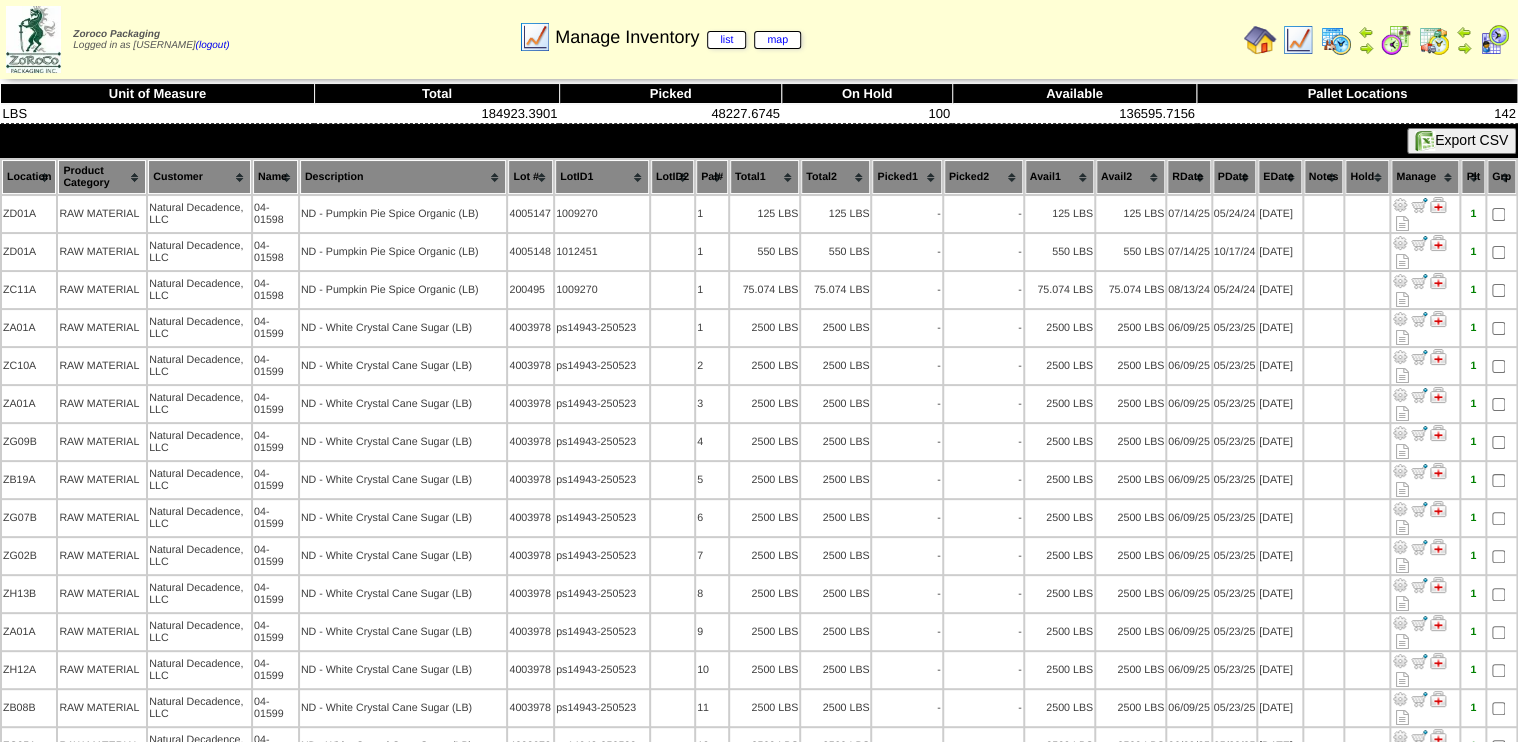click at bounding box center (1425, 141) 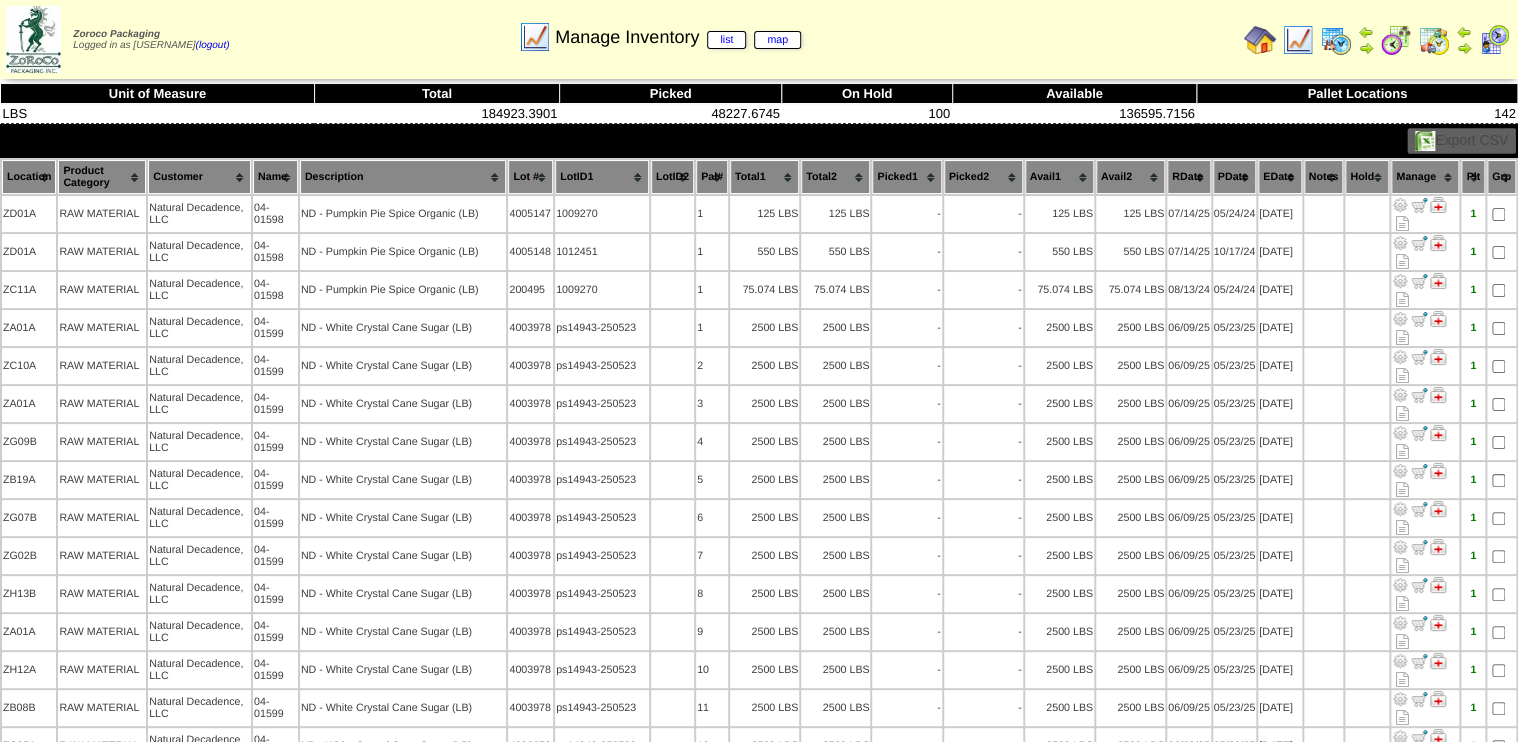 drag, startPoint x: 1045, startPoint y: 140, endPoint x: 1083, endPoint y: 128, distance: 39.849716 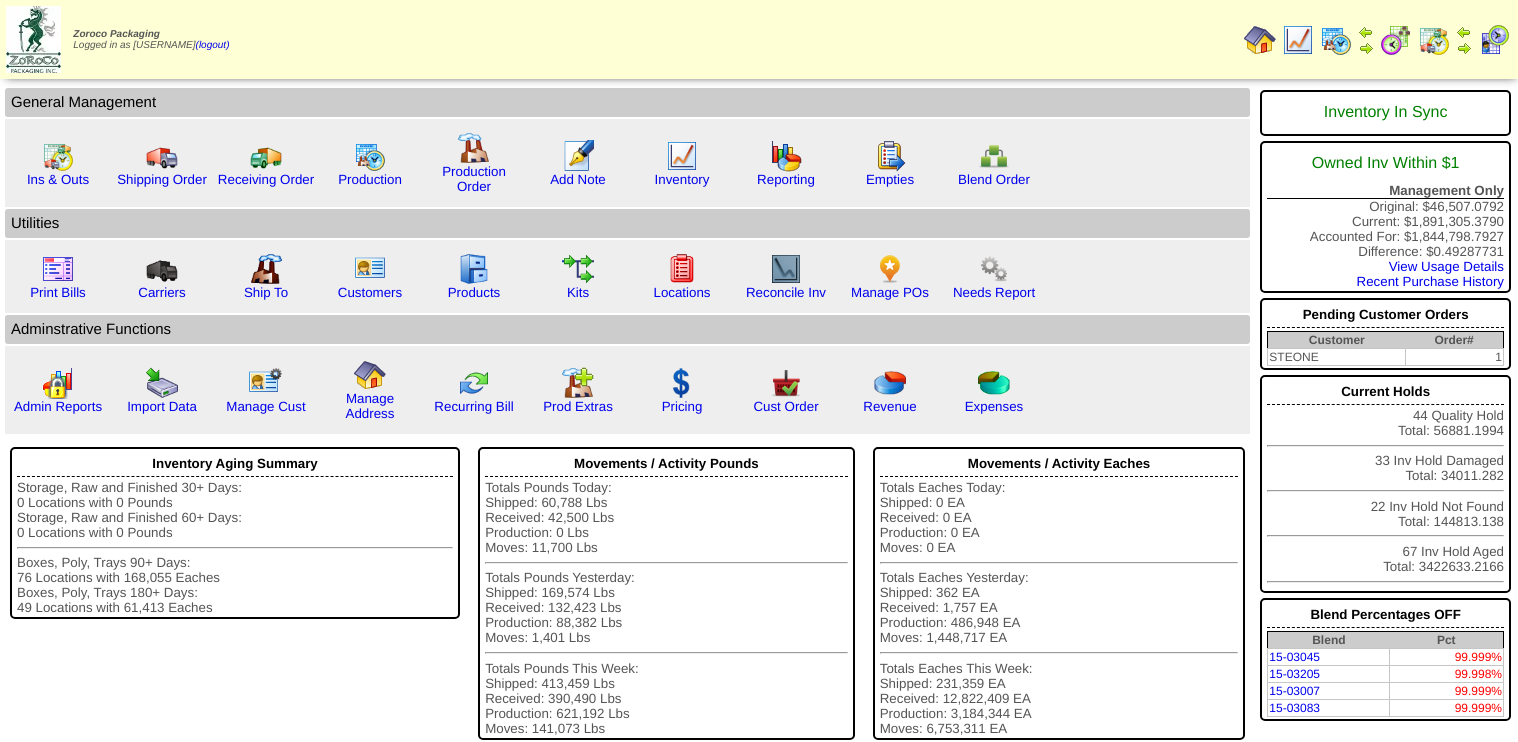 scroll, scrollTop: 0, scrollLeft: 0, axis: both 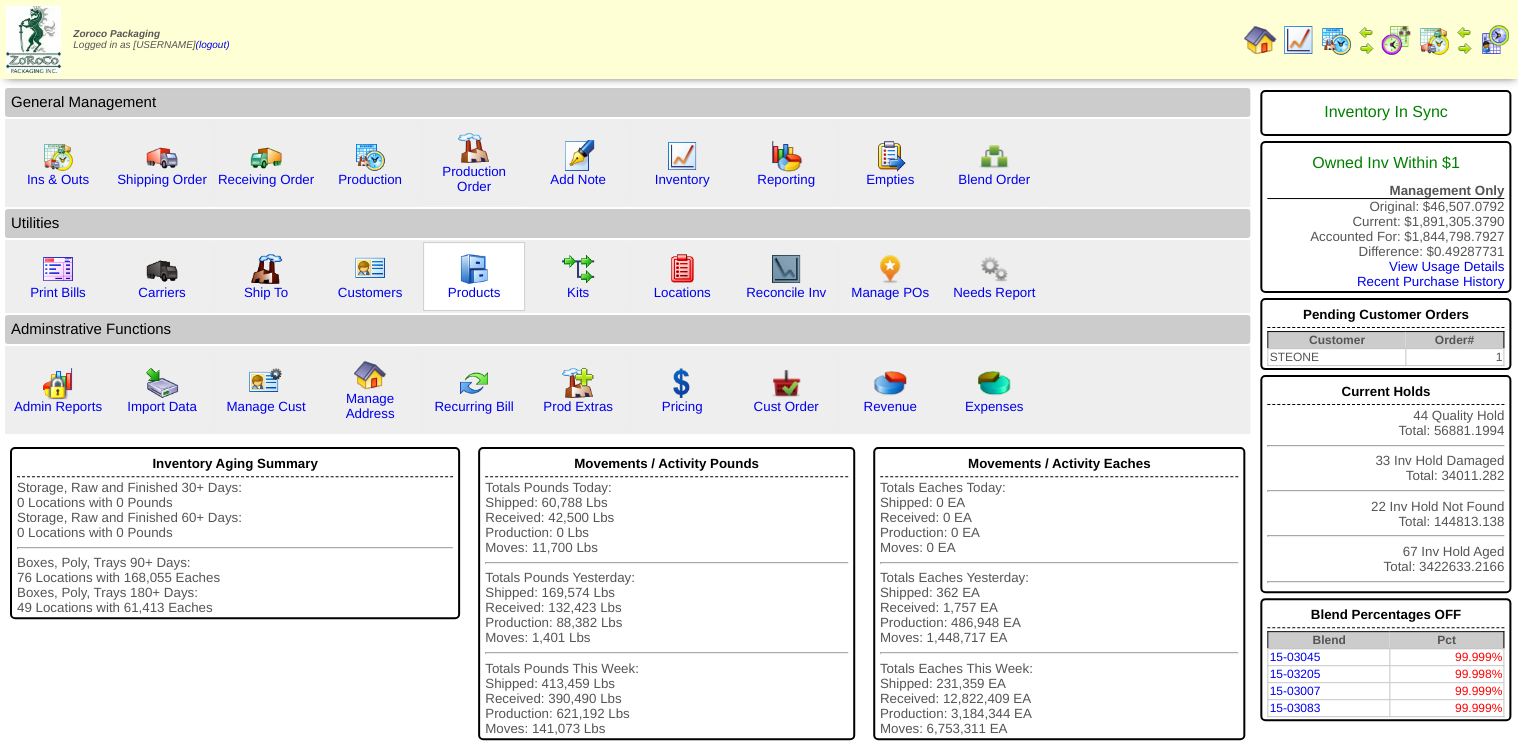 click at bounding box center [474, 269] 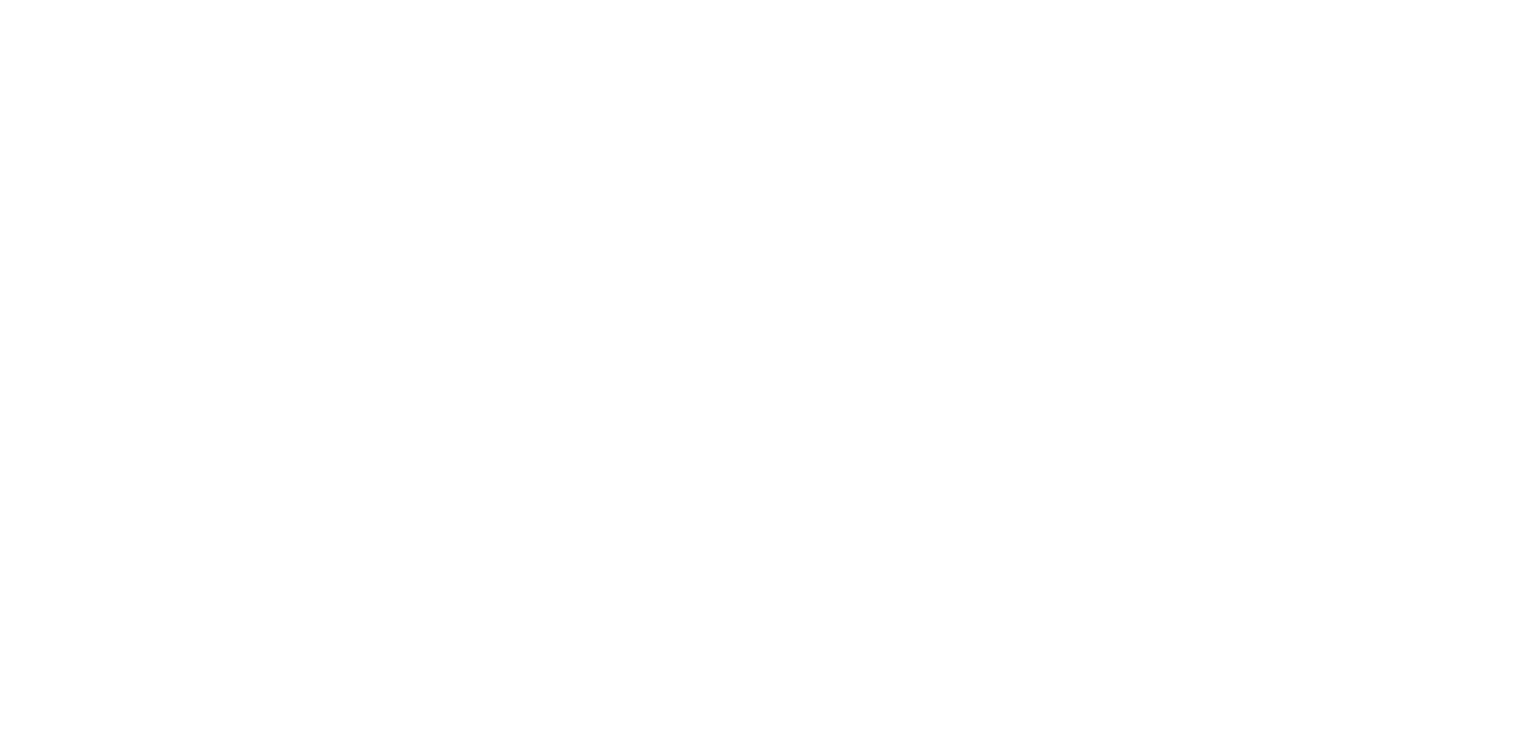 scroll, scrollTop: 0, scrollLeft: 0, axis: both 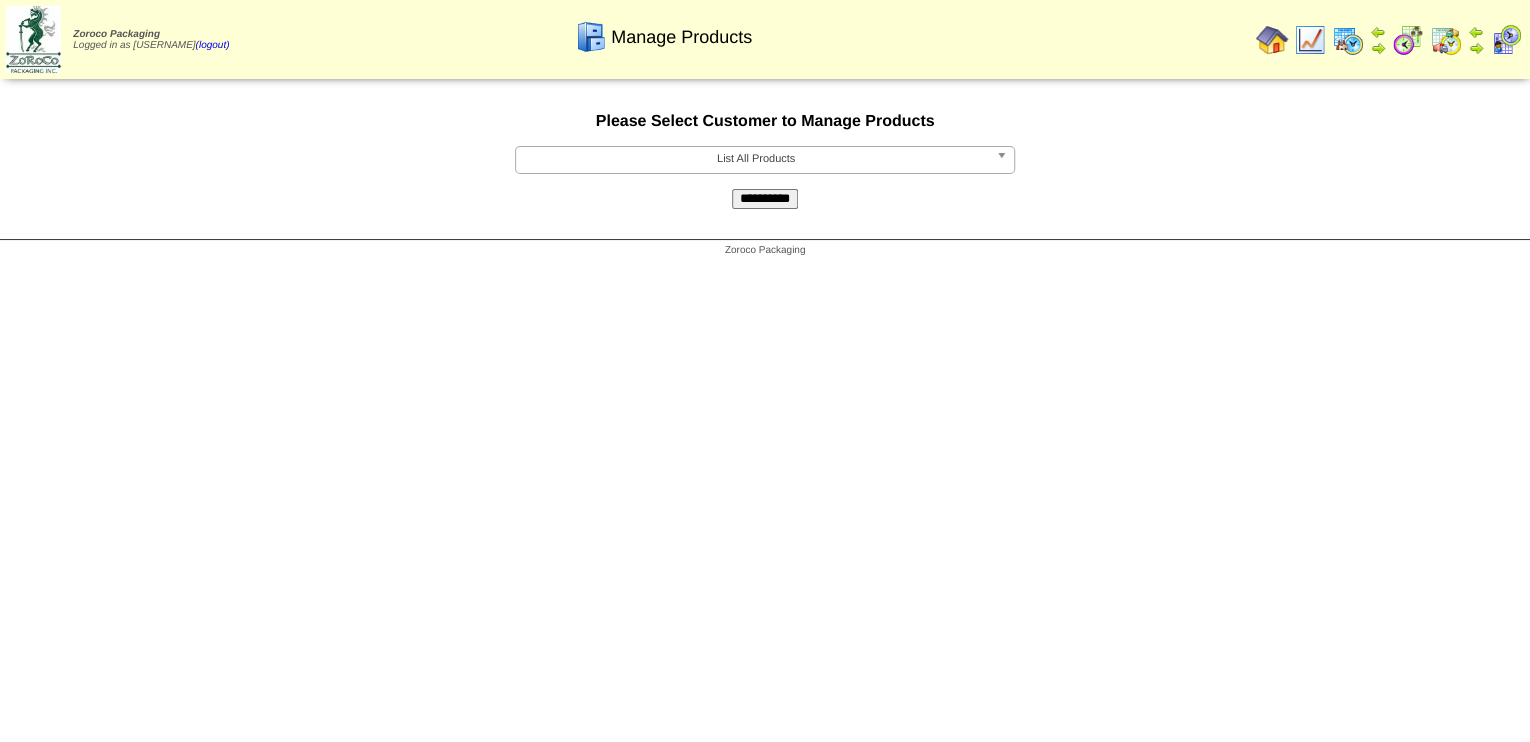 click on "List All Products" at bounding box center (756, 159) 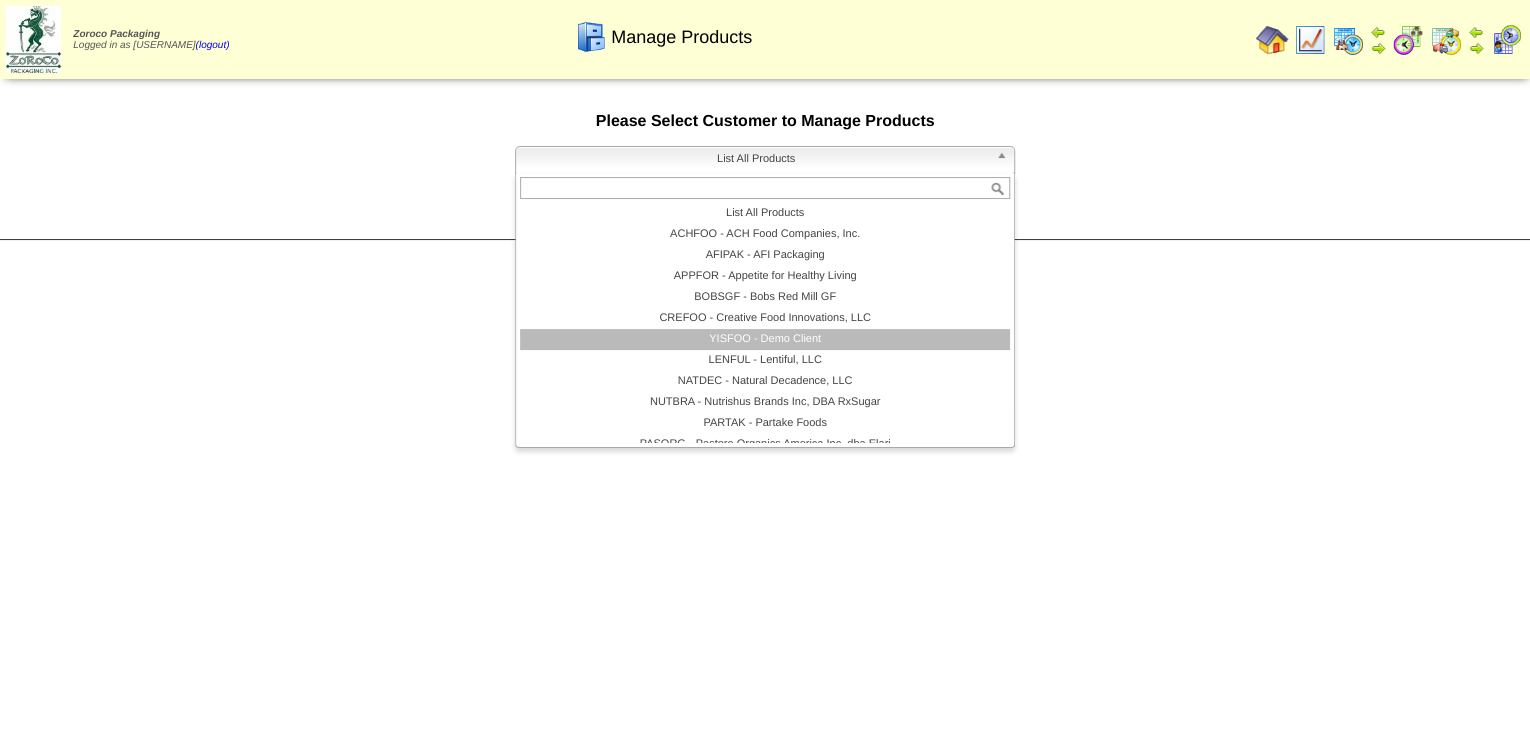 scroll, scrollTop: 116, scrollLeft: 0, axis: vertical 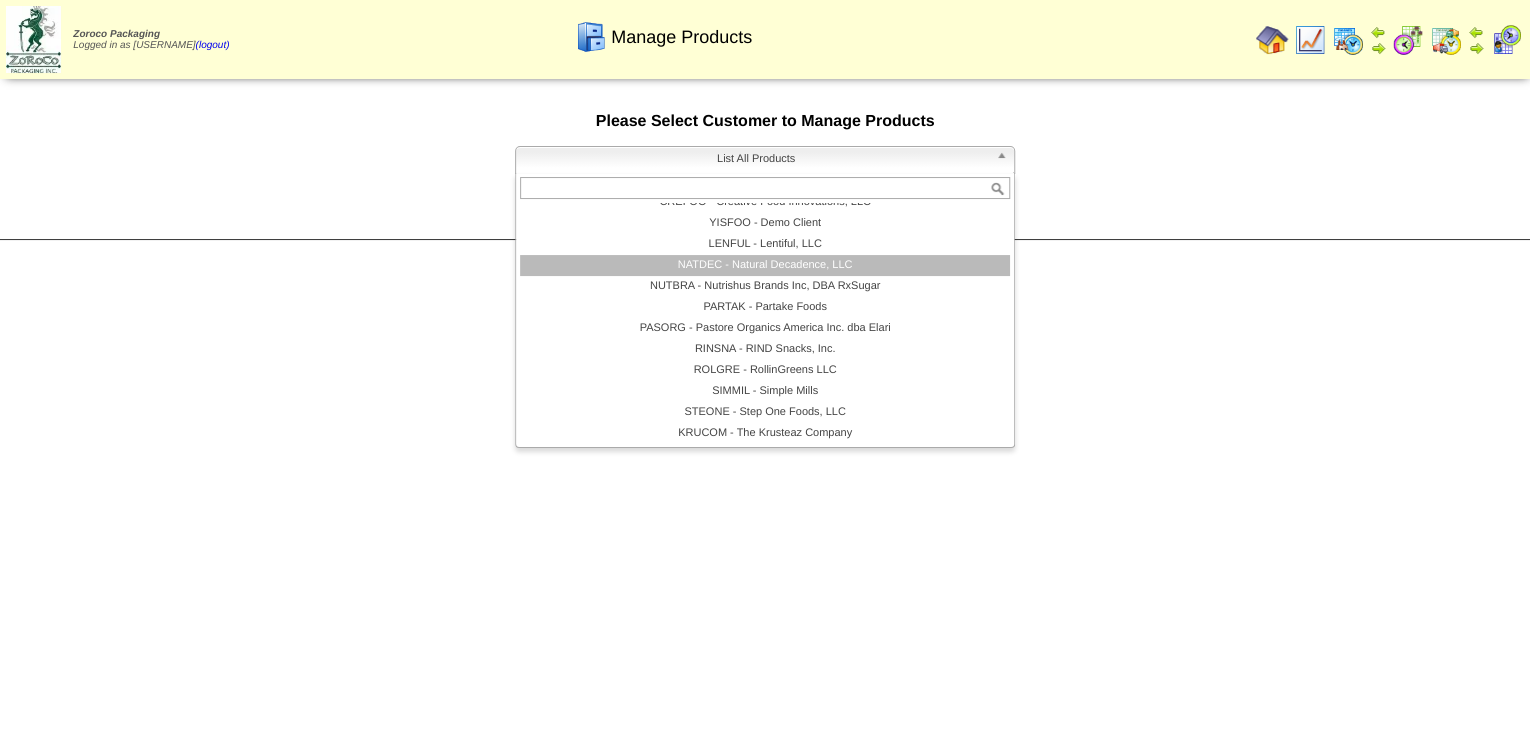 click on "NATDEC - Natural Decadence, LLC" at bounding box center [765, 265] 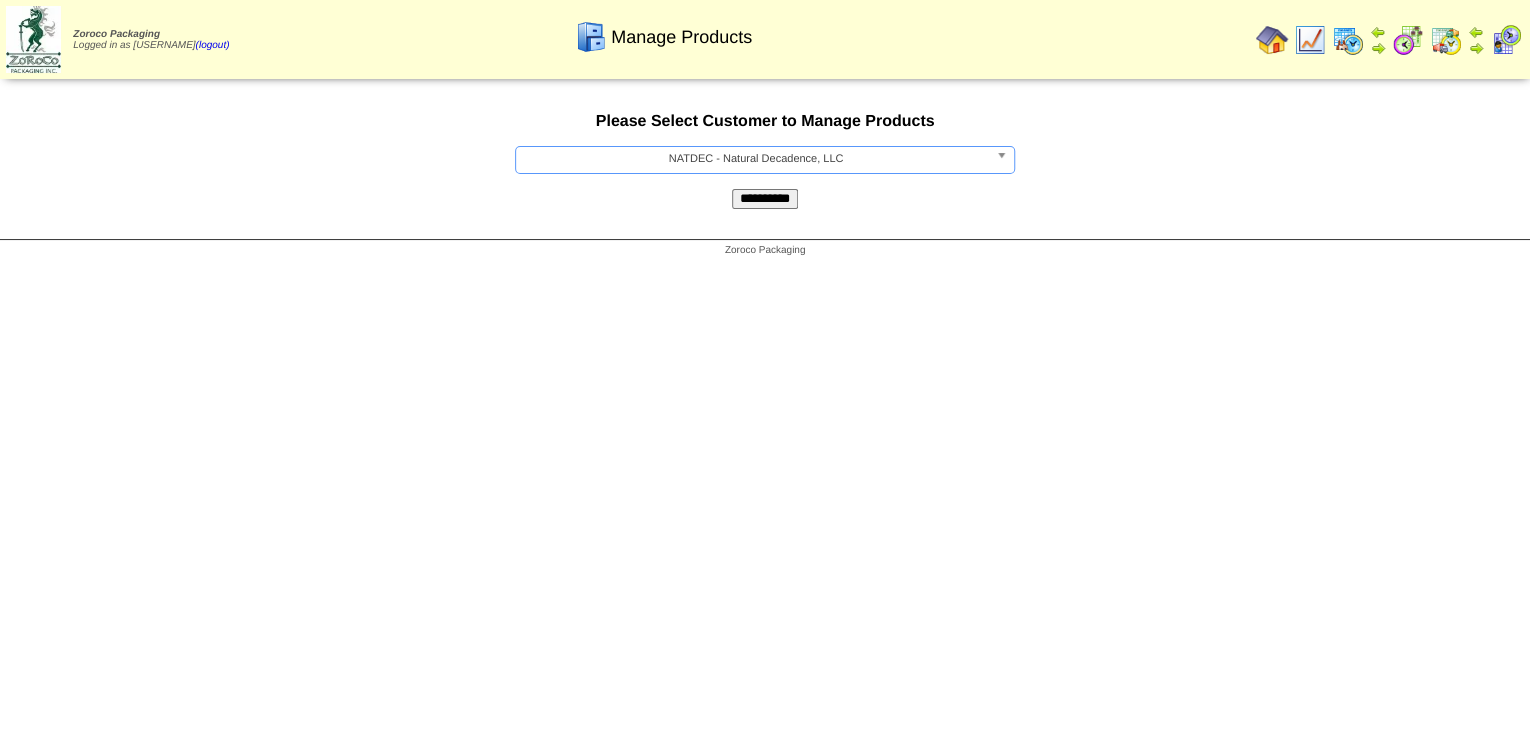 click on "**********" at bounding box center (765, 199) 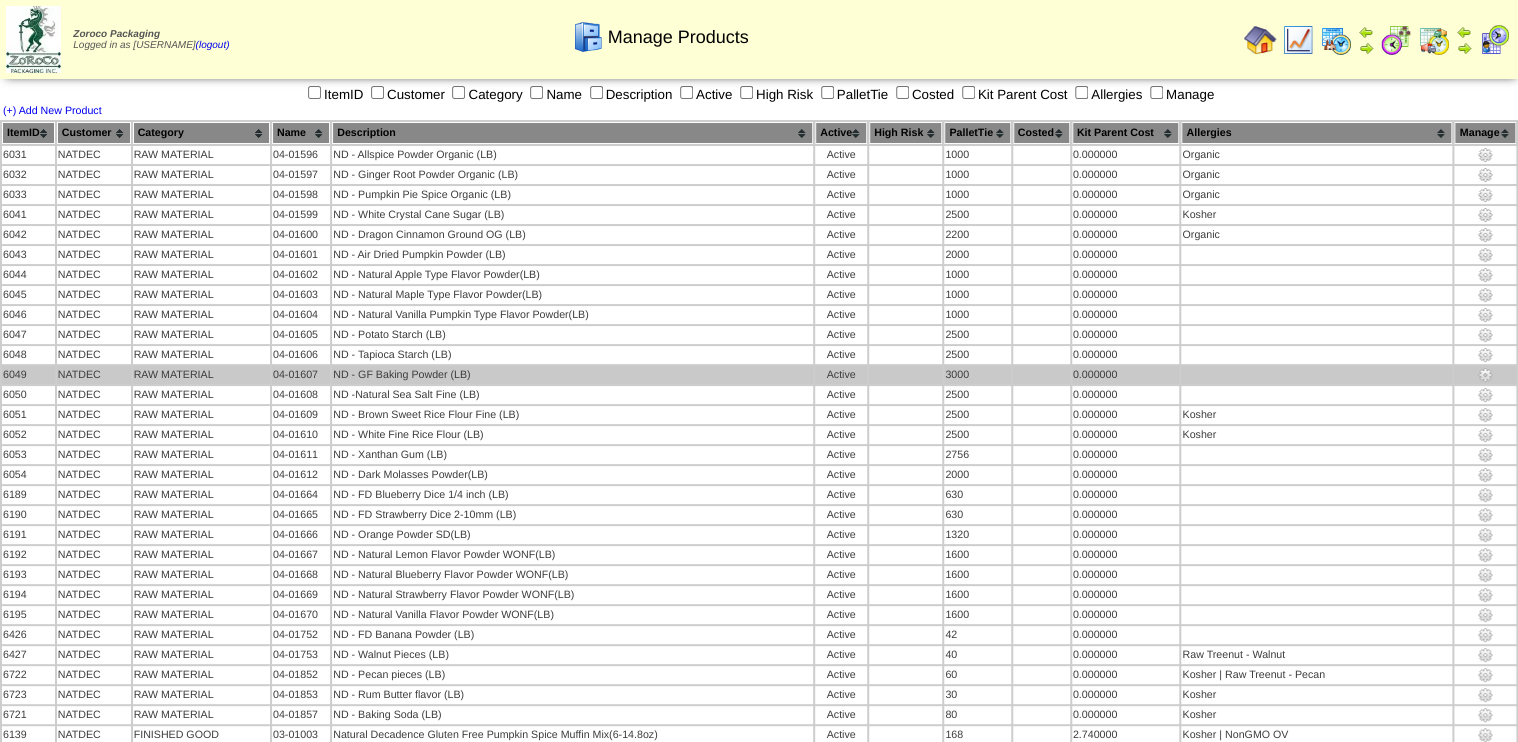 scroll, scrollTop: 0, scrollLeft: 0, axis: both 